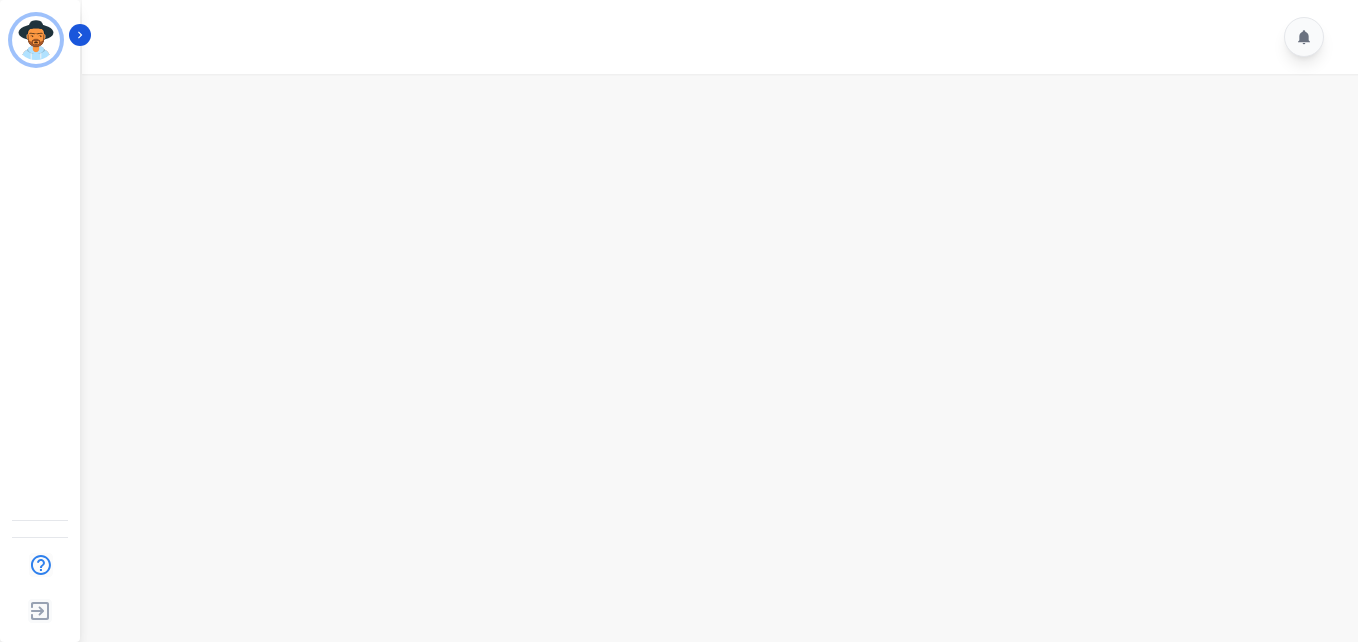 scroll, scrollTop: 0, scrollLeft: 0, axis: both 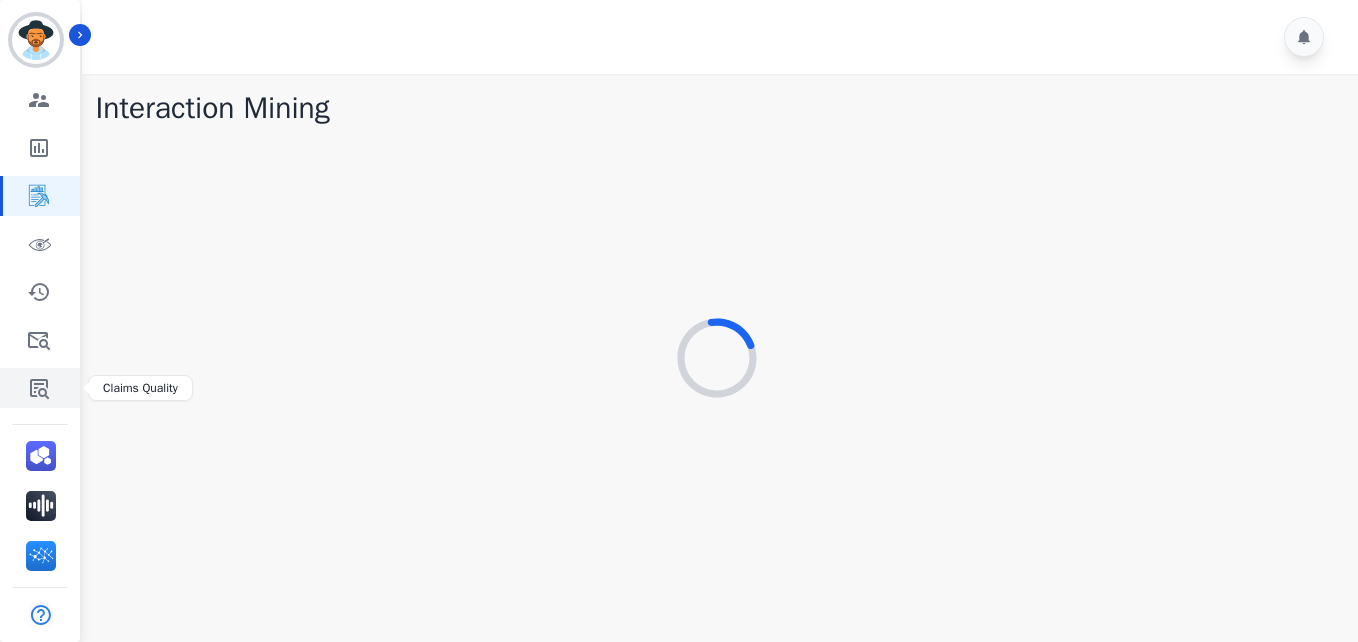 click at bounding box center (41, 388) 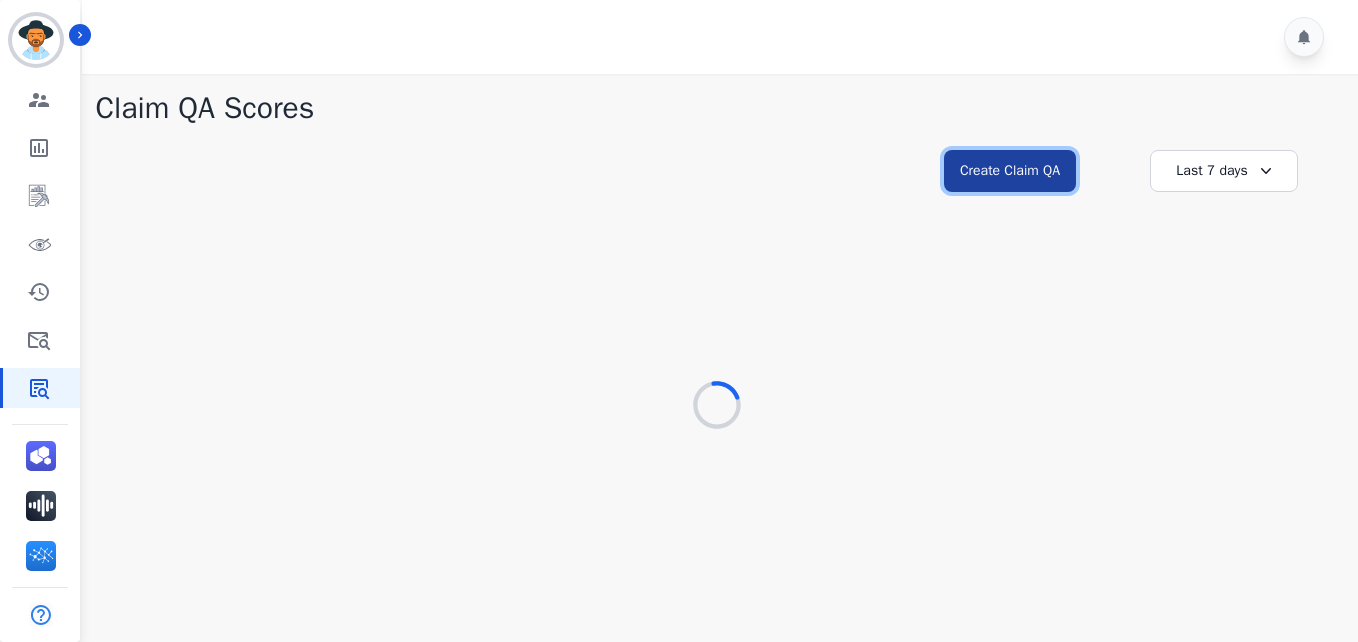 click on "Create Claim QA" at bounding box center [1010, 171] 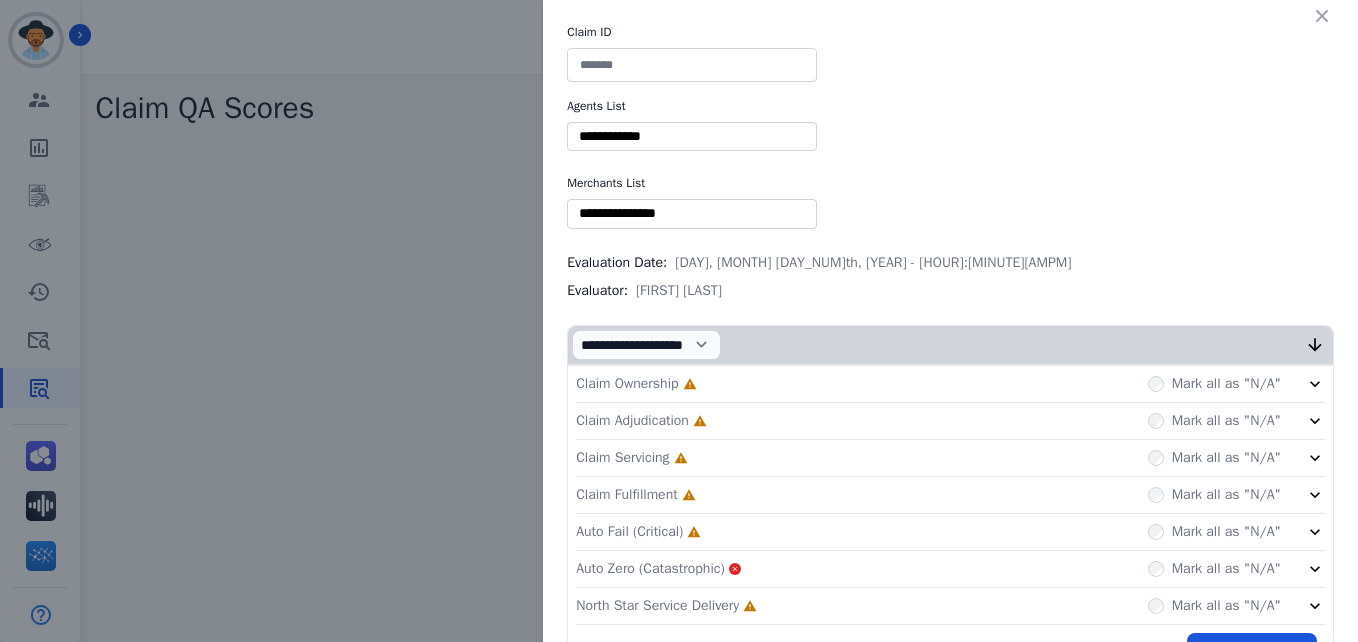 click at bounding box center (692, 136) 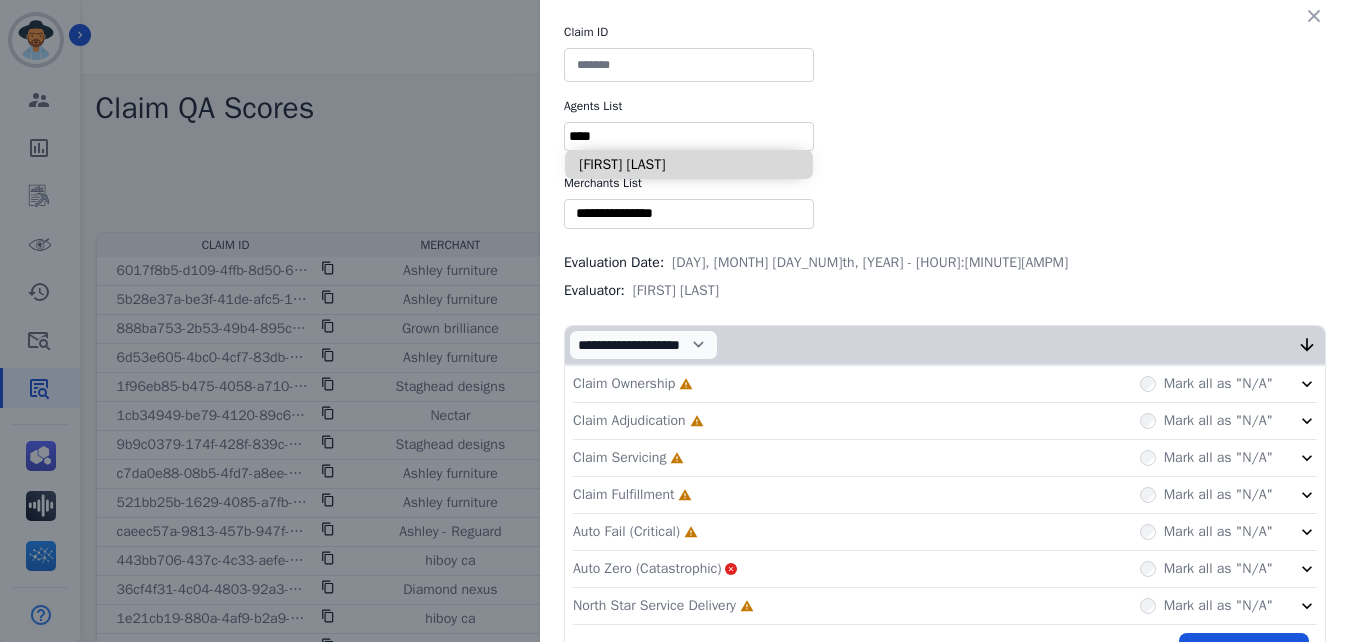 type on "****" 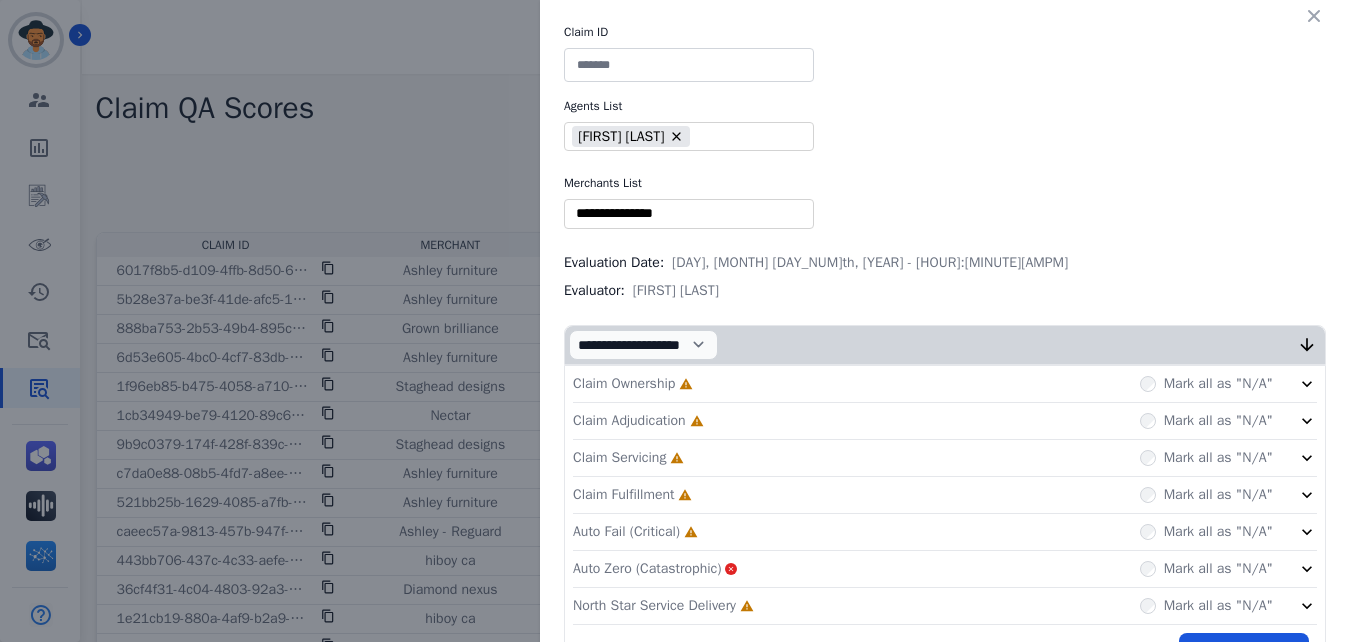 click at bounding box center (689, 65) 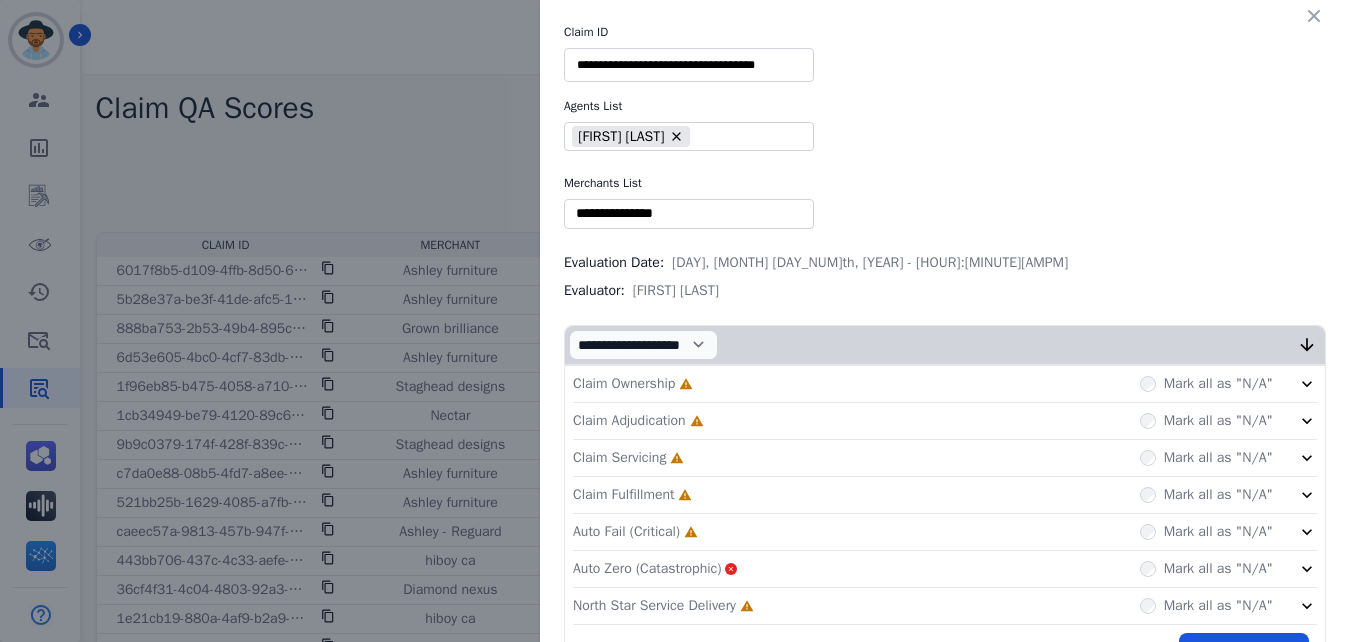 type on "**********" 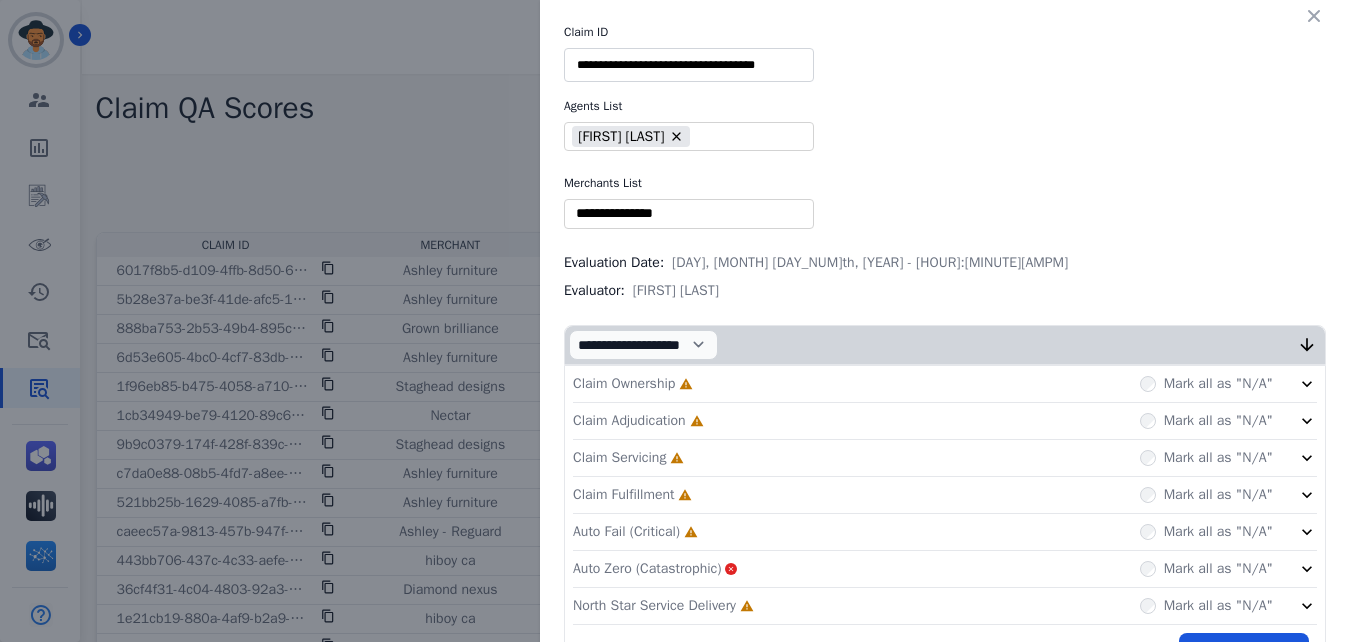 click on "**********" at bounding box center (945, 351) 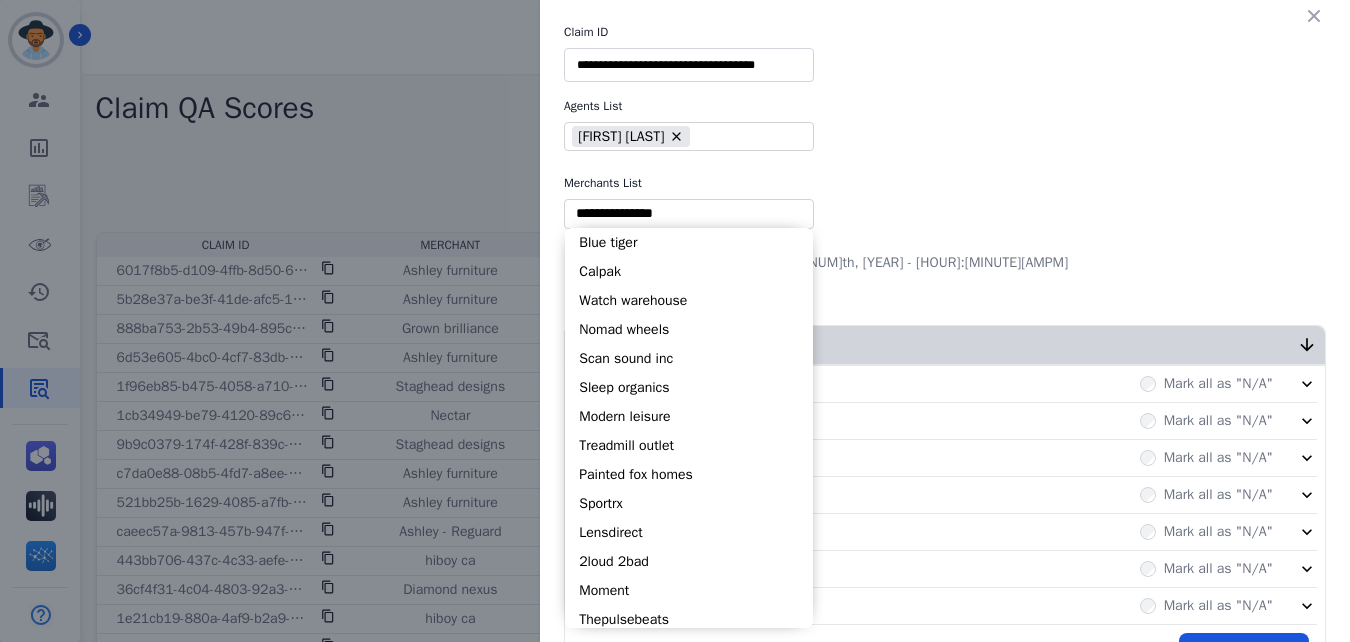 click at bounding box center (689, 213) 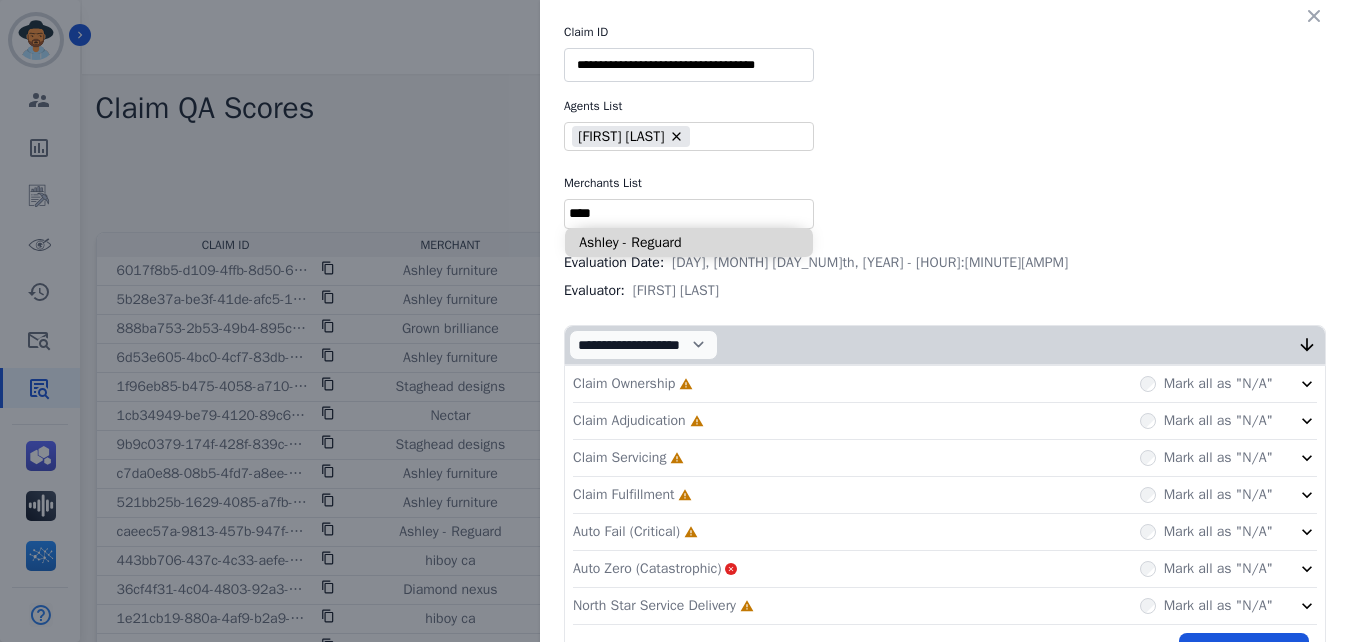 type on "****" 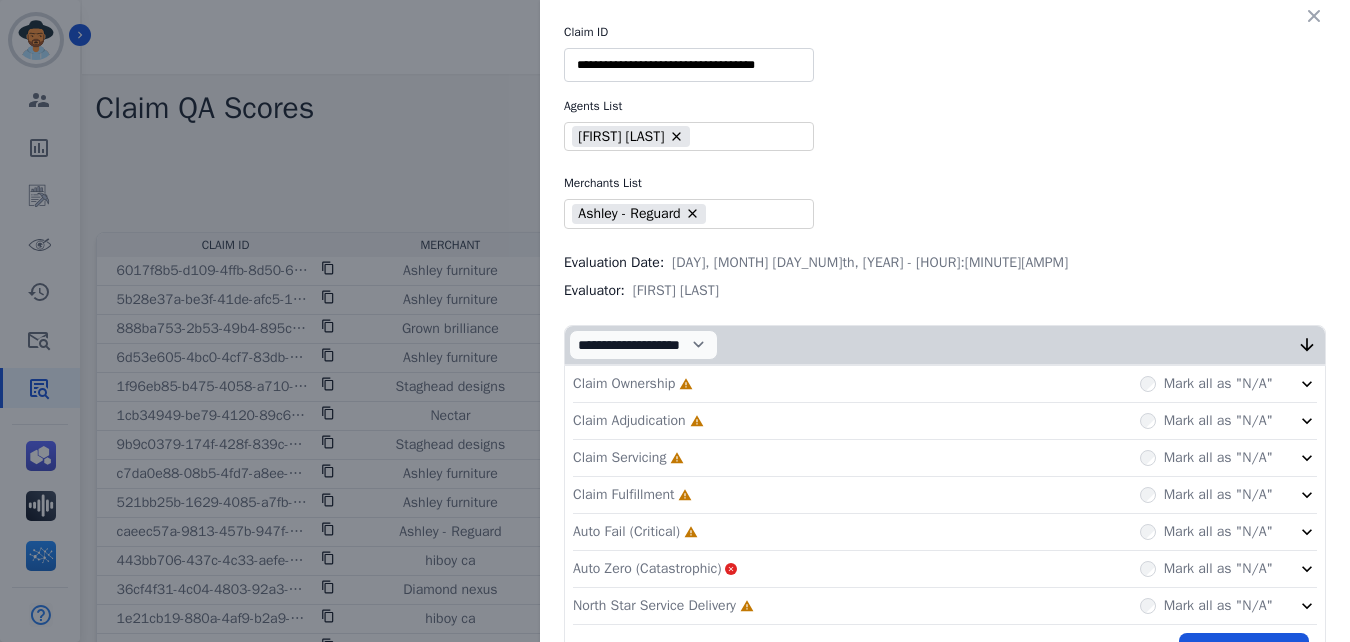 scroll, scrollTop: 60, scrollLeft: 0, axis: vertical 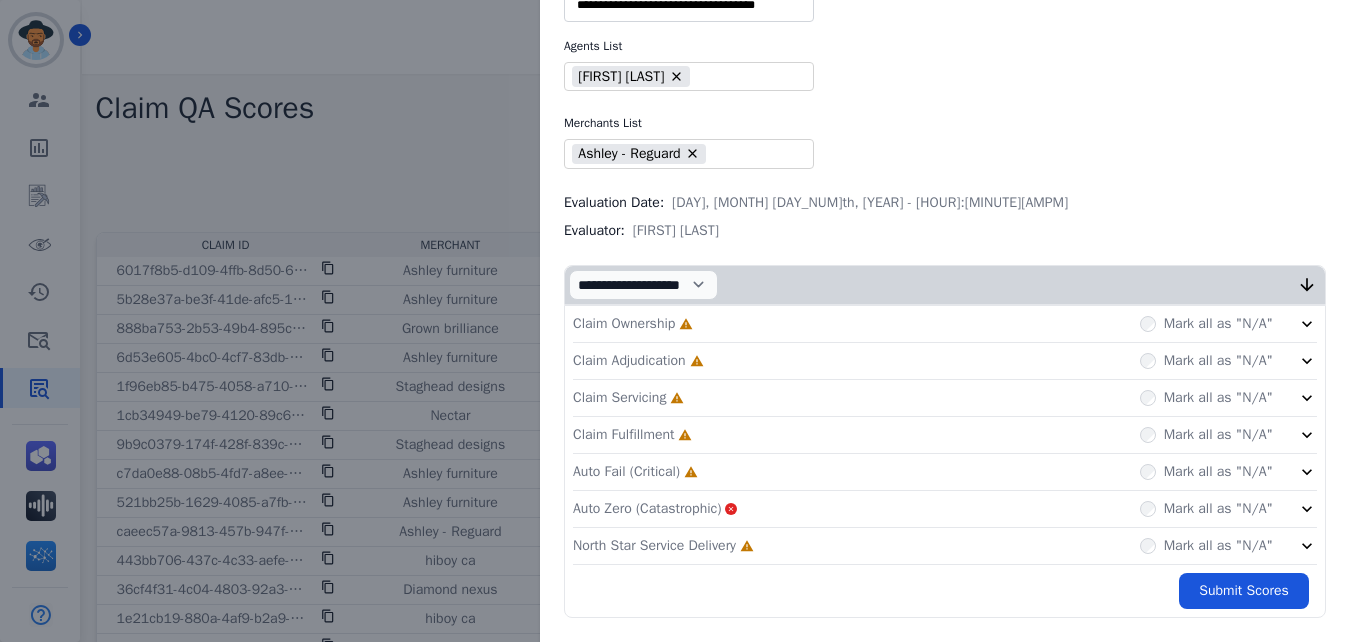 click on "Claim Ownership     Incomplete         Mark all as "N/A"" at bounding box center (945, 324) 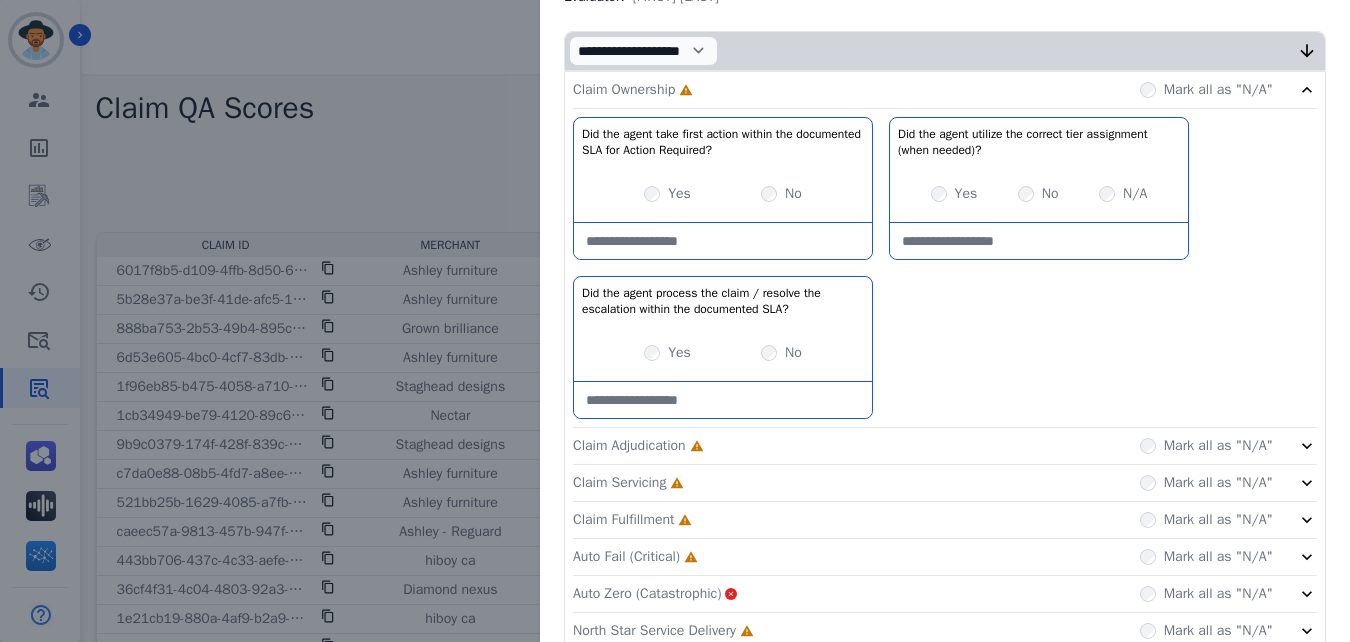 scroll, scrollTop: 379, scrollLeft: 0, axis: vertical 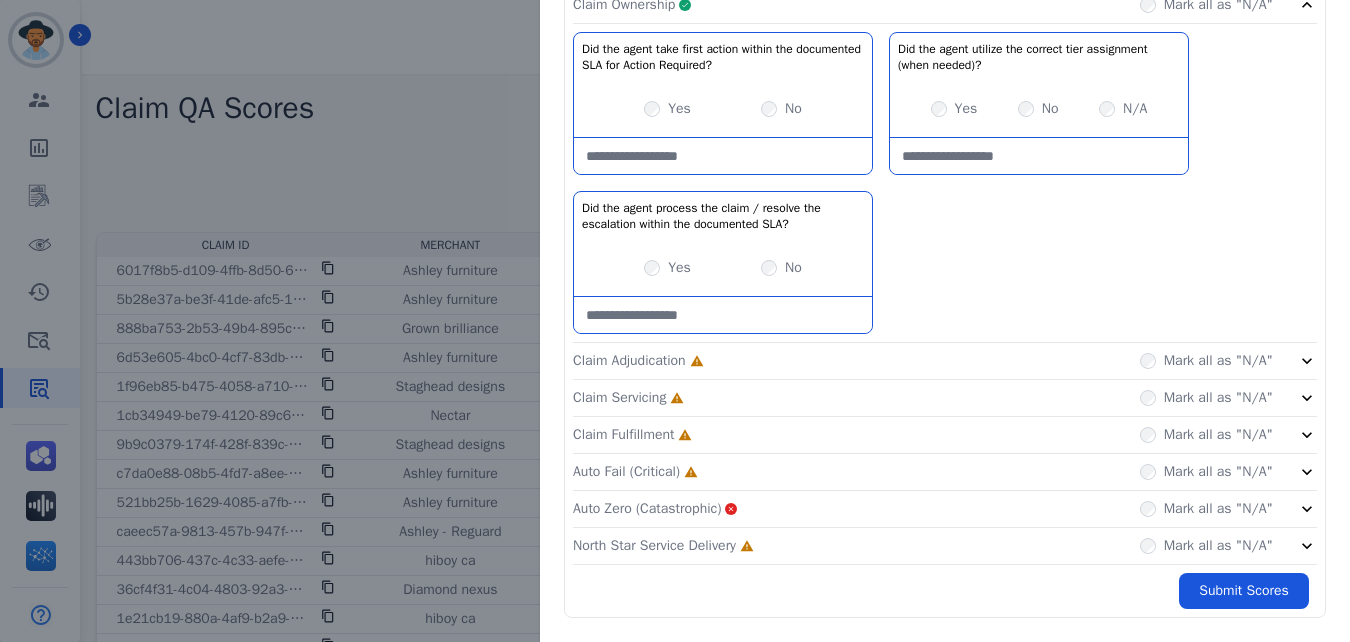 click on "Claim Adjudication     Incomplete         Mark all as "N/A"" 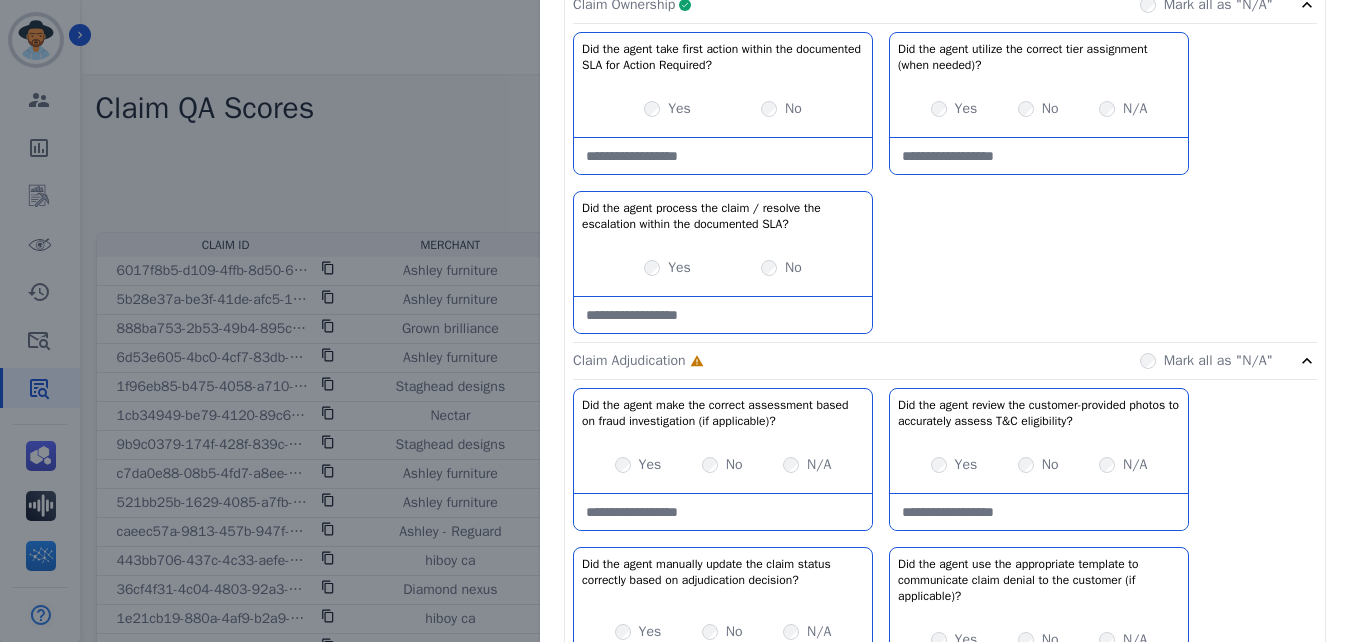 click on "Claim Ownership     Complete         Mark all as "N/A"" at bounding box center [945, 5] 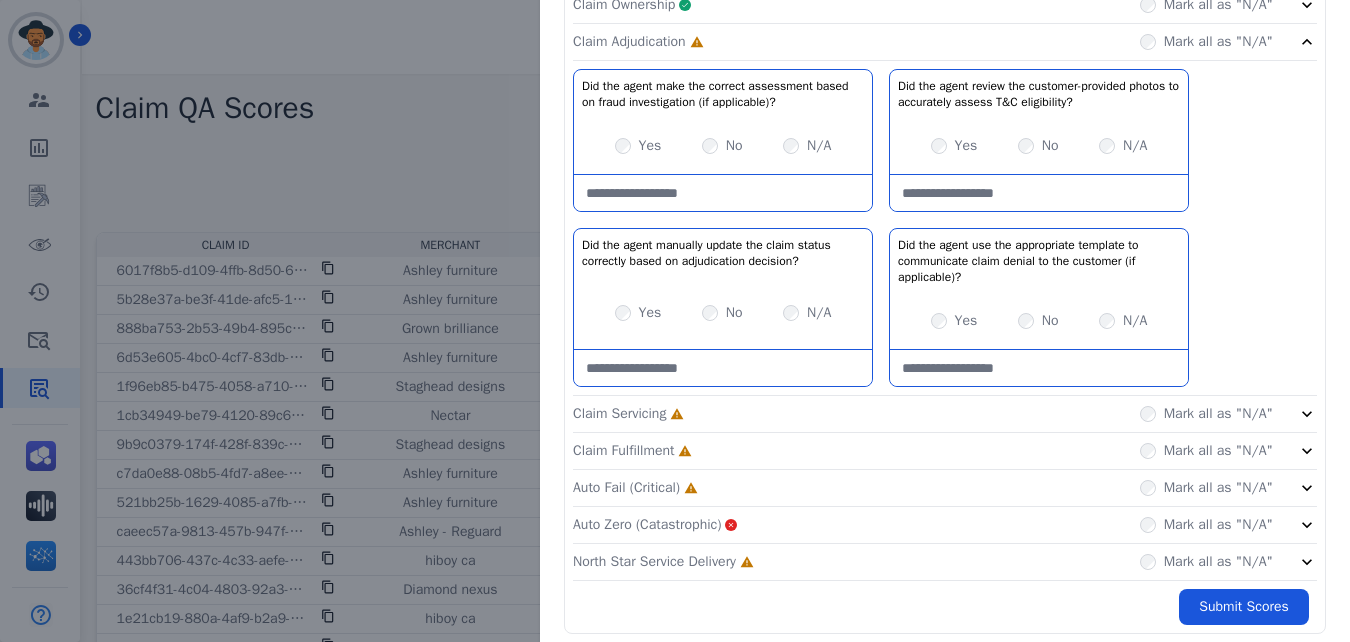 click on "Yes" at bounding box center (638, 313) 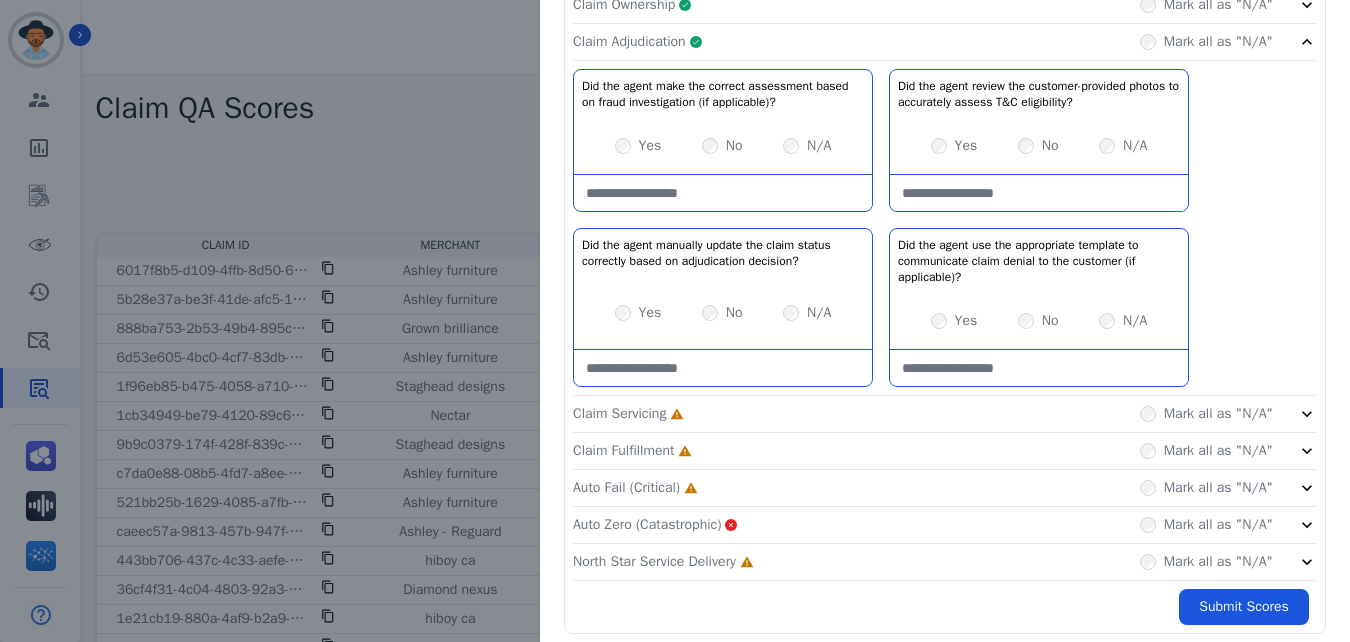 click at bounding box center (1039, 368) 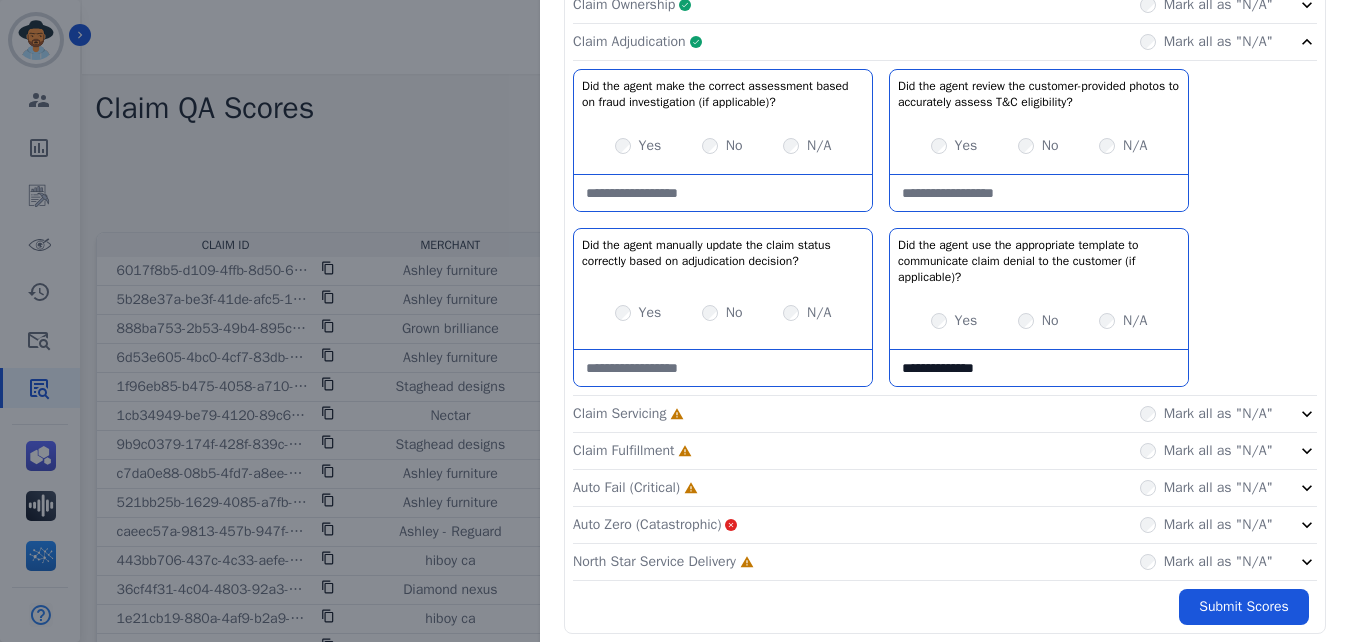 type on "**********" 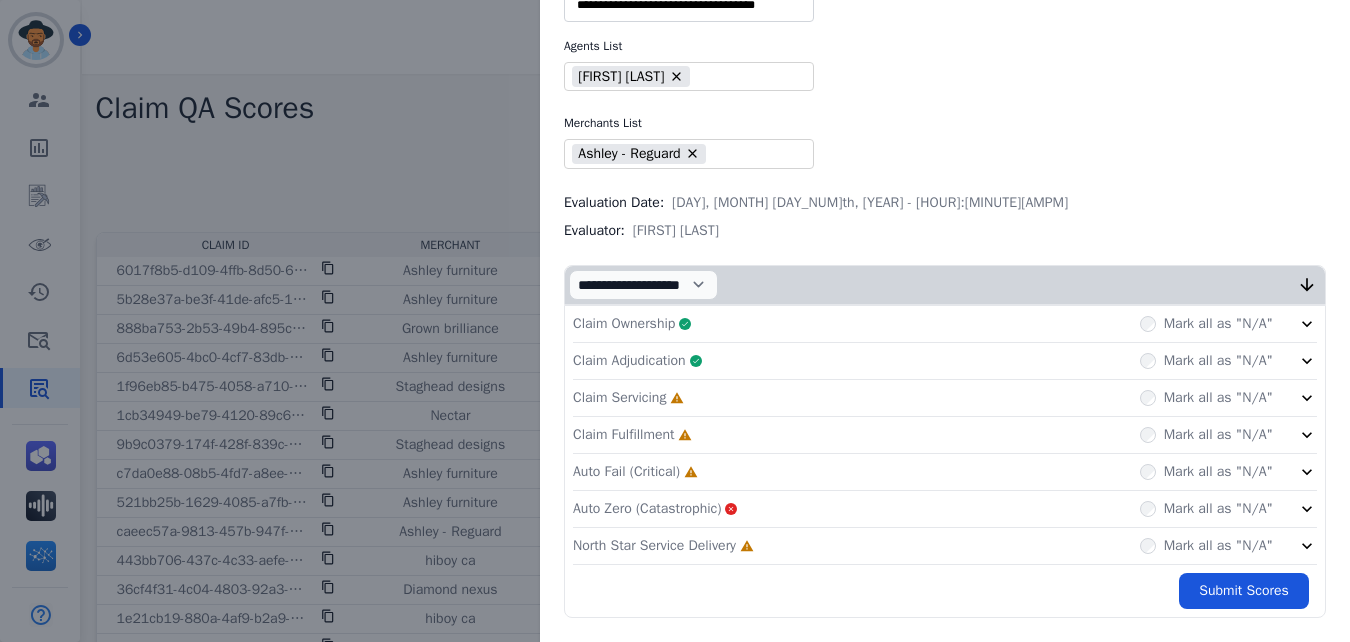 click on "Claim Servicing     Incomplete         Mark all as "N/A"" 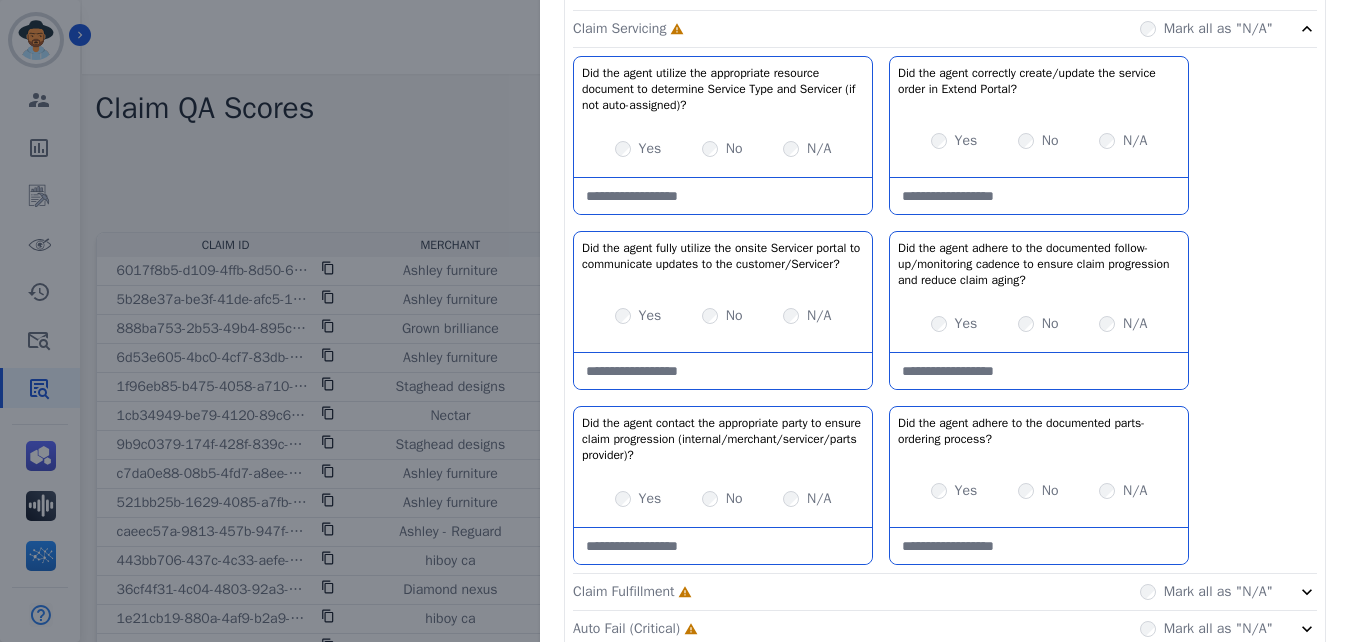 scroll, scrollTop: 430, scrollLeft: 0, axis: vertical 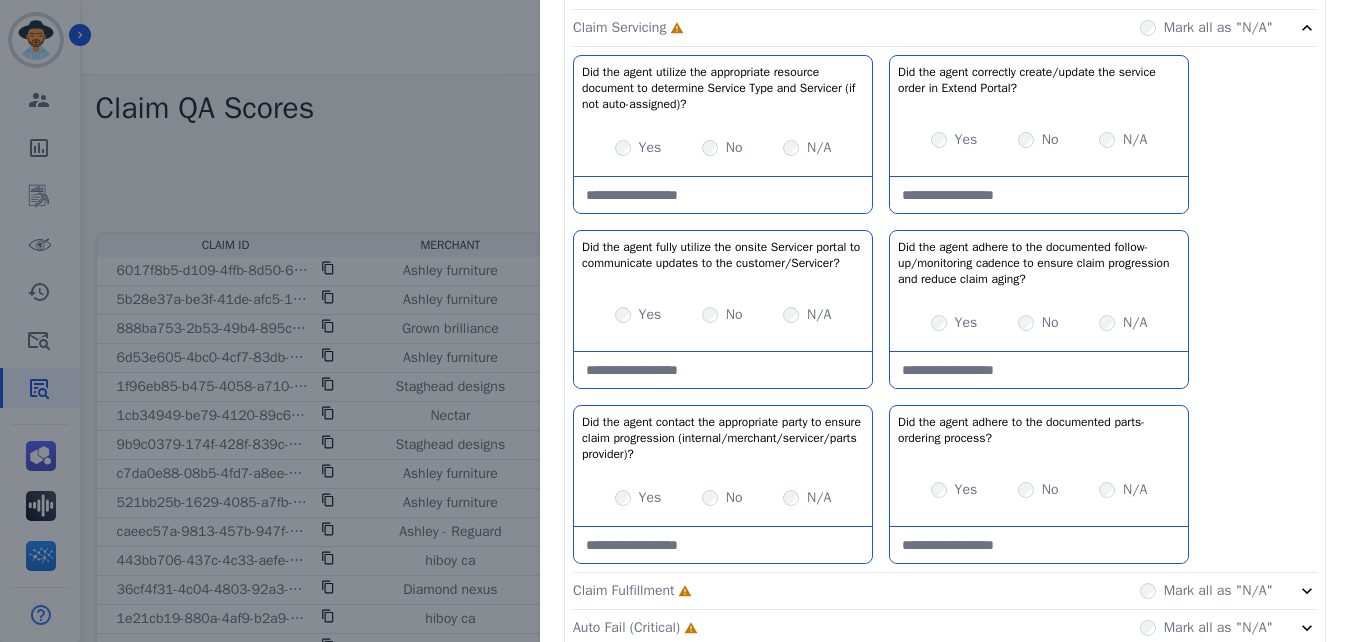 click at bounding box center [723, 195] 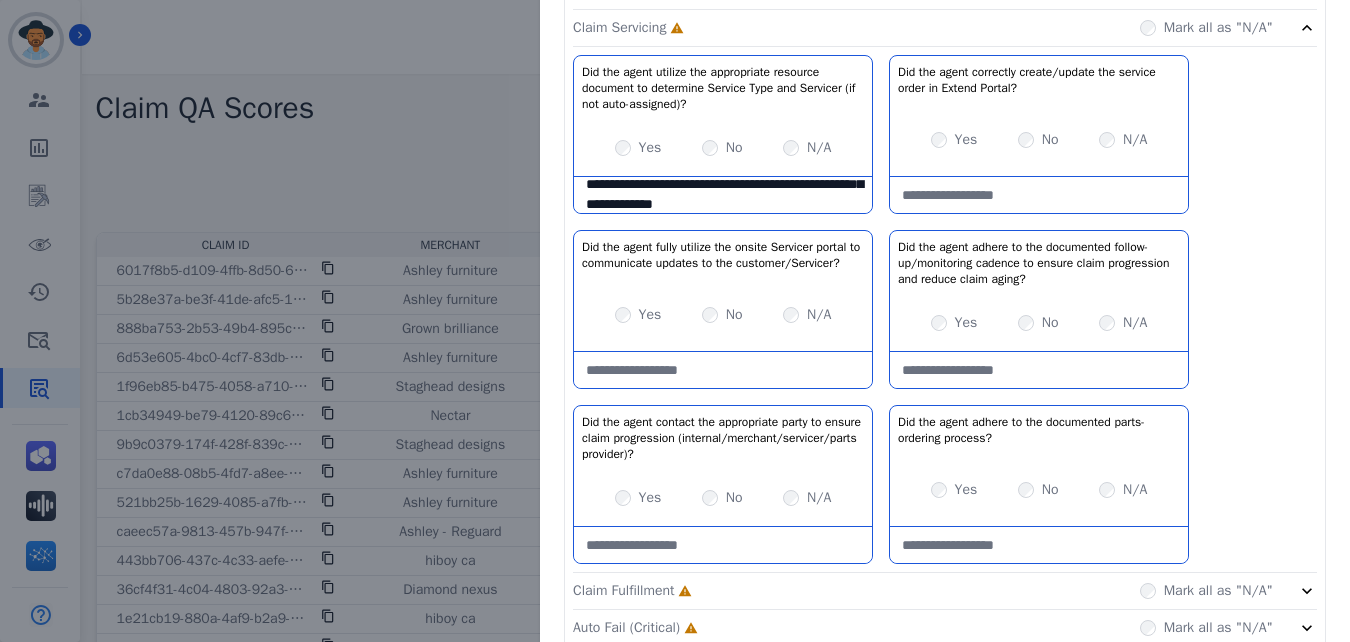 scroll, scrollTop: 51, scrollLeft: 0, axis: vertical 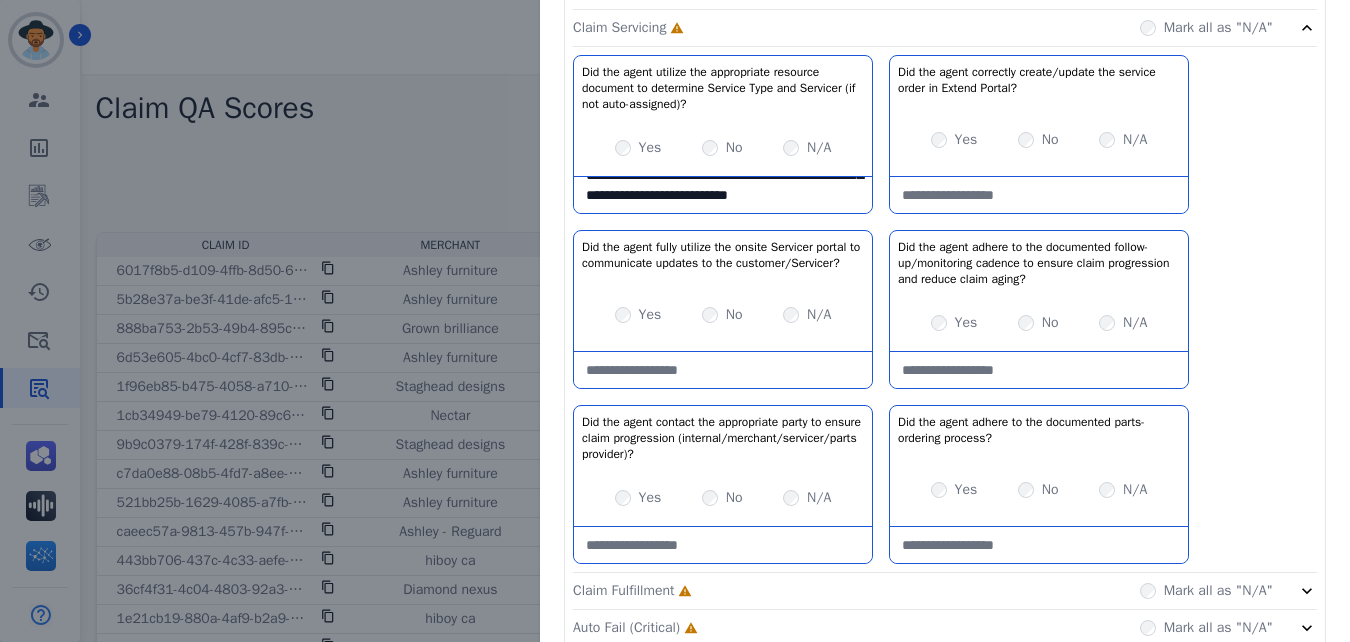 type on "**********" 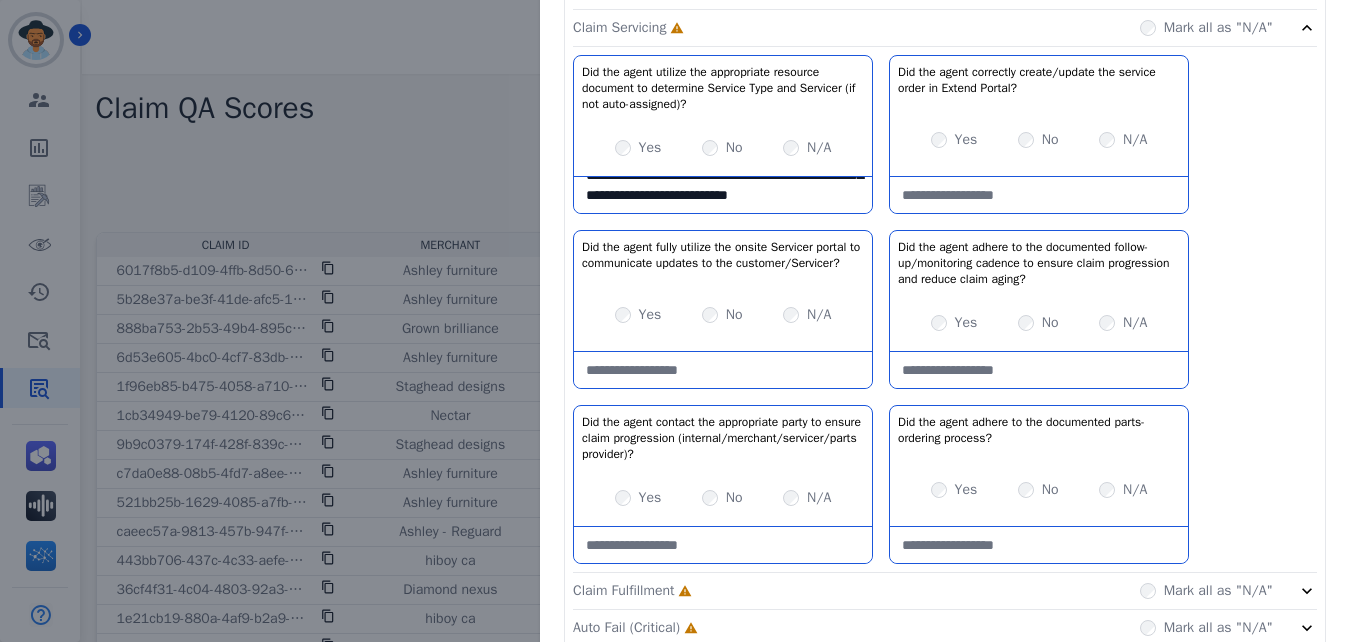 click at bounding box center [1039, 195] 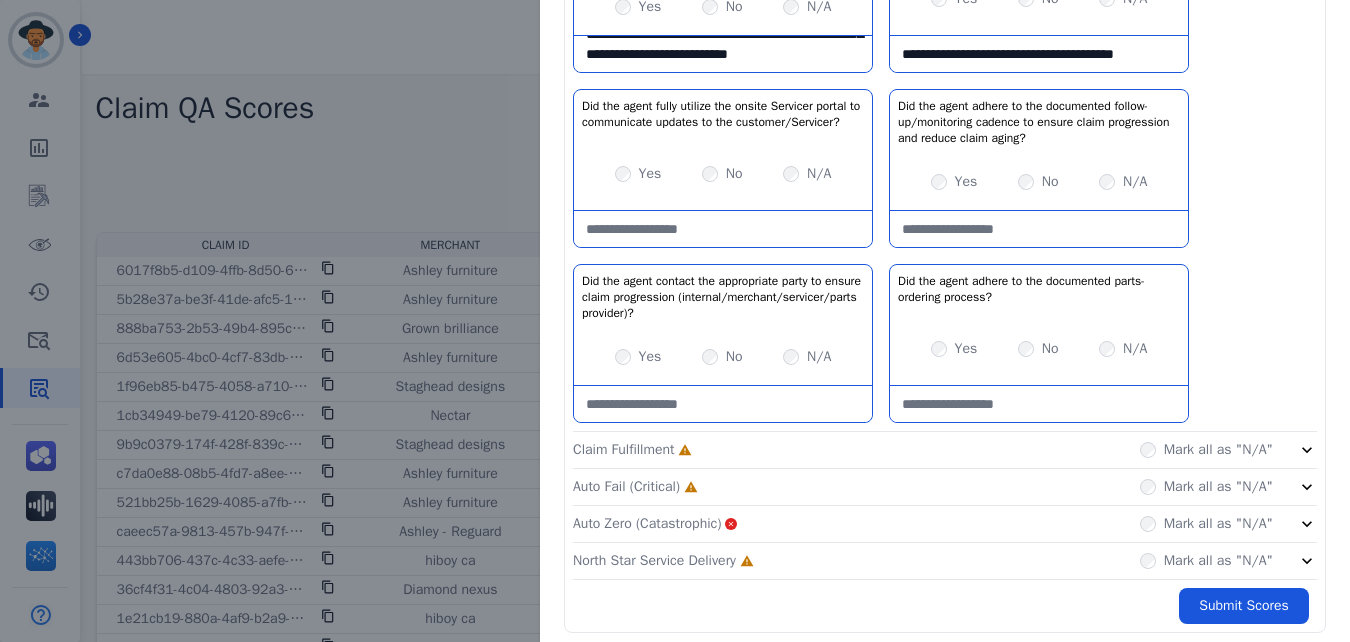 scroll, scrollTop: 572, scrollLeft: 0, axis: vertical 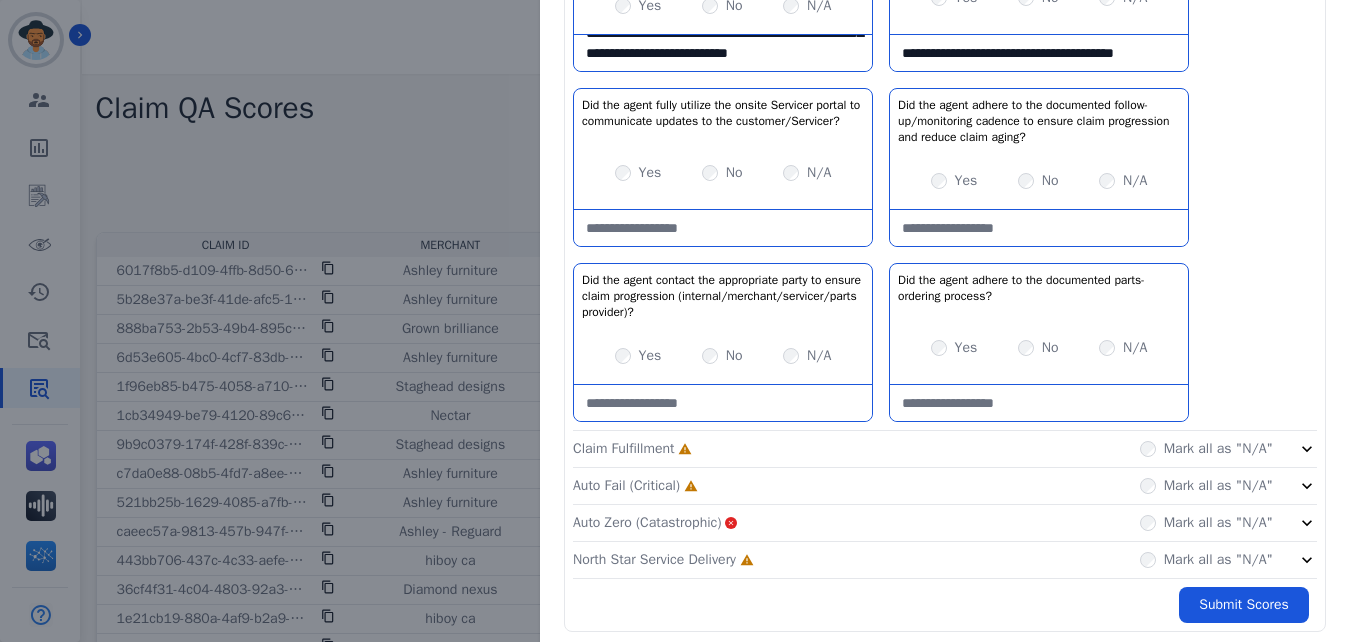 type on "**********" 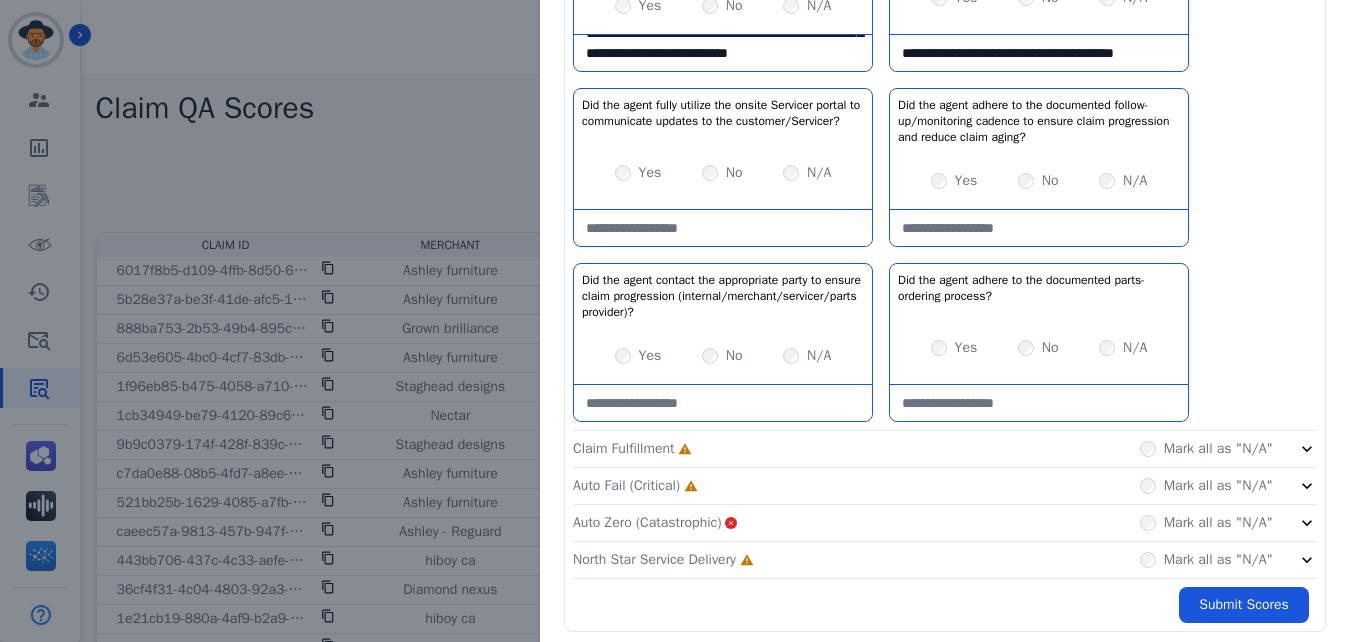 click at bounding box center (1039, 228) 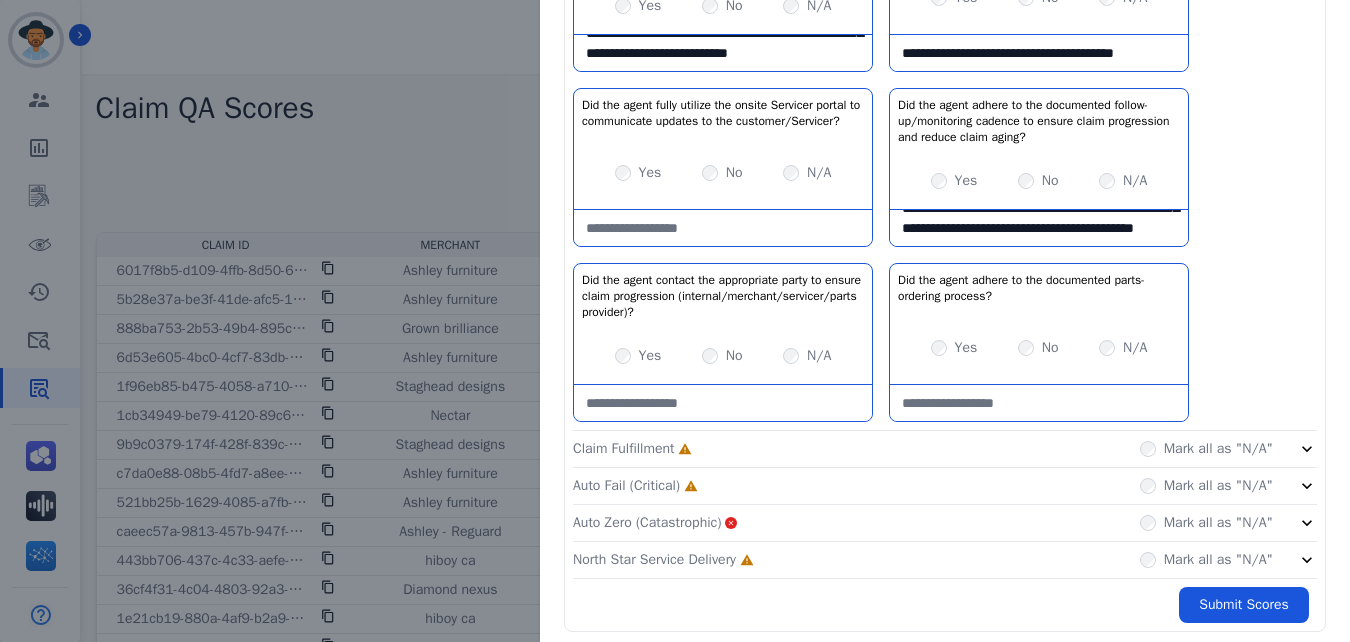 scroll, scrollTop: 71, scrollLeft: 0, axis: vertical 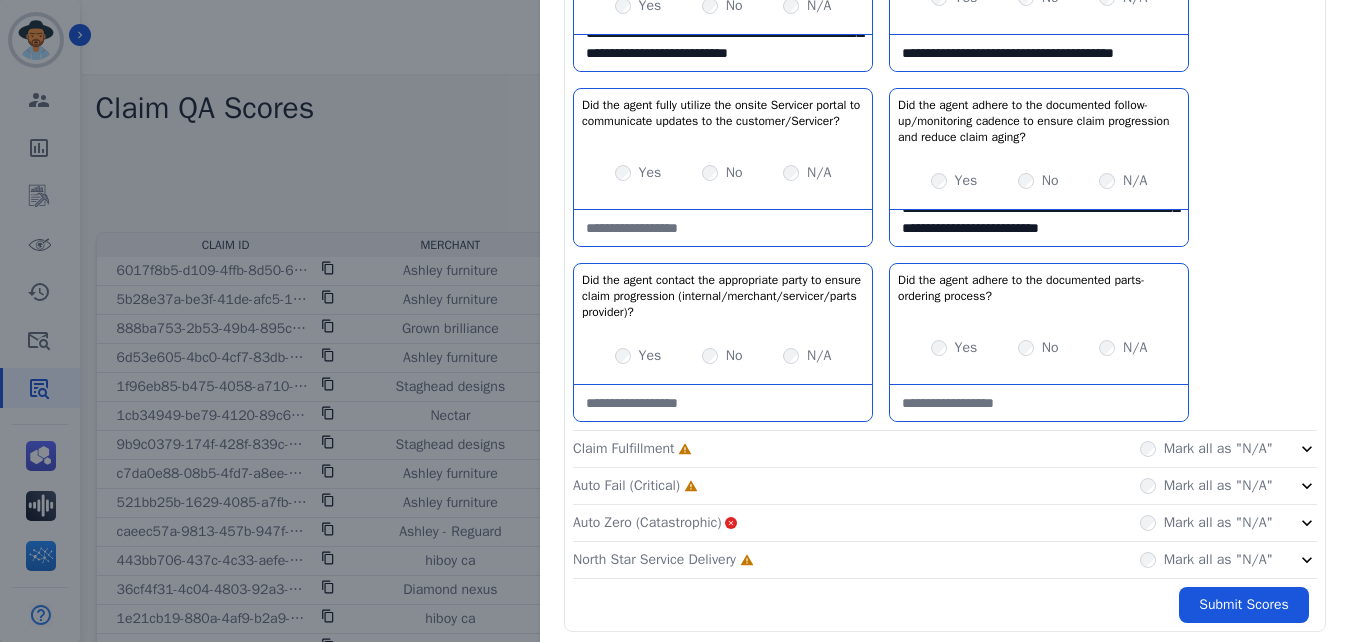 type on "**********" 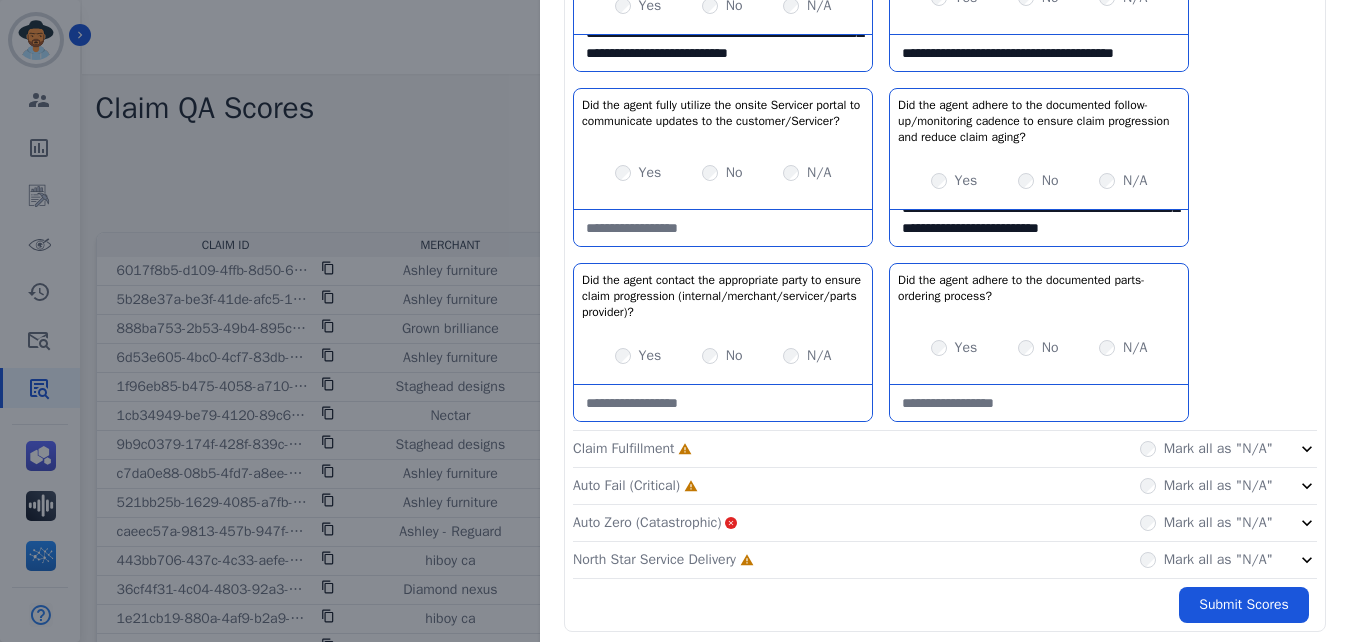 click at bounding box center [1039, 403] 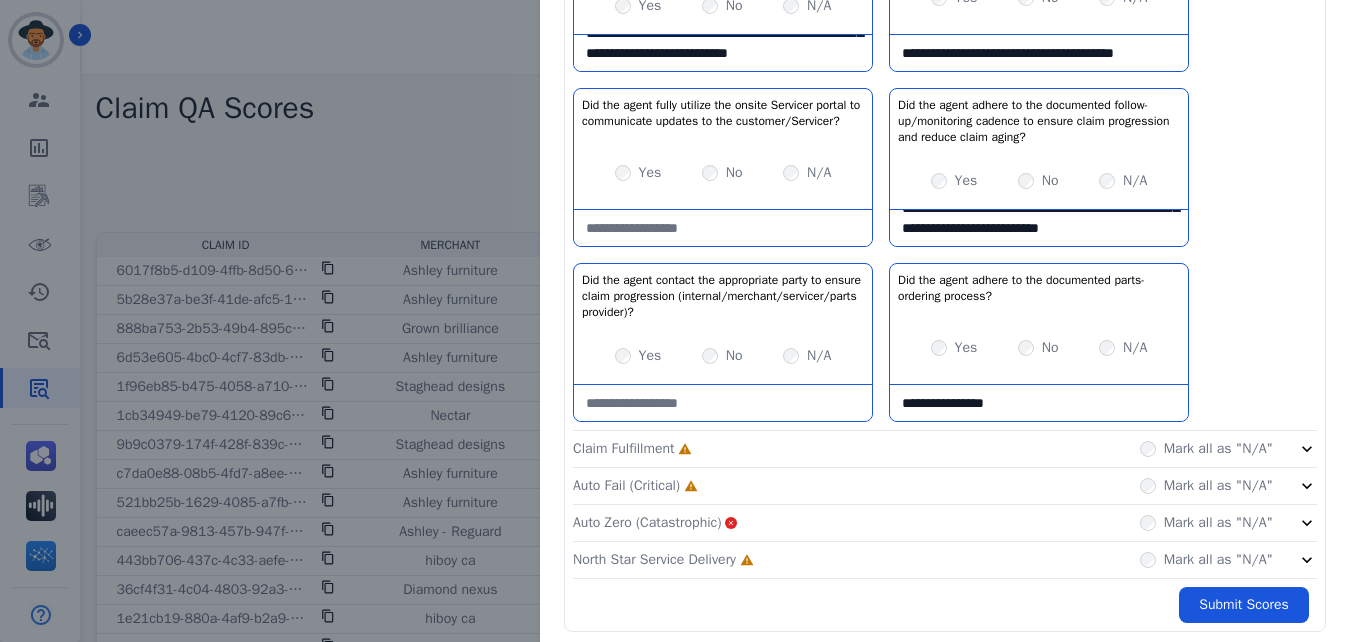 type on "**********" 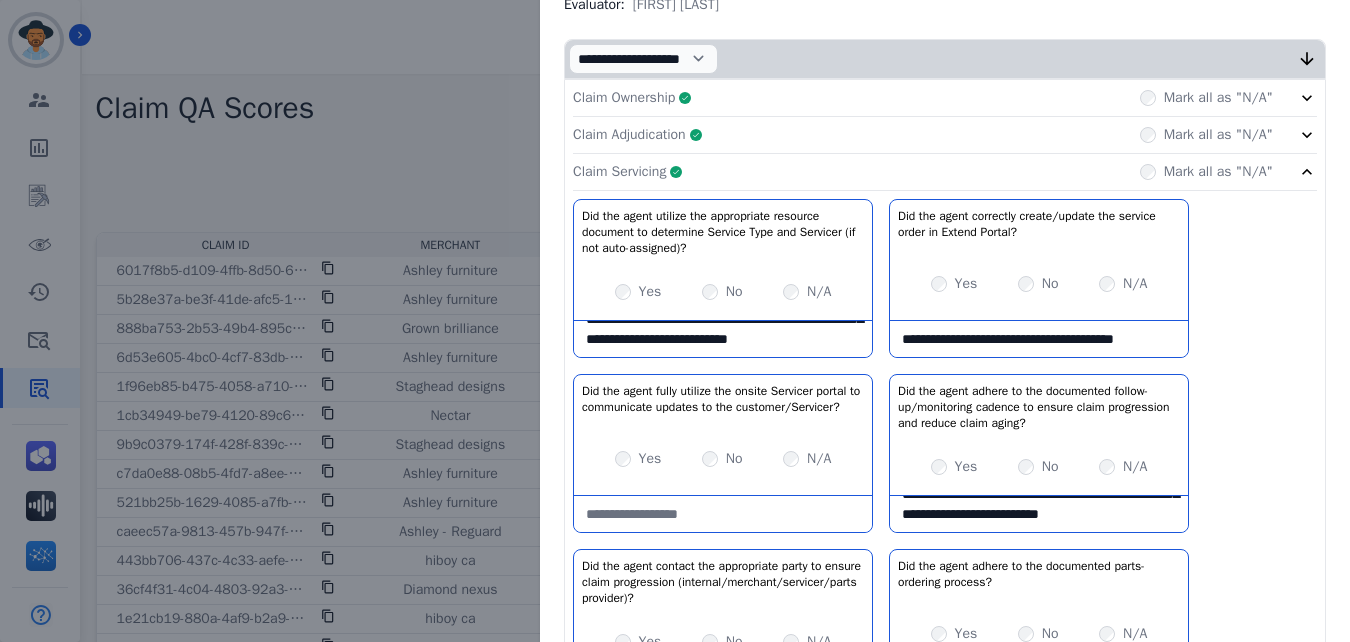 scroll, scrollTop: 285, scrollLeft: 0, axis: vertical 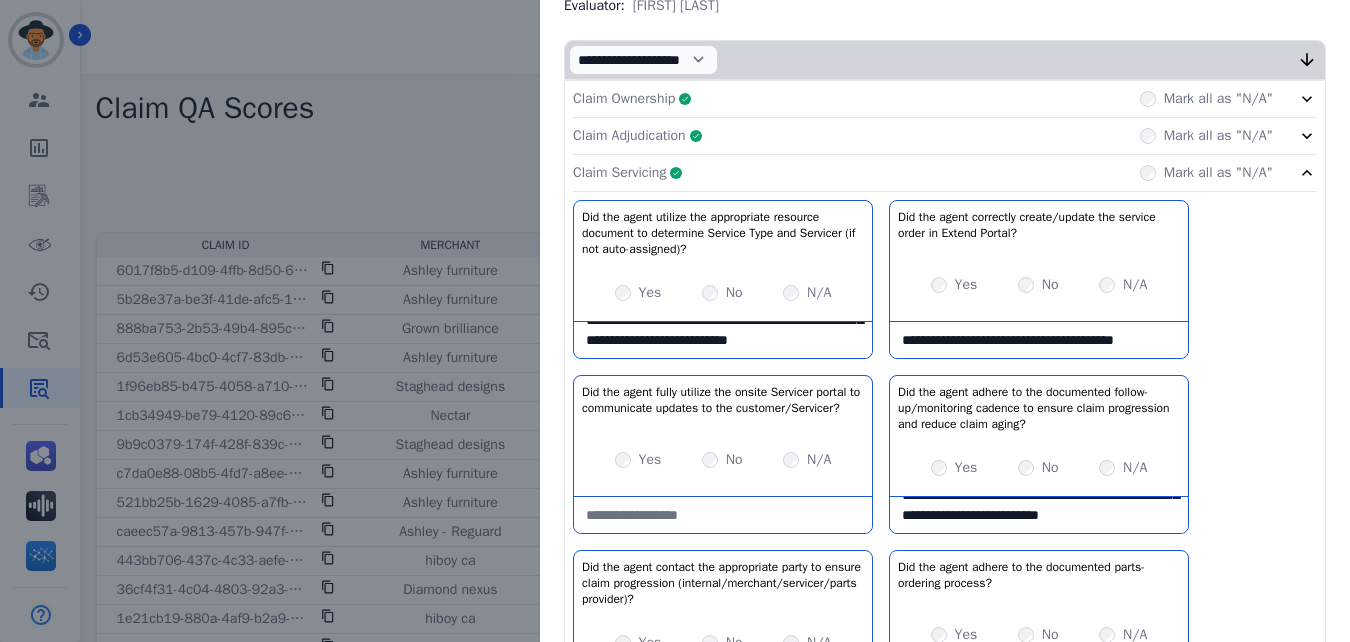 click on "Claim Servicing     Complete         Mark all as "N/A"" 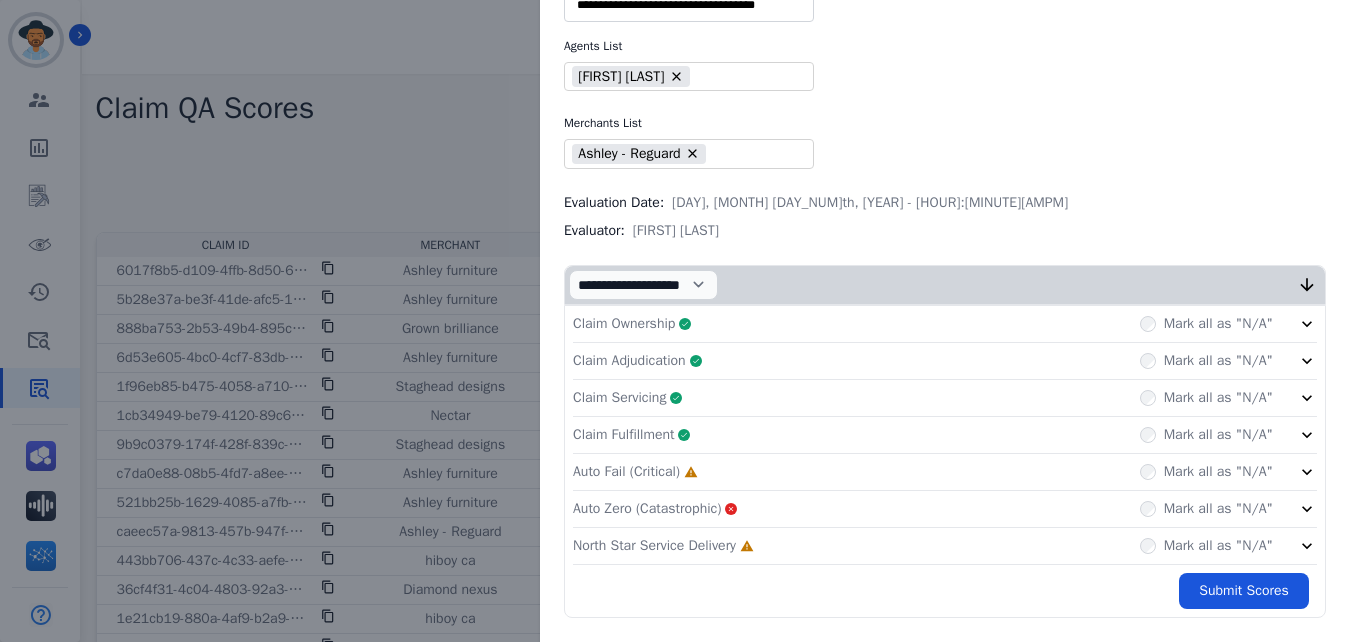 click on "Auto Fail (Critical)     Incomplete         Mark all as "N/A"" 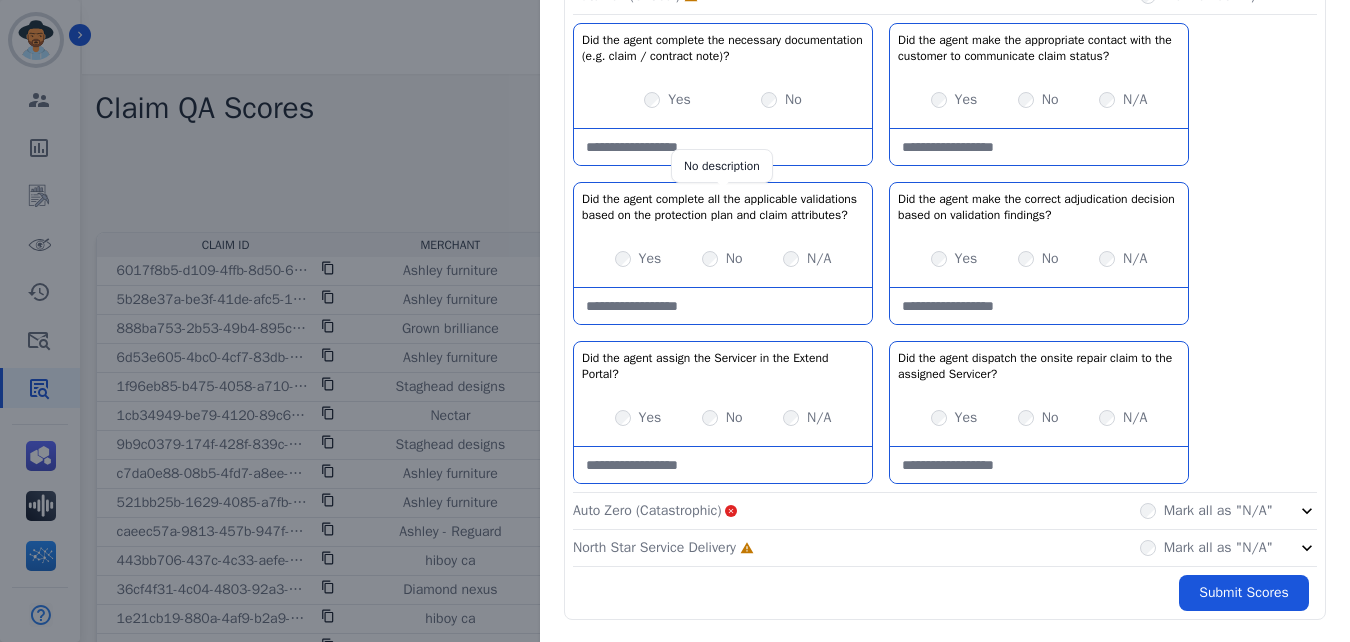 scroll, scrollTop: 537, scrollLeft: 0, axis: vertical 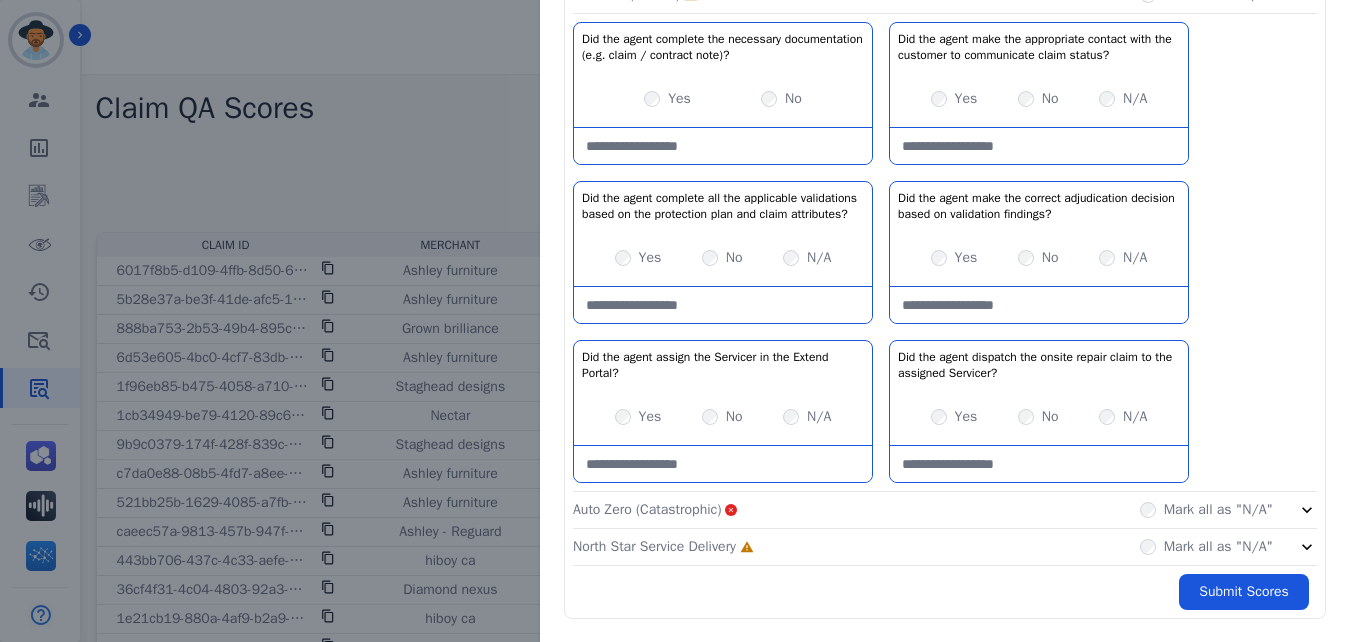 click on "N/A" at bounding box center (807, 258) 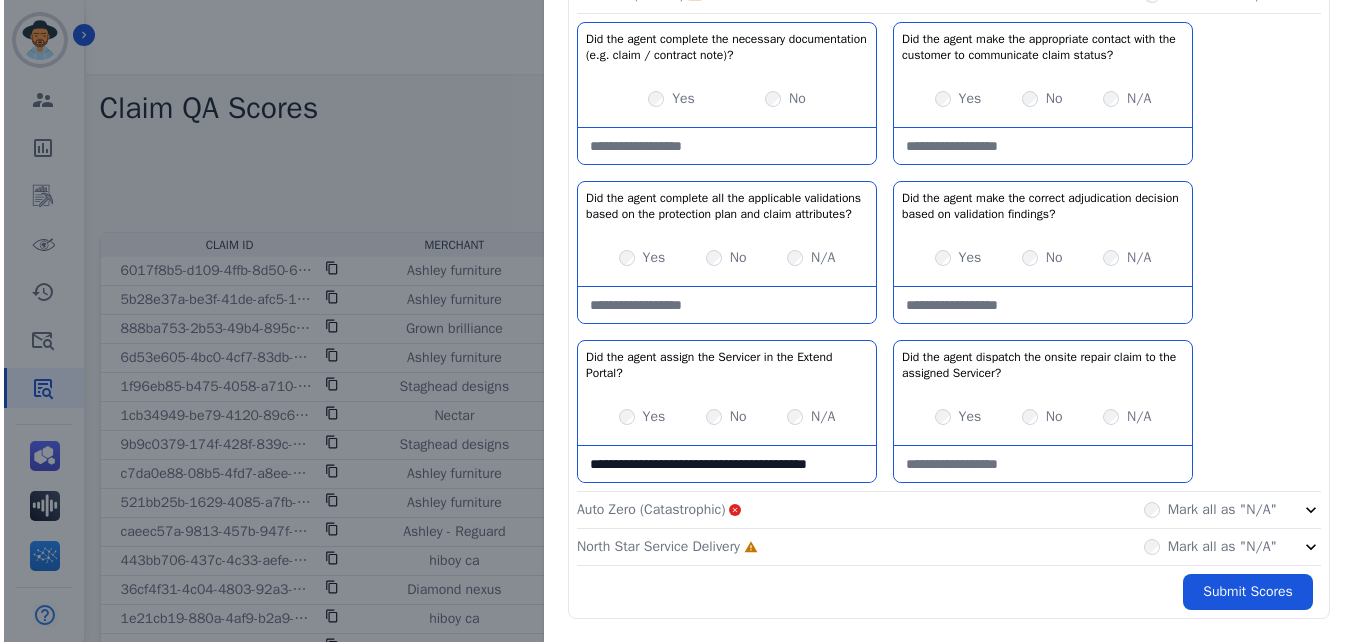 scroll, scrollTop: 11, scrollLeft: 0, axis: vertical 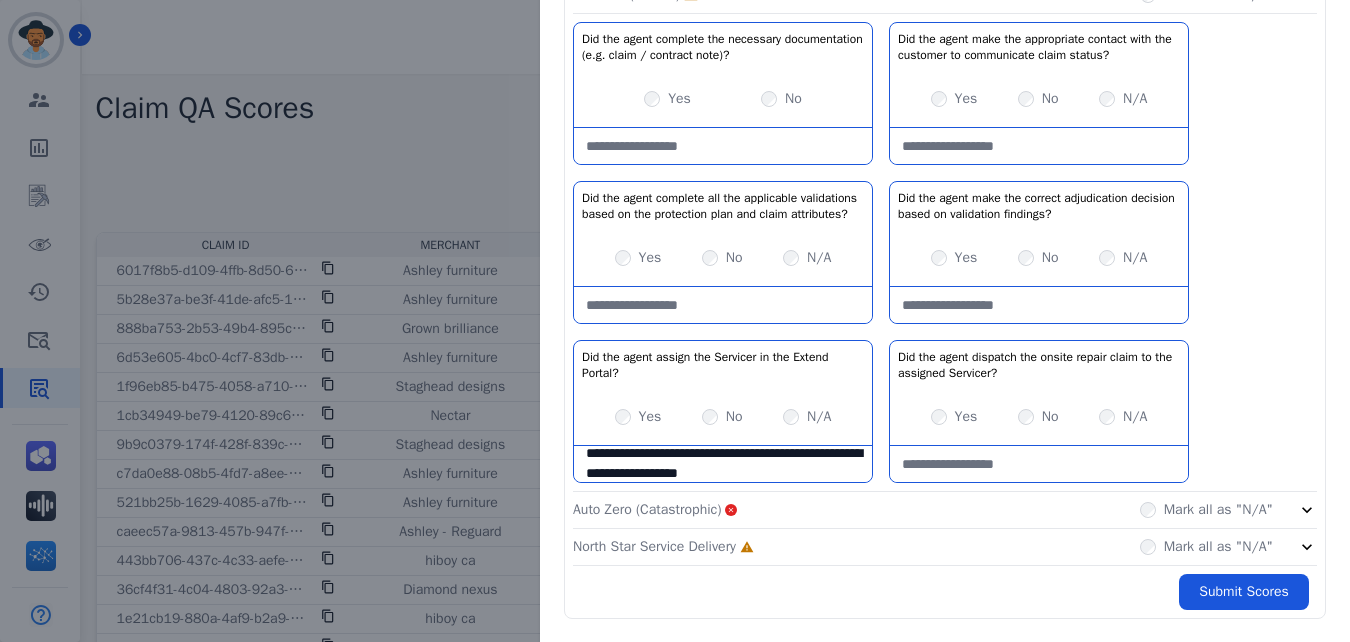 type on "**********" 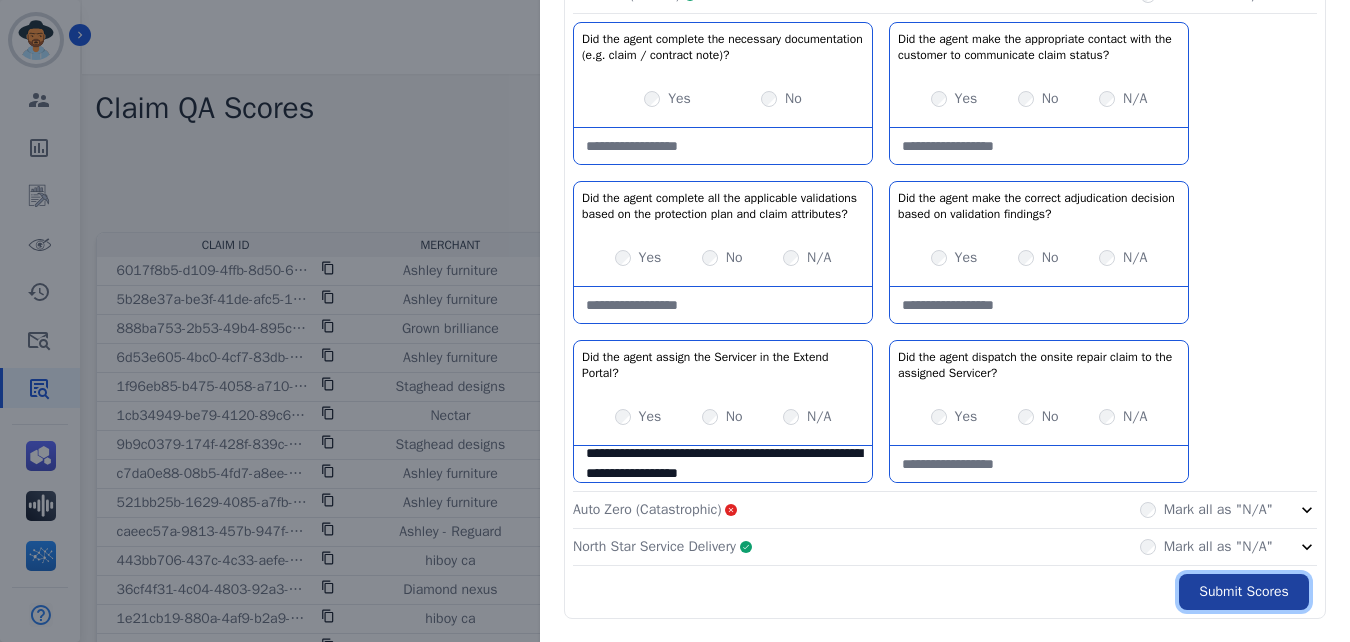 click on "Submit Scores" at bounding box center [1244, 592] 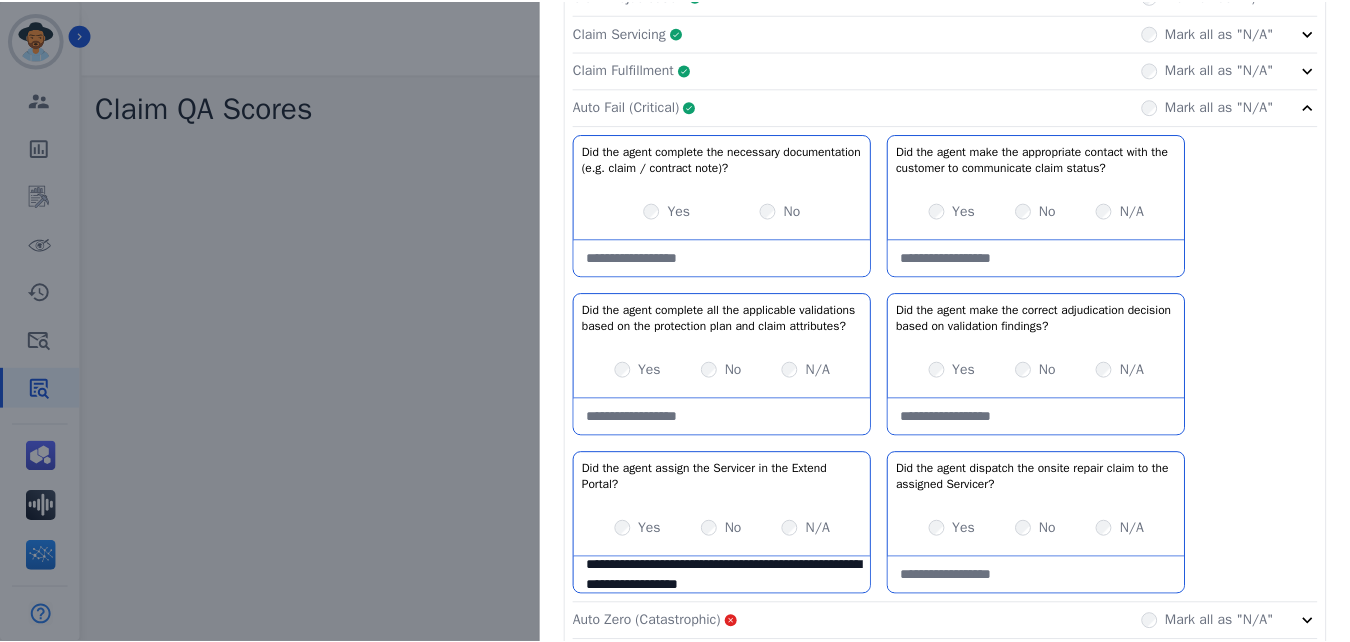 scroll, scrollTop: 649, scrollLeft: 0, axis: vertical 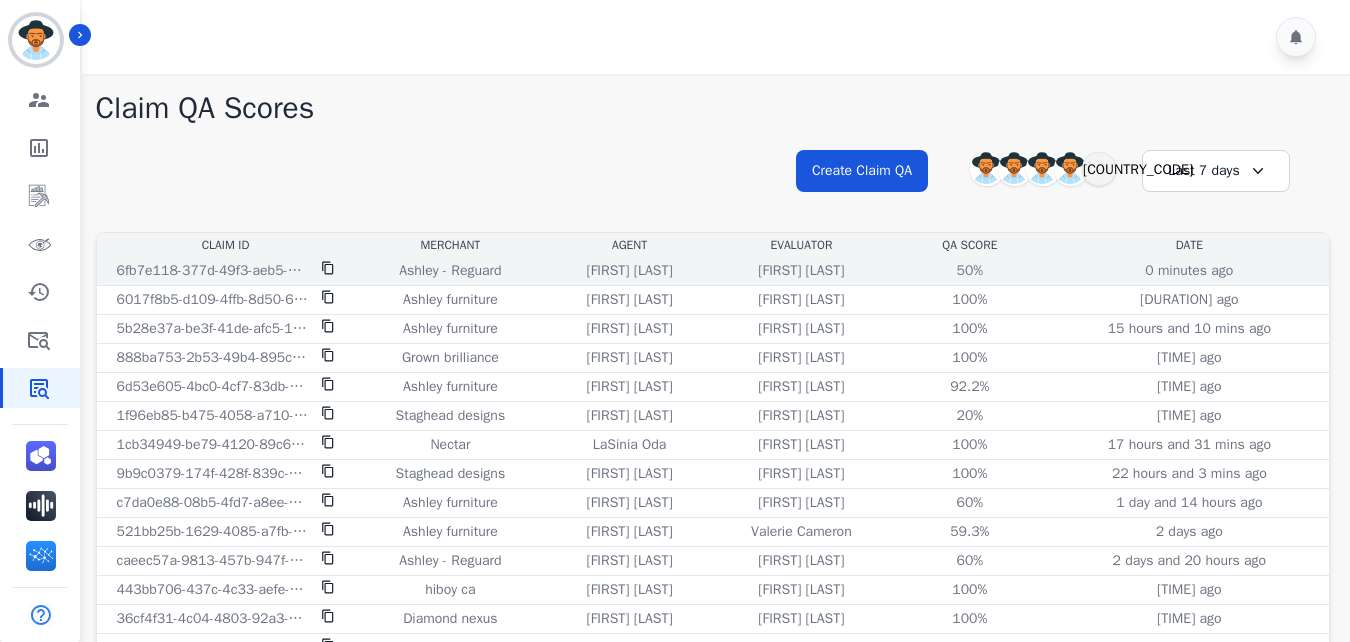 click 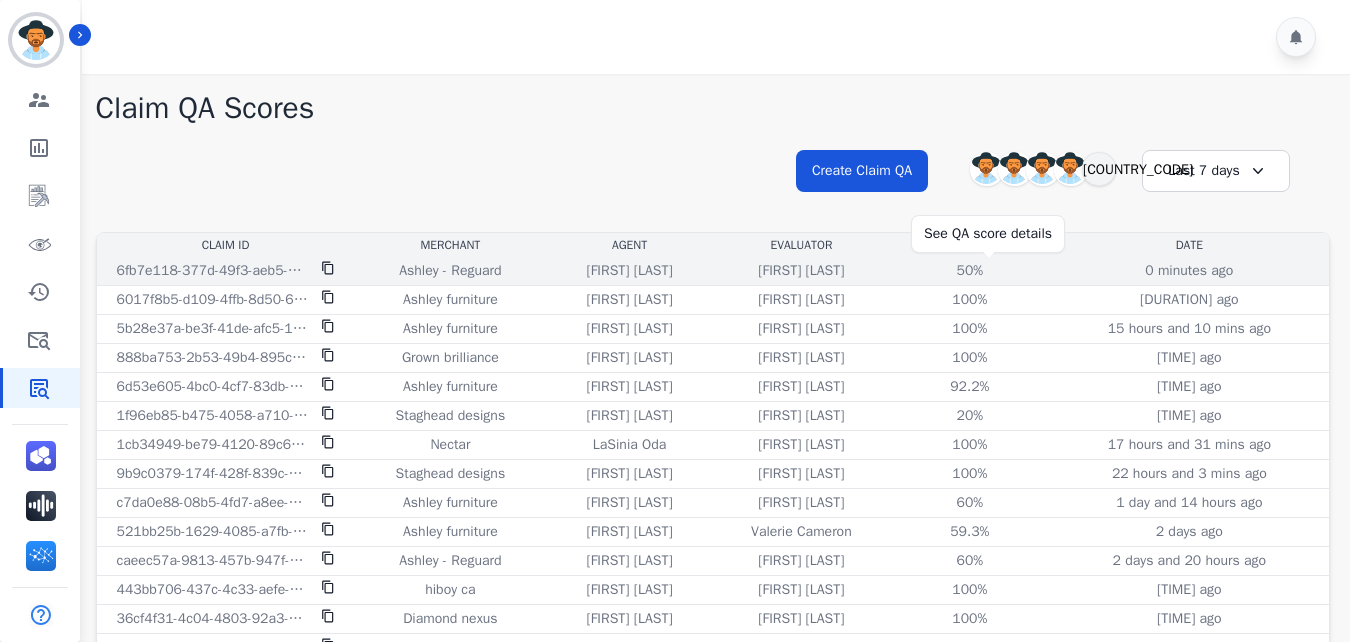 click on "50%" at bounding box center (970, 271) 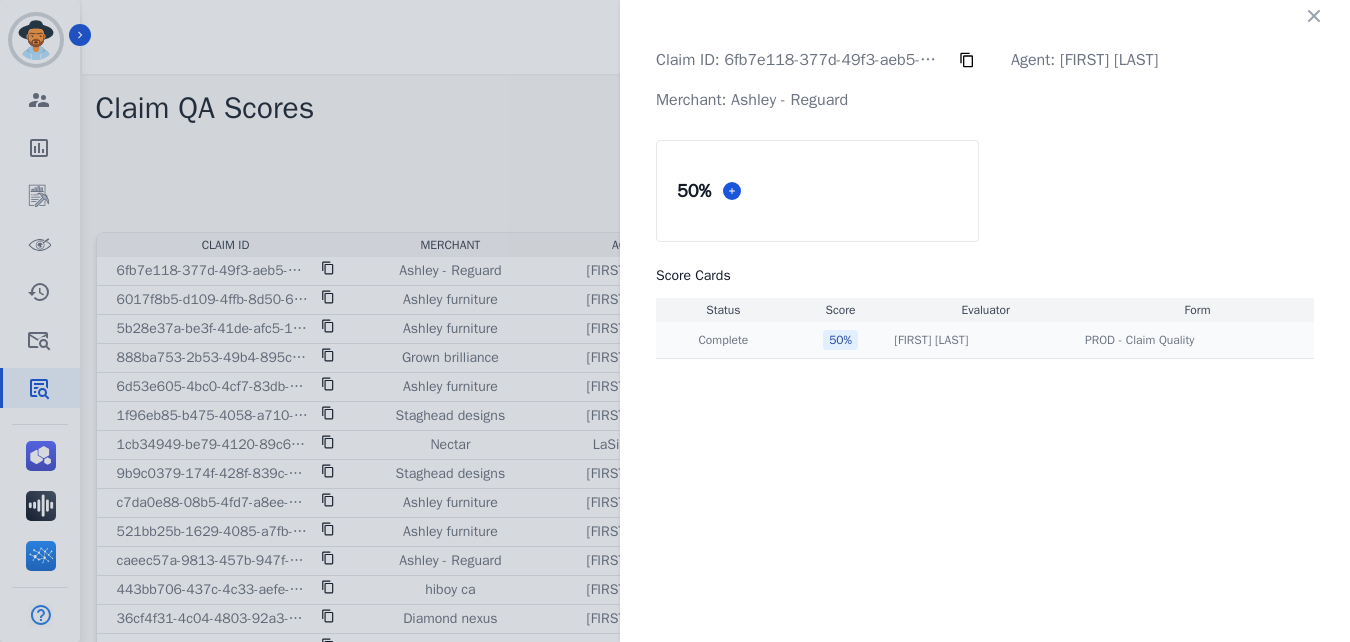 click on "50 %" at bounding box center [840, 340] 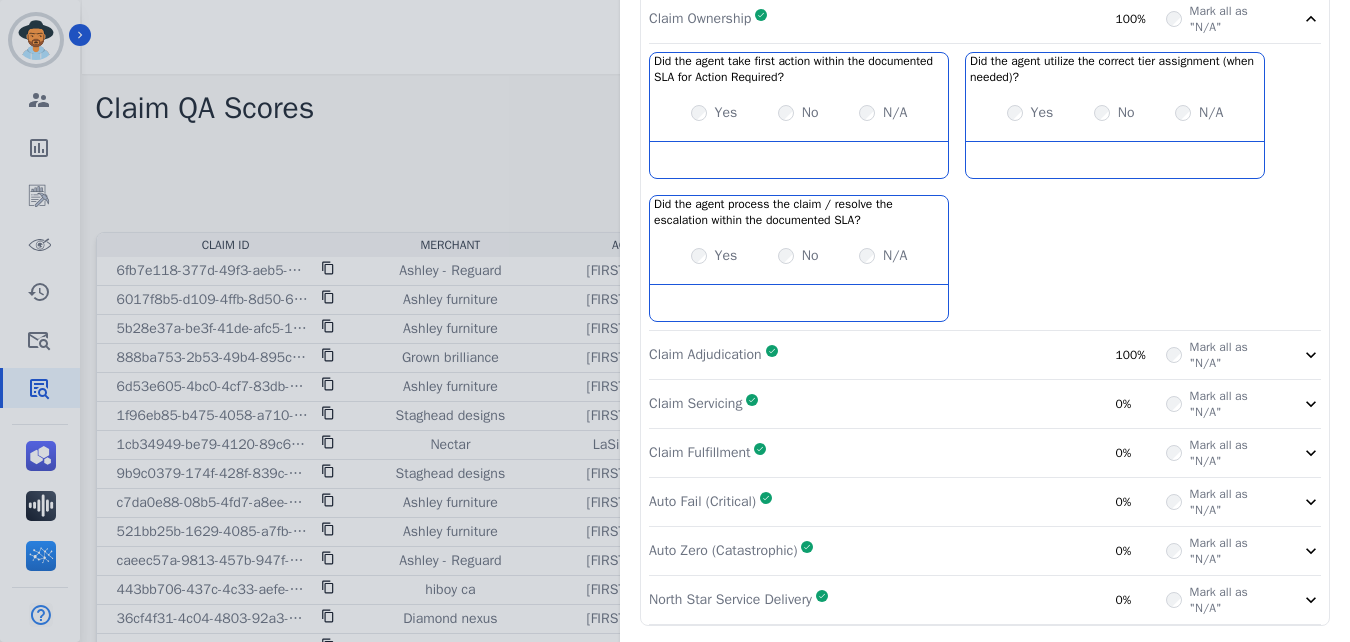 scroll, scrollTop: 411, scrollLeft: 0, axis: vertical 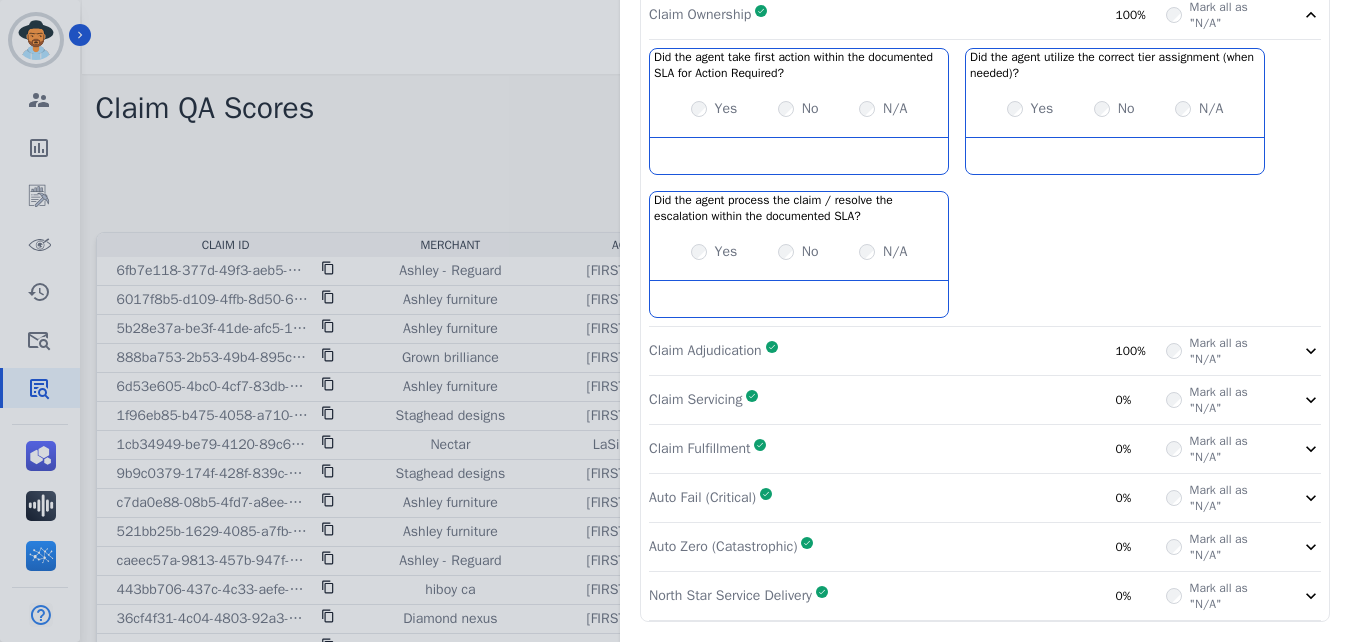 click on "Claim Adjudication     Complete       100%" at bounding box center [907, 351] 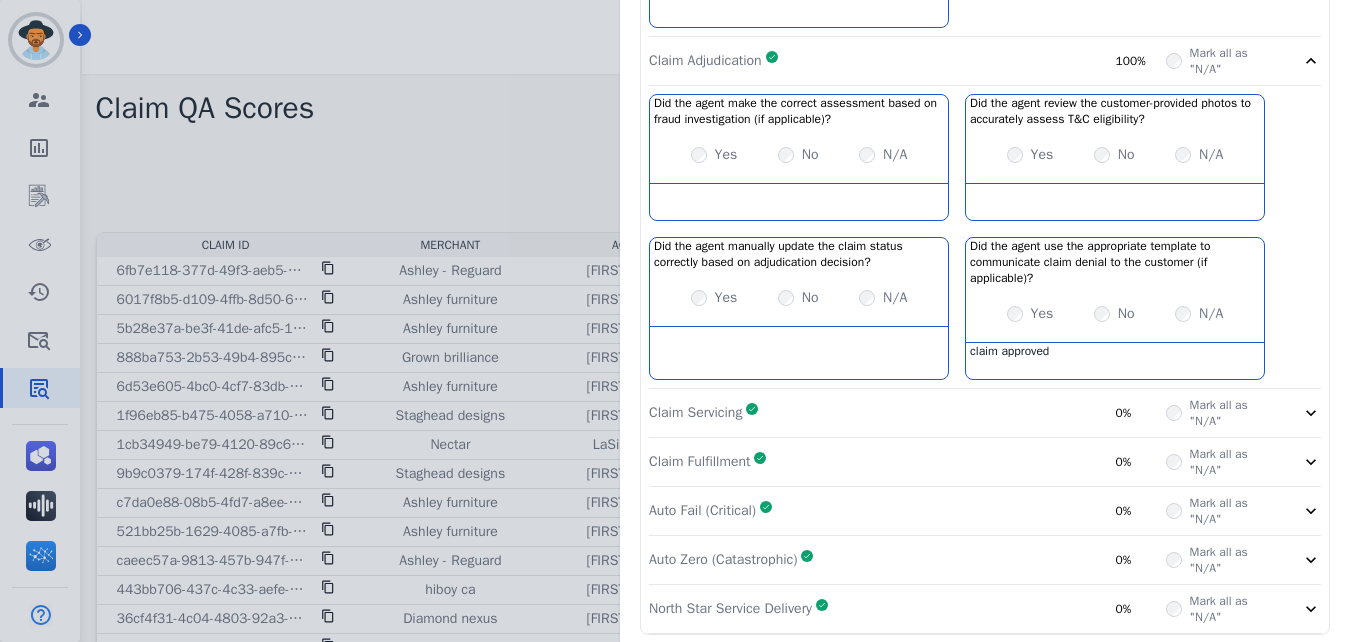 scroll, scrollTop: 714, scrollLeft: 0, axis: vertical 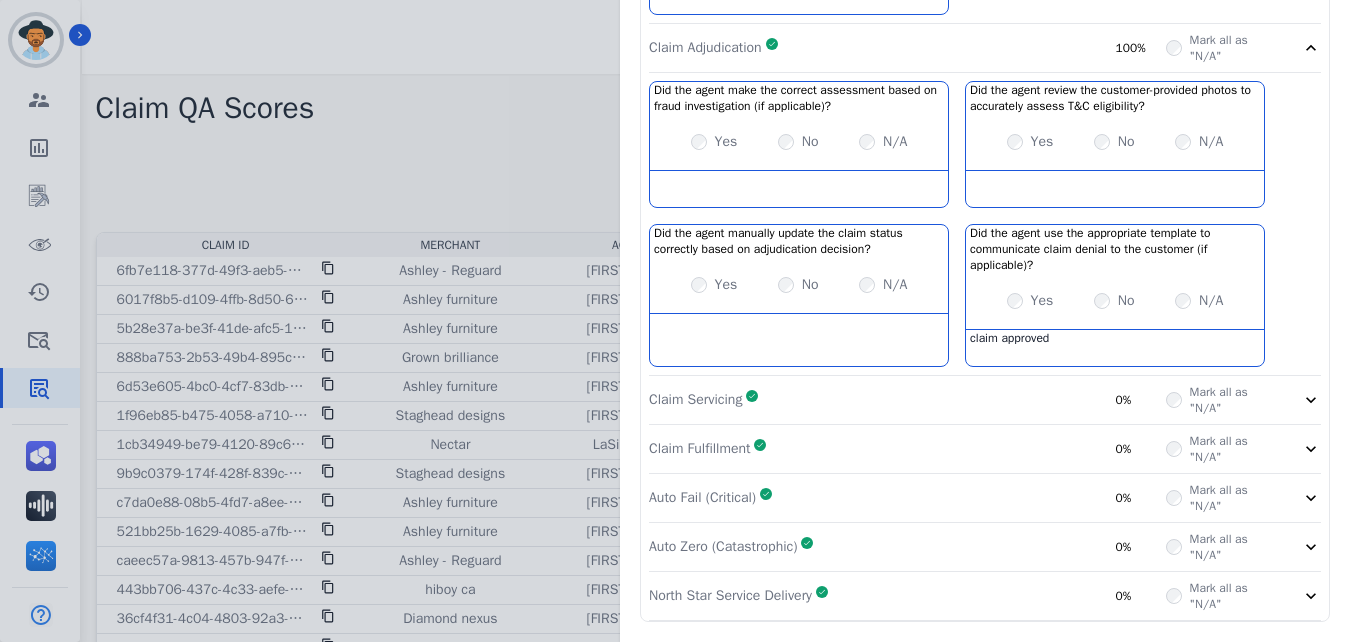 click on "Claim Servicing     Complete       0%" at bounding box center (907, 400) 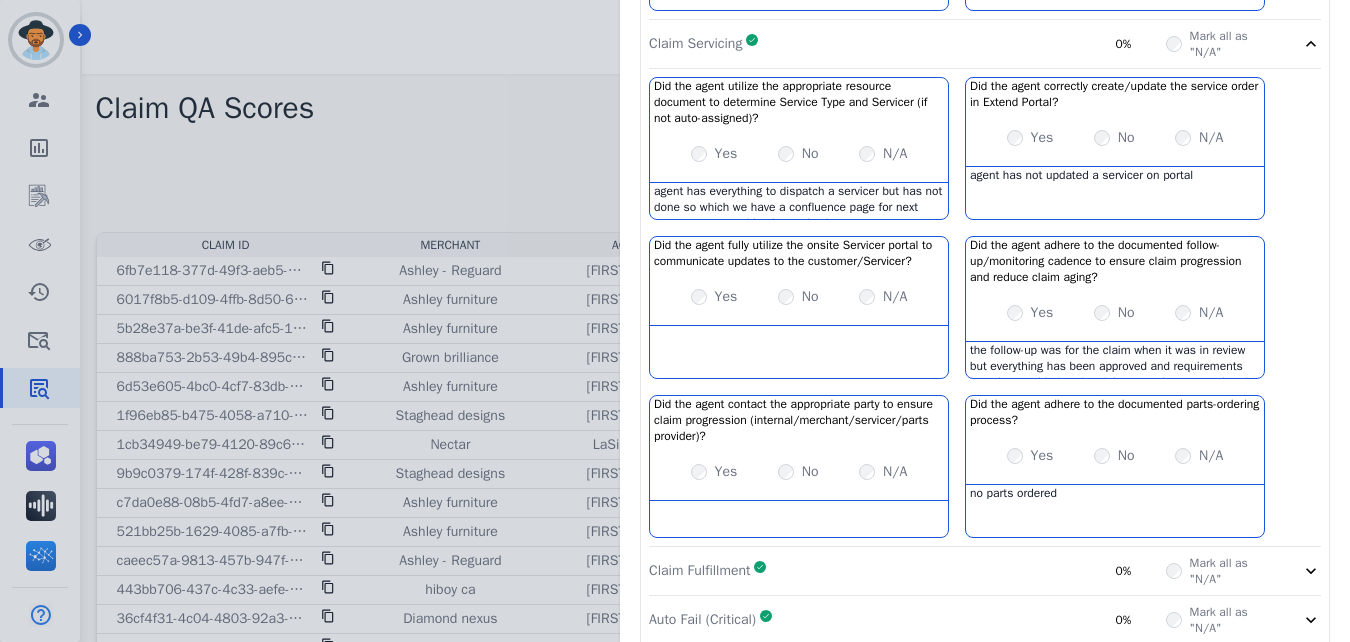 scroll, scrollTop: 1070, scrollLeft: 0, axis: vertical 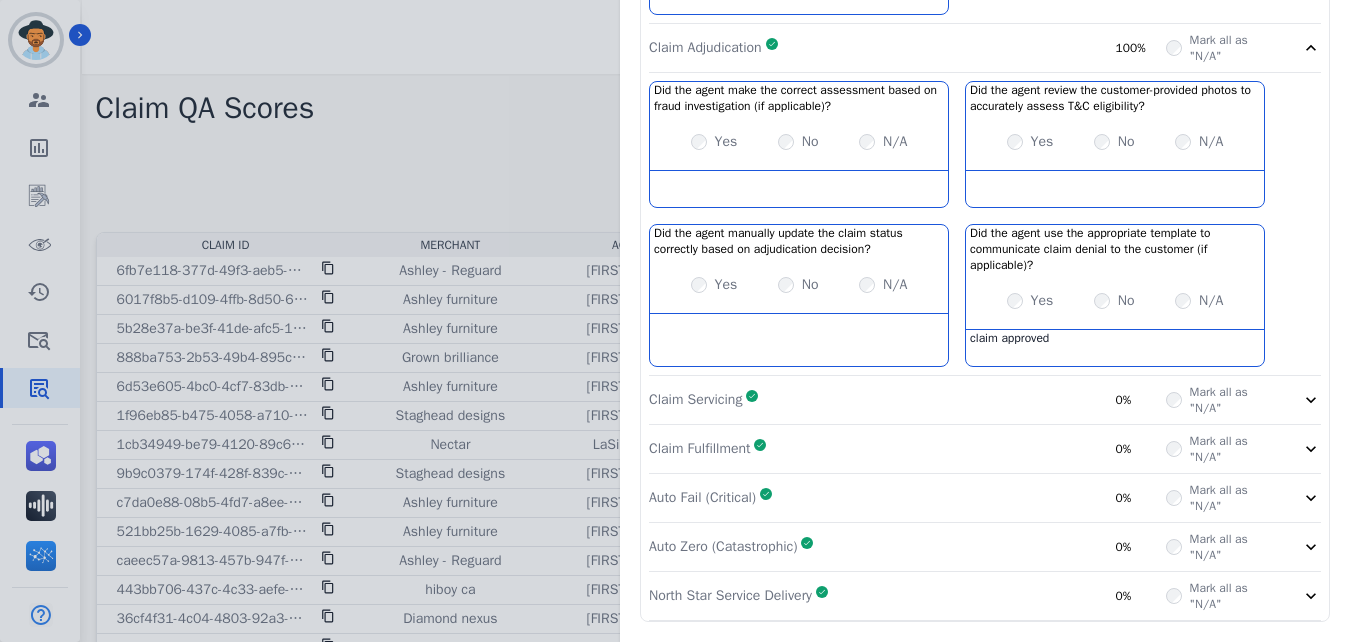 click on "Claim Adjudication     Complete       100%" at bounding box center (907, 48) 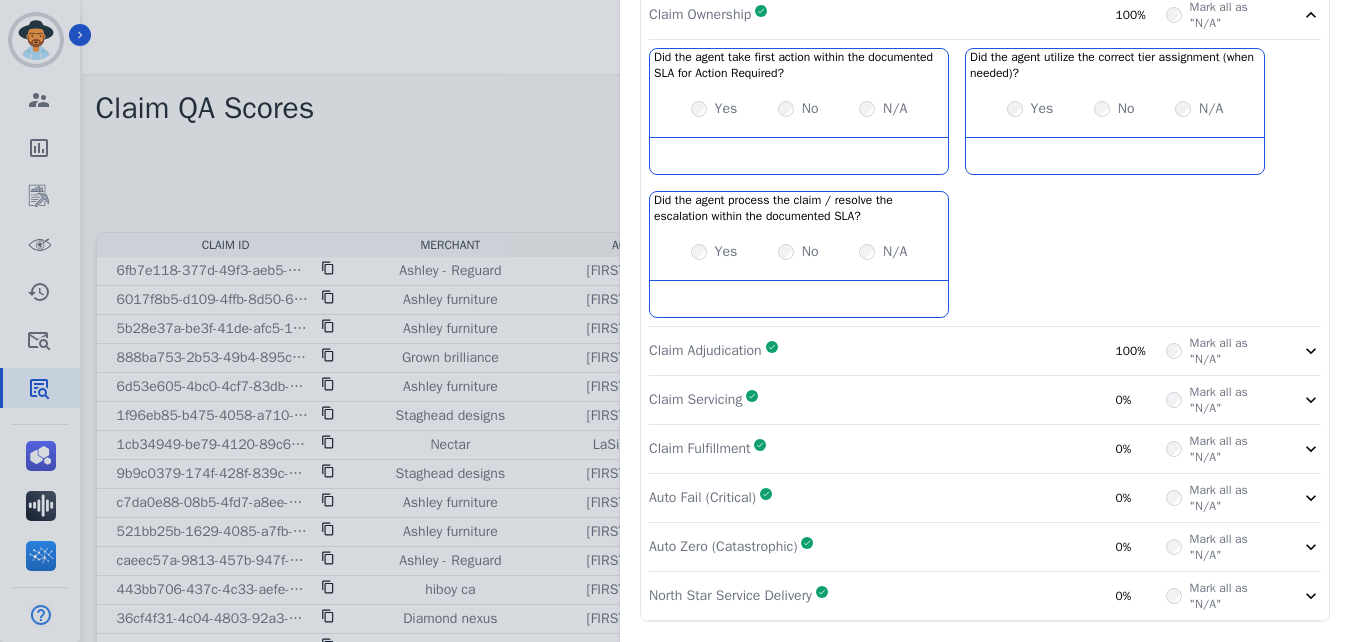 click on "Claim Ownership     Complete       100%" at bounding box center (907, 15) 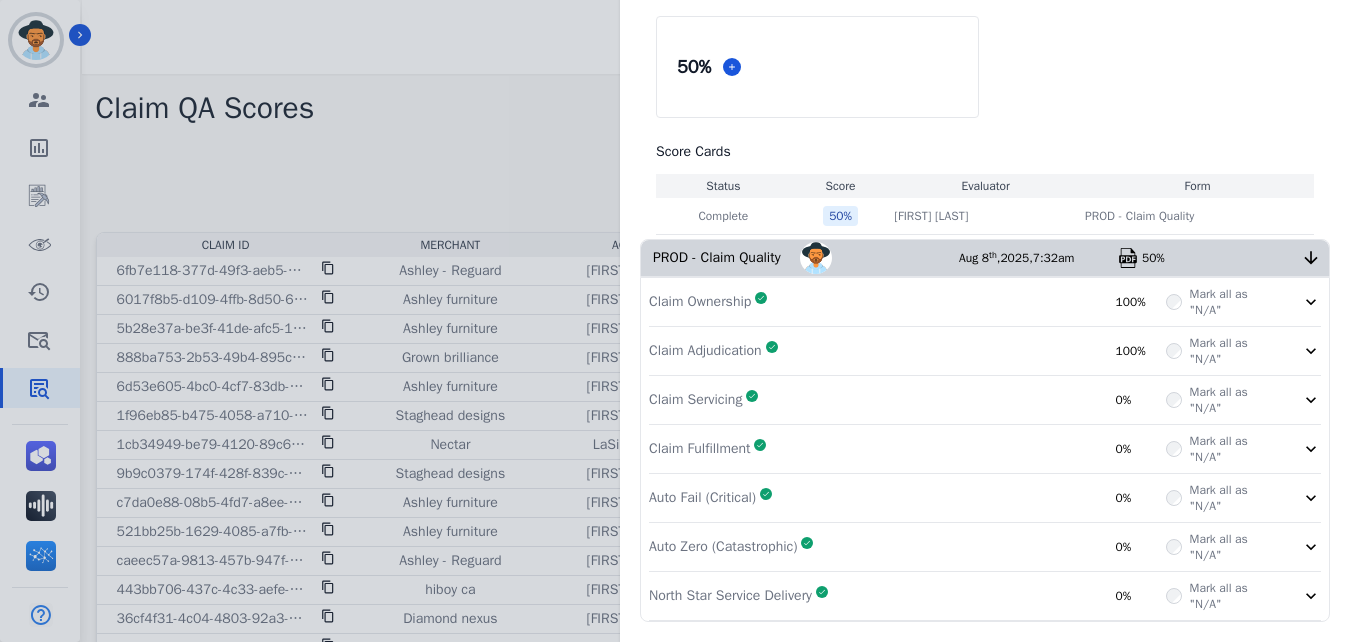 scroll, scrollTop: 124, scrollLeft: 0, axis: vertical 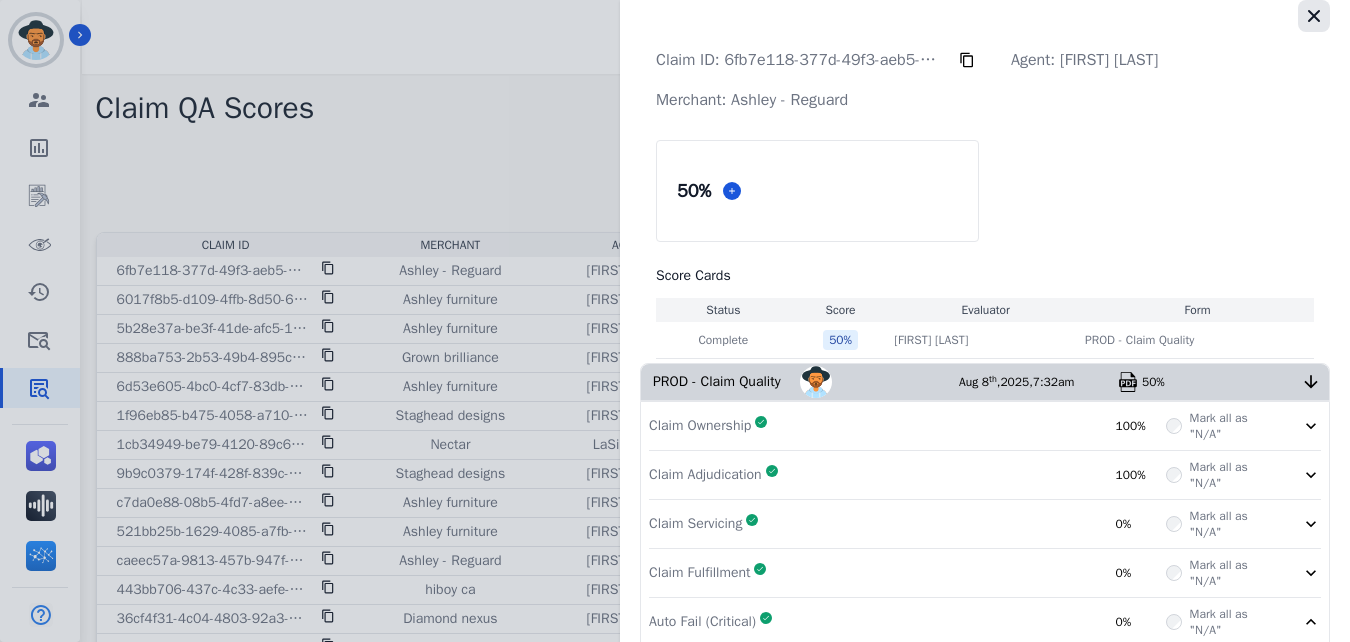 click 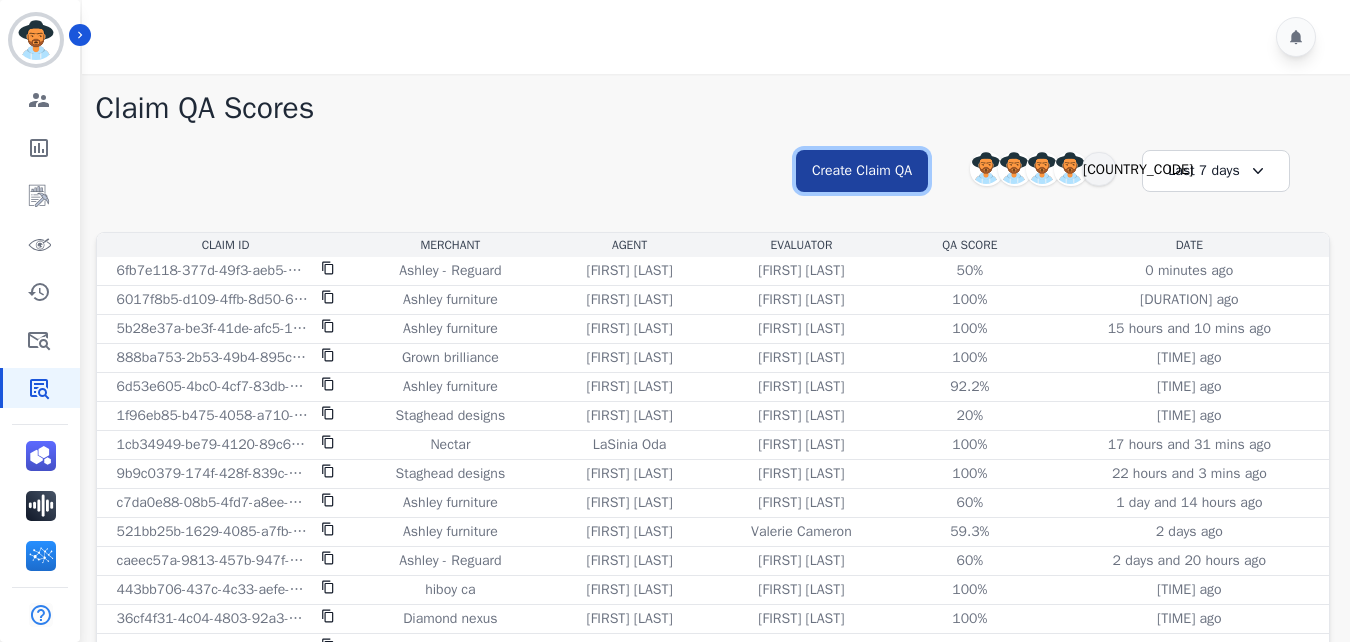 click on "Create Claim QA" at bounding box center (862, 171) 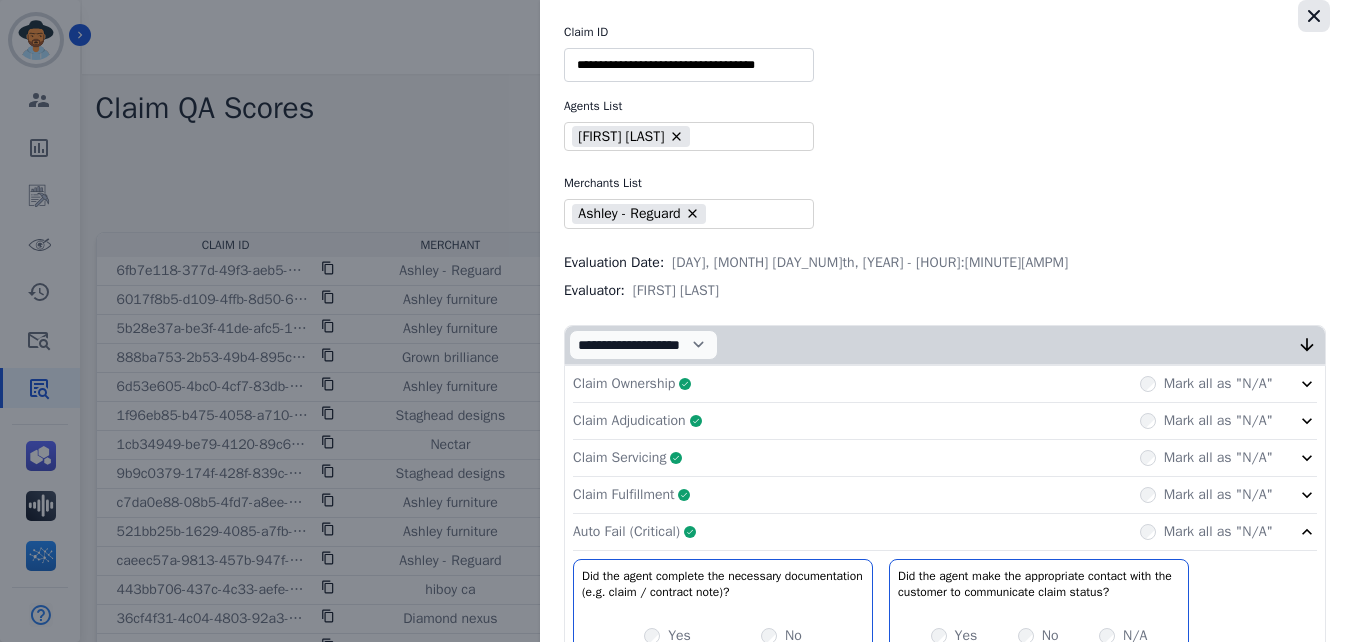 click 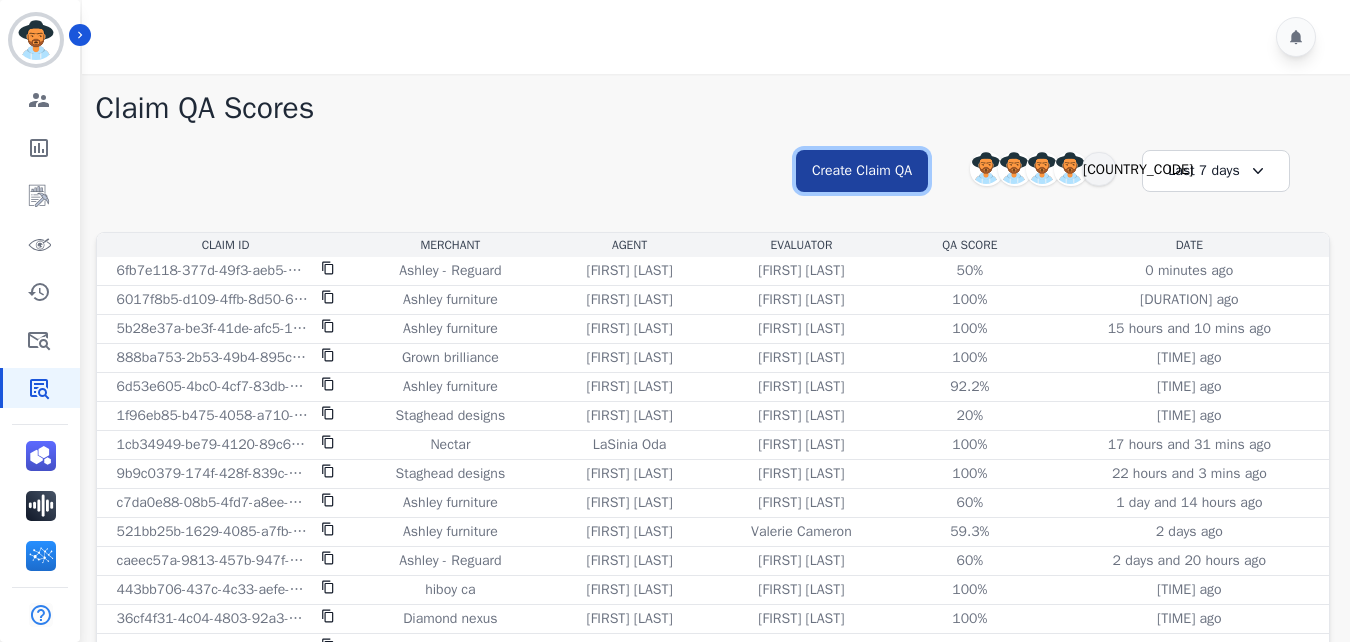 click on "Create Claim QA" at bounding box center [862, 171] 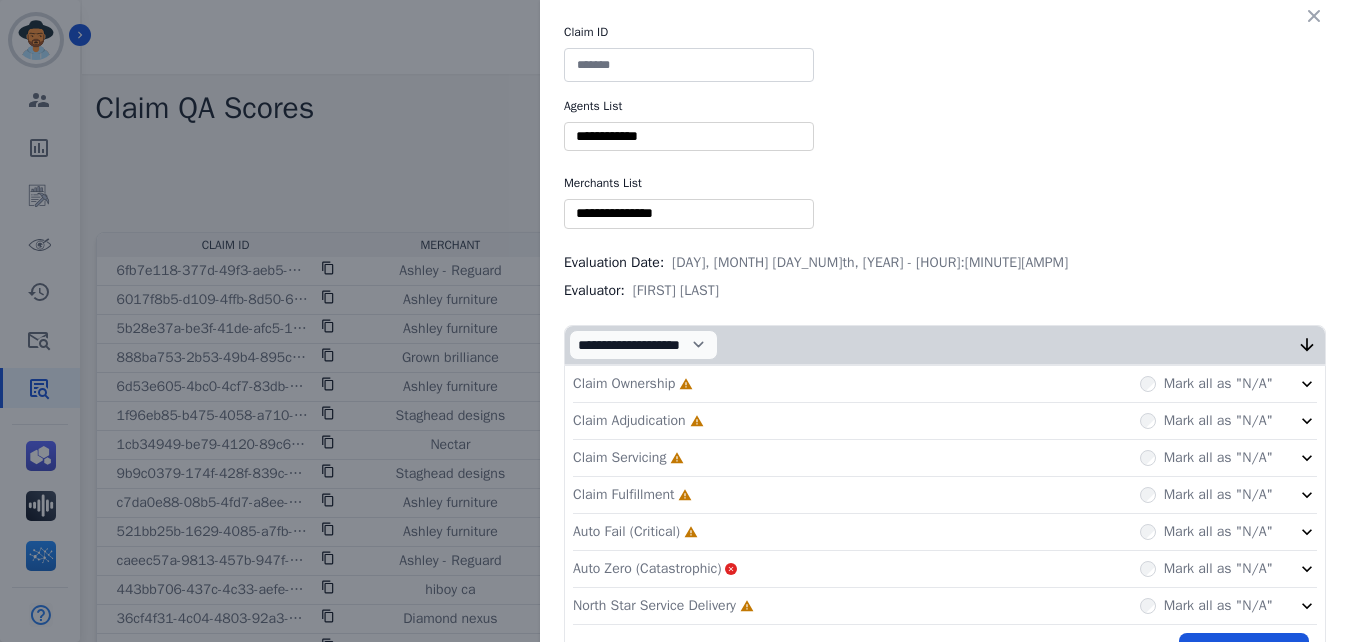 click at bounding box center [689, 65] 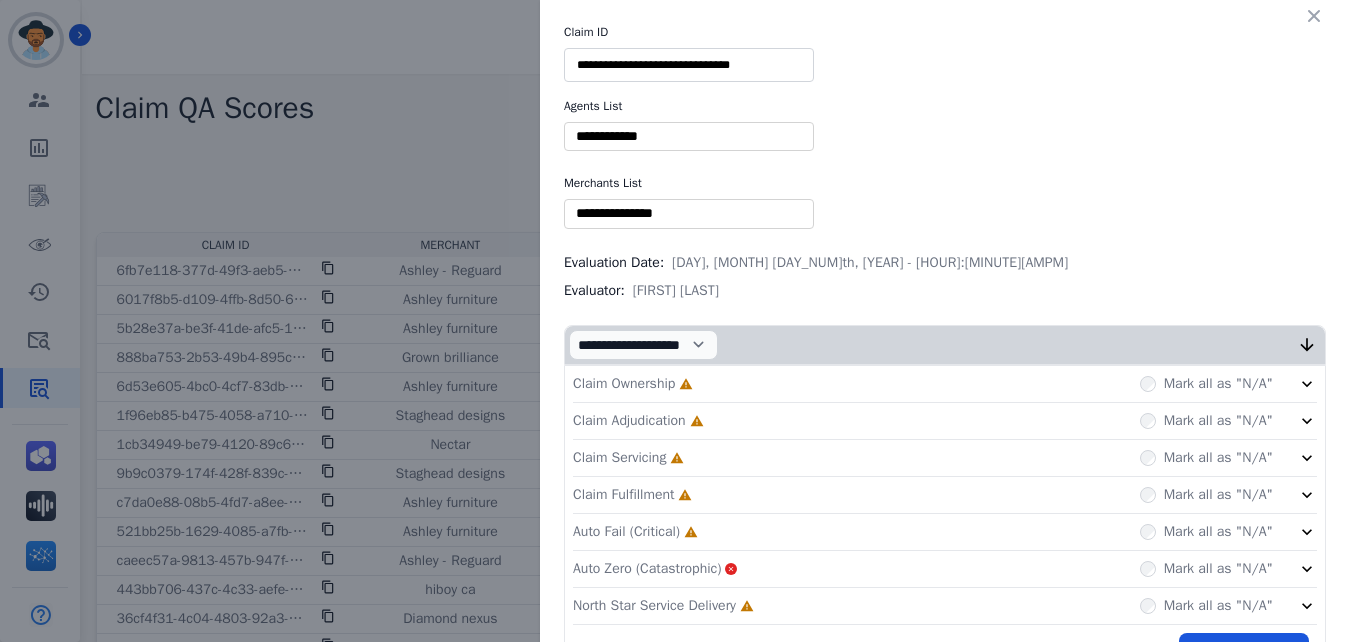 type on "**********" 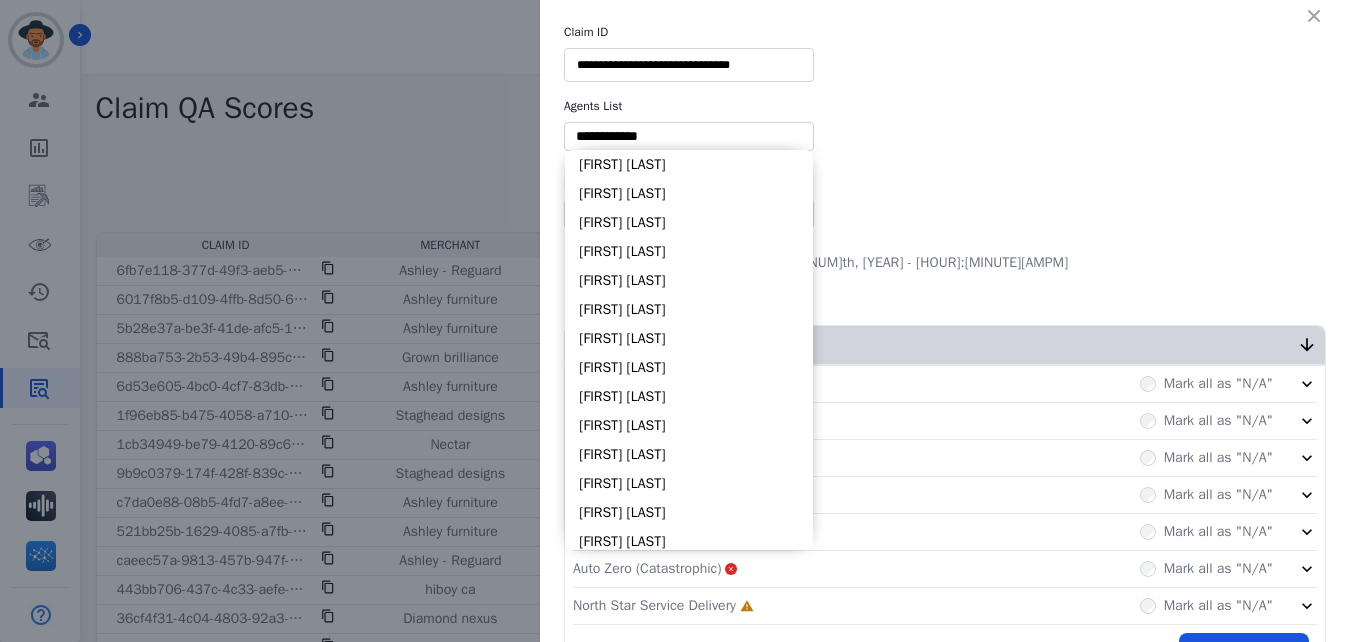 click at bounding box center [689, 136] 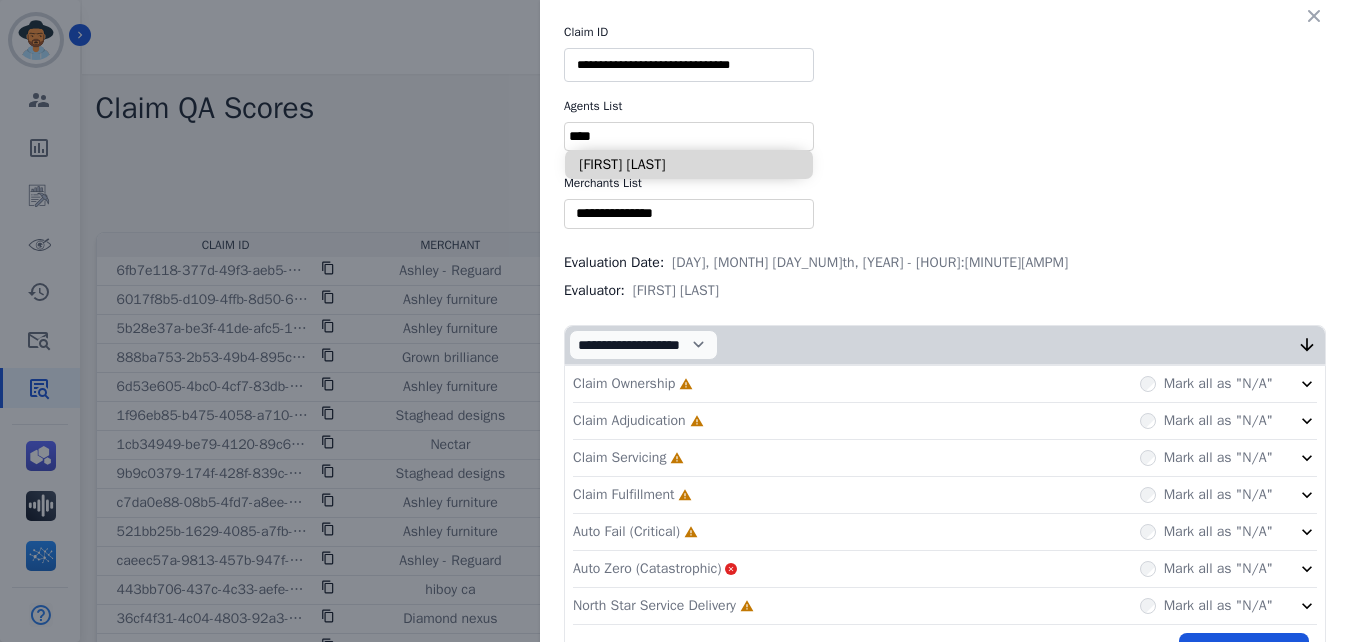 type on "****" 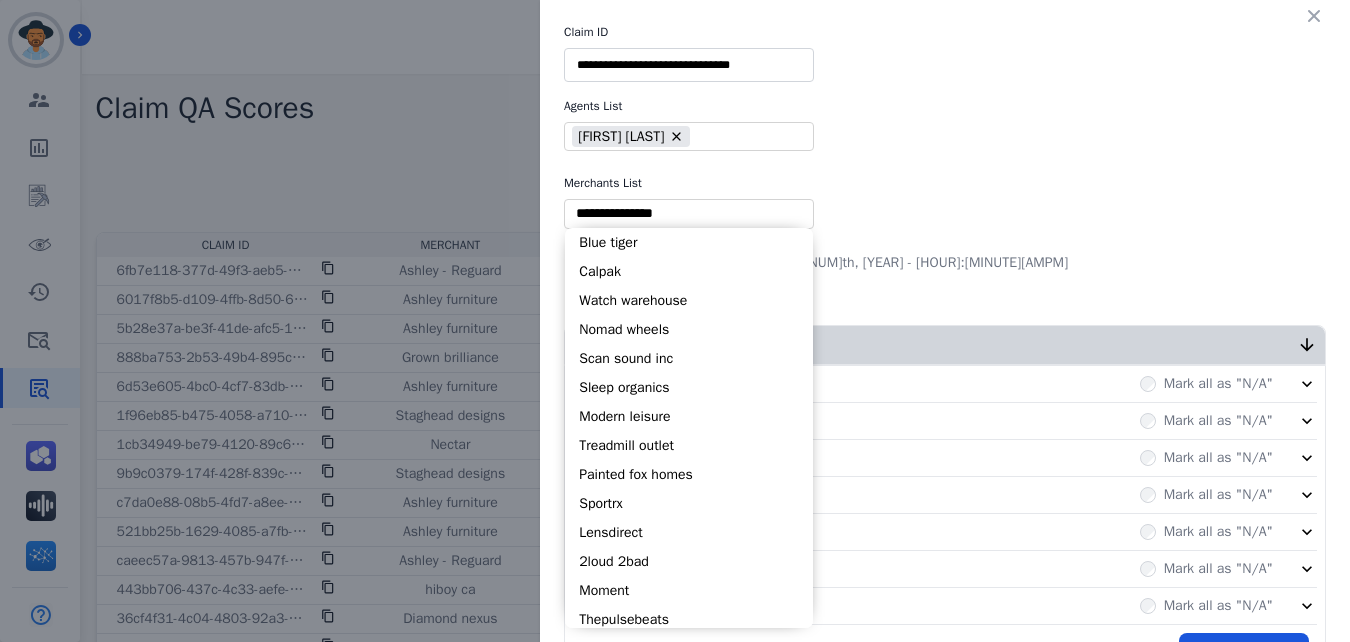 click at bounding box center [689, 213] 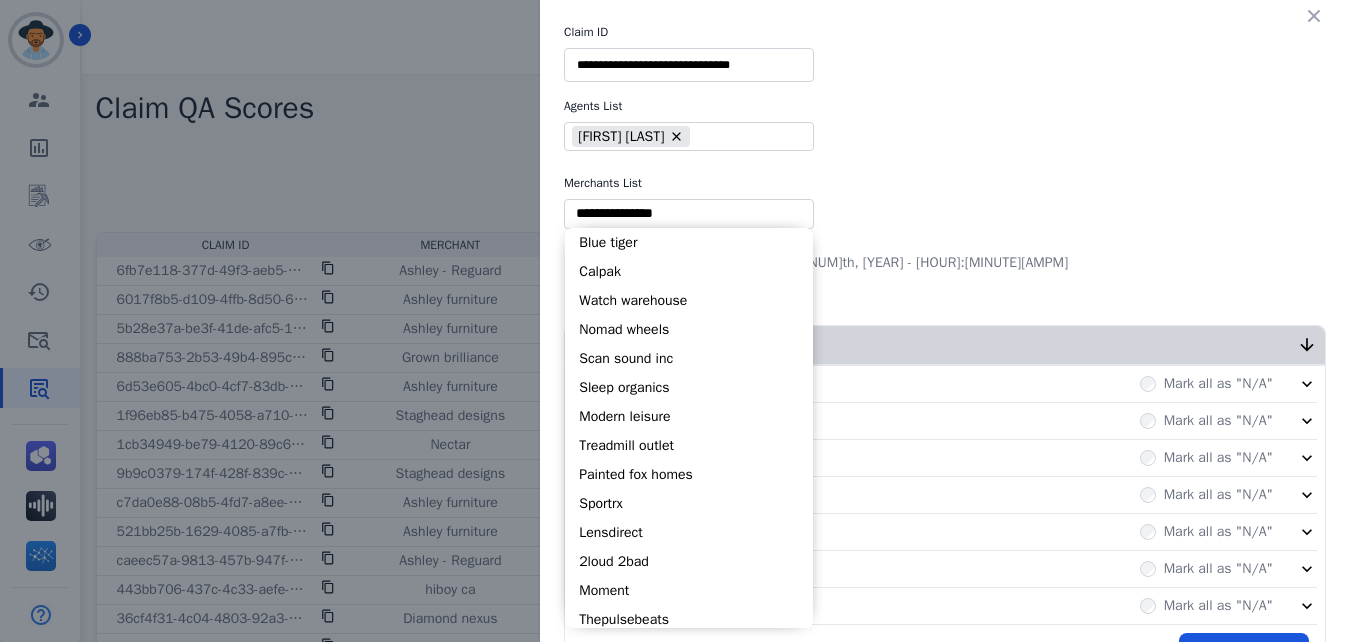 click on "**********" at bounding box center (689, 65) 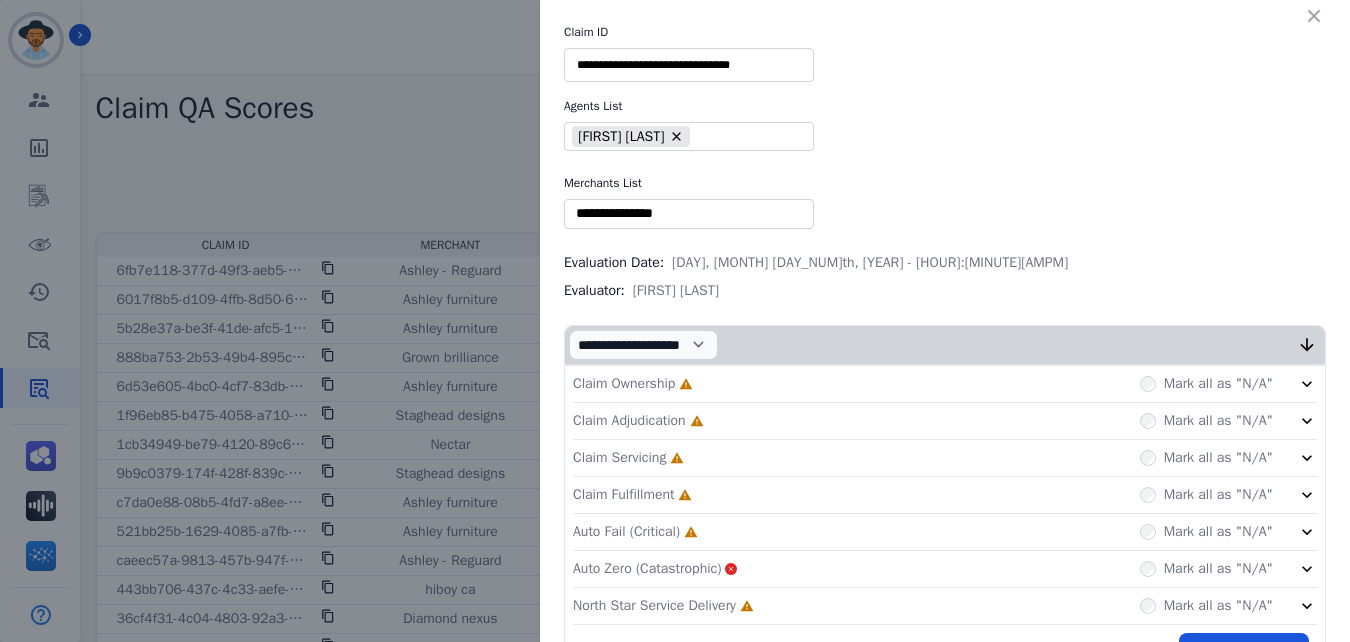 drag, startPoint x: 751, startPoint y: 59, endPoint x: 551, endPoint y: 48, distance: 200.30228 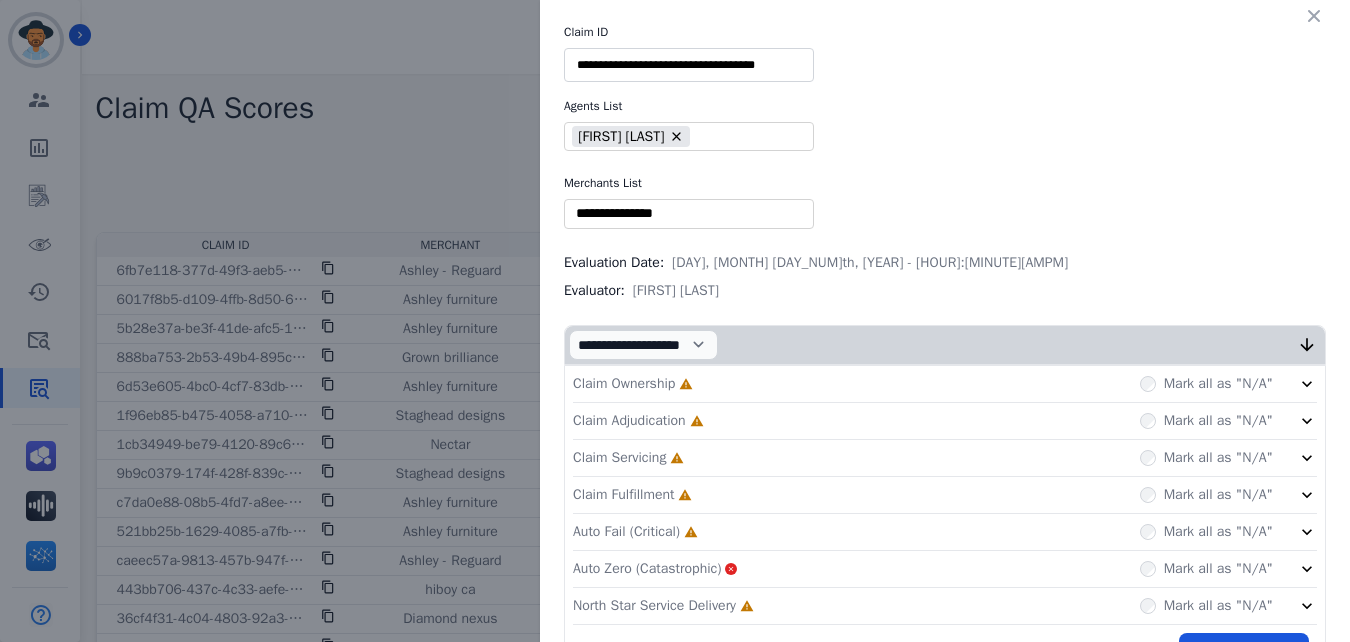 type on "**********" 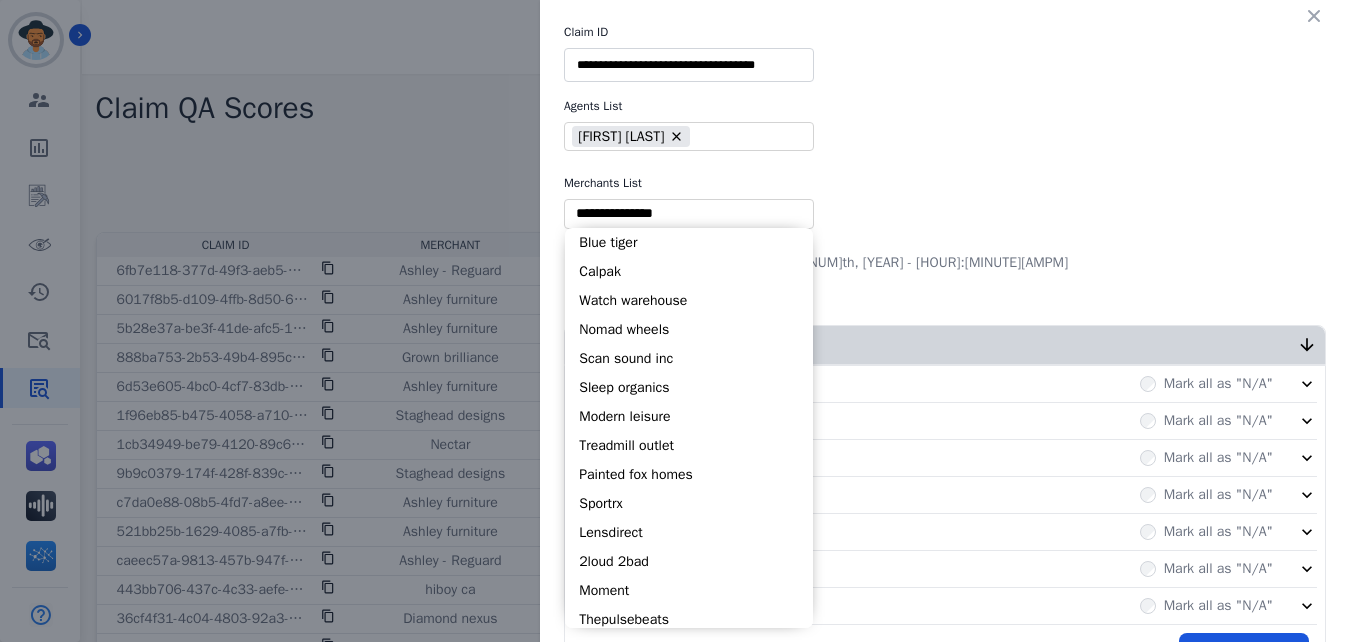 click at bounding box center (689, 213) 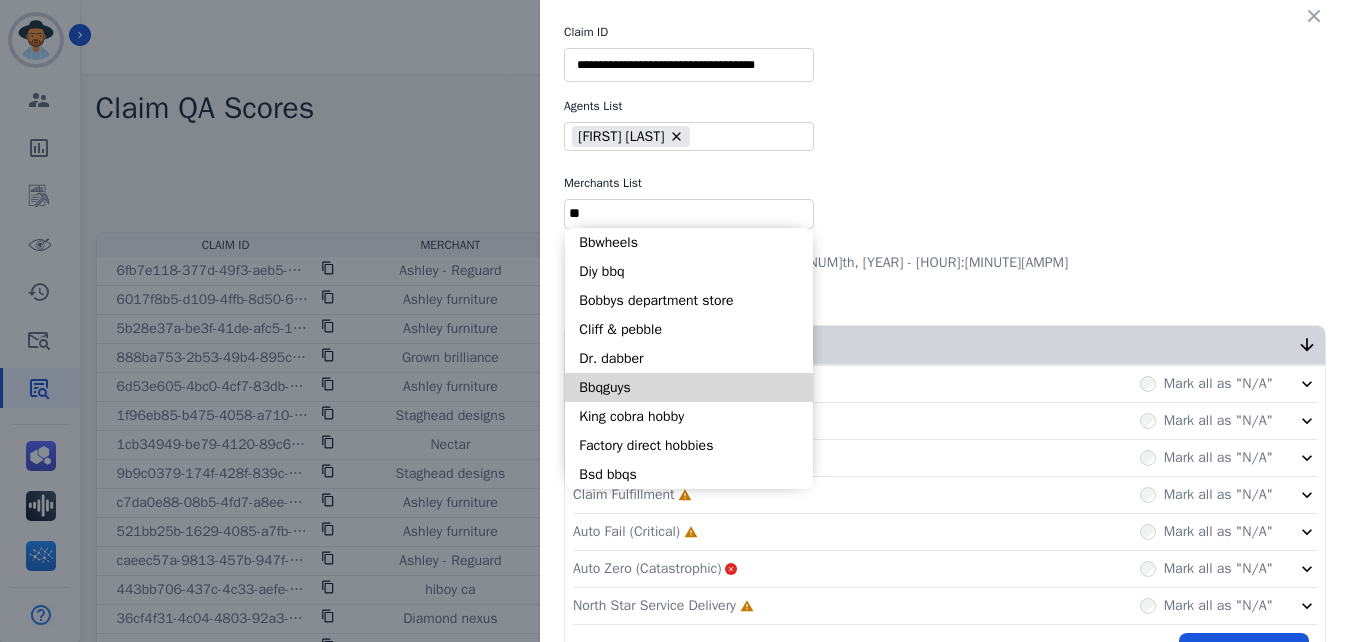 type on "**" 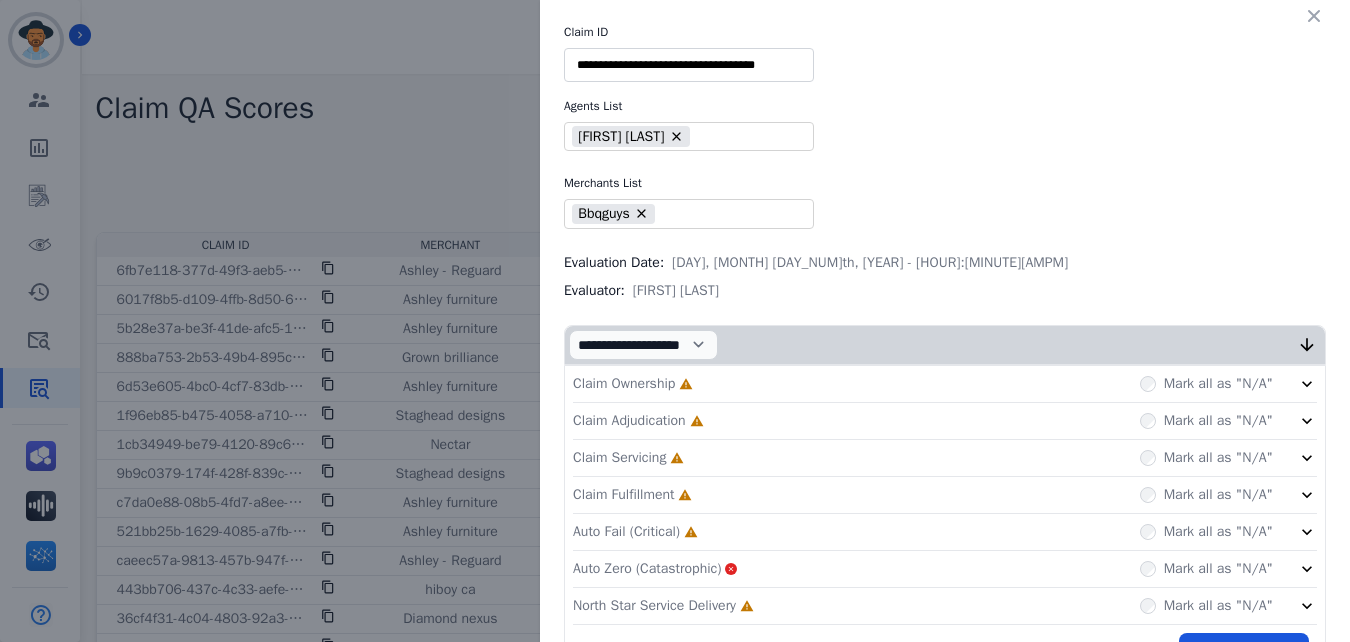 scroll, scrollTop: 60, scrollLeft: 0, axis: vertical 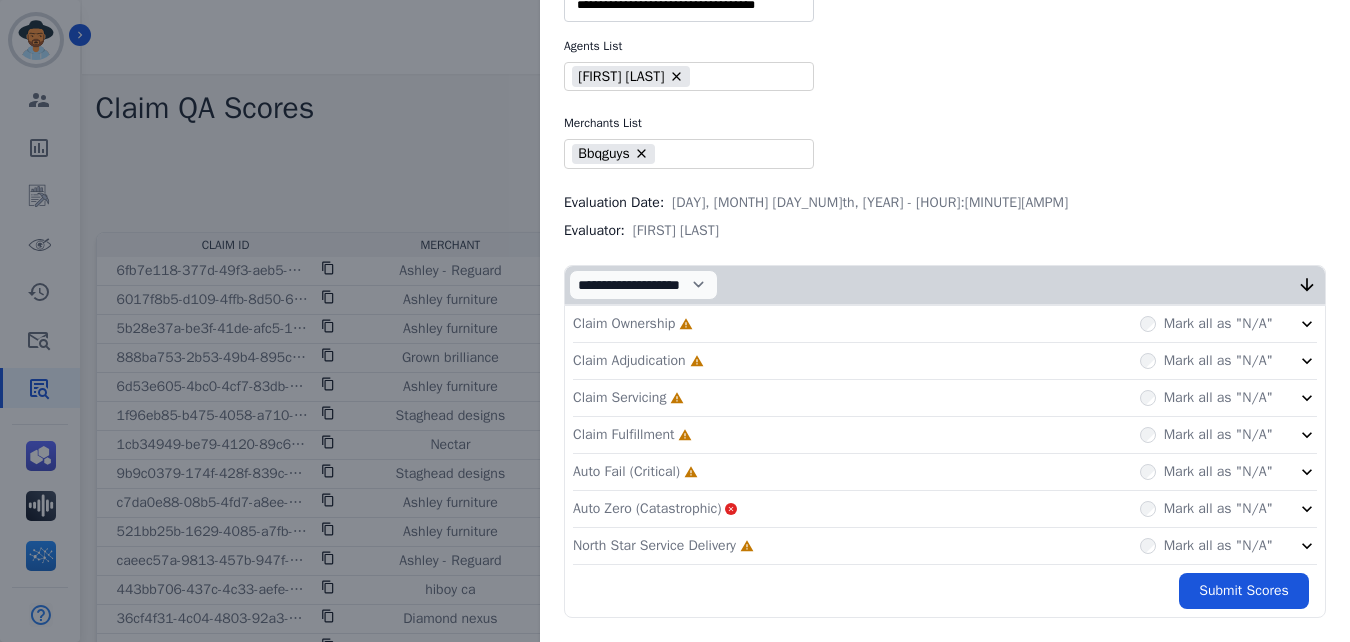 click on "Claim Ownership     Incomplete         Mark all as "N/A"" at bounding box center [945, 324] 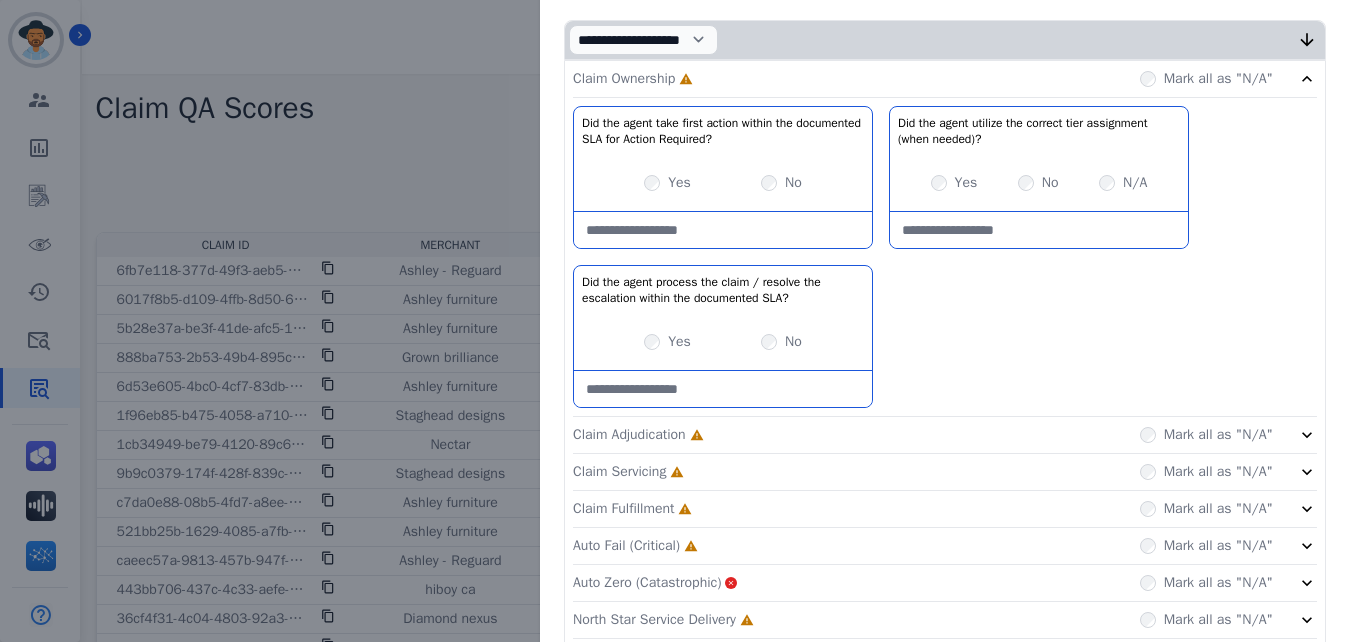 scroll, scrollTop: 306, scrollLeft: 0, axis: vertical 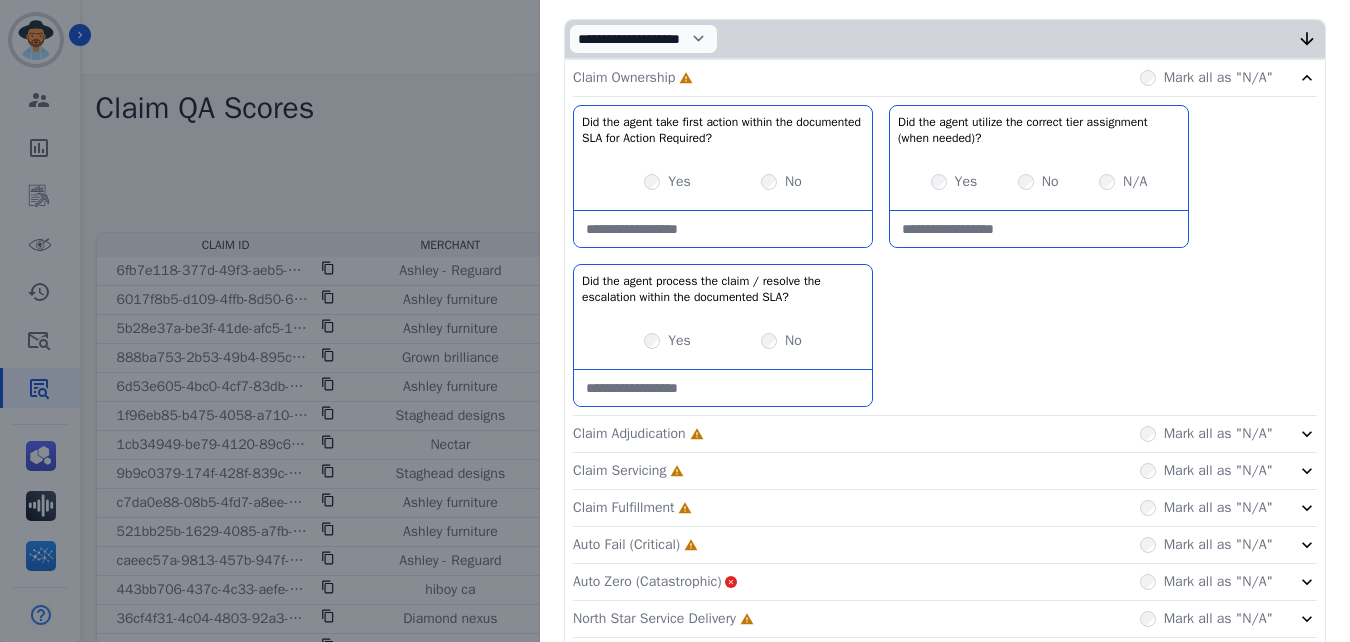 click on "Yes" at bounding box center [667, 341] 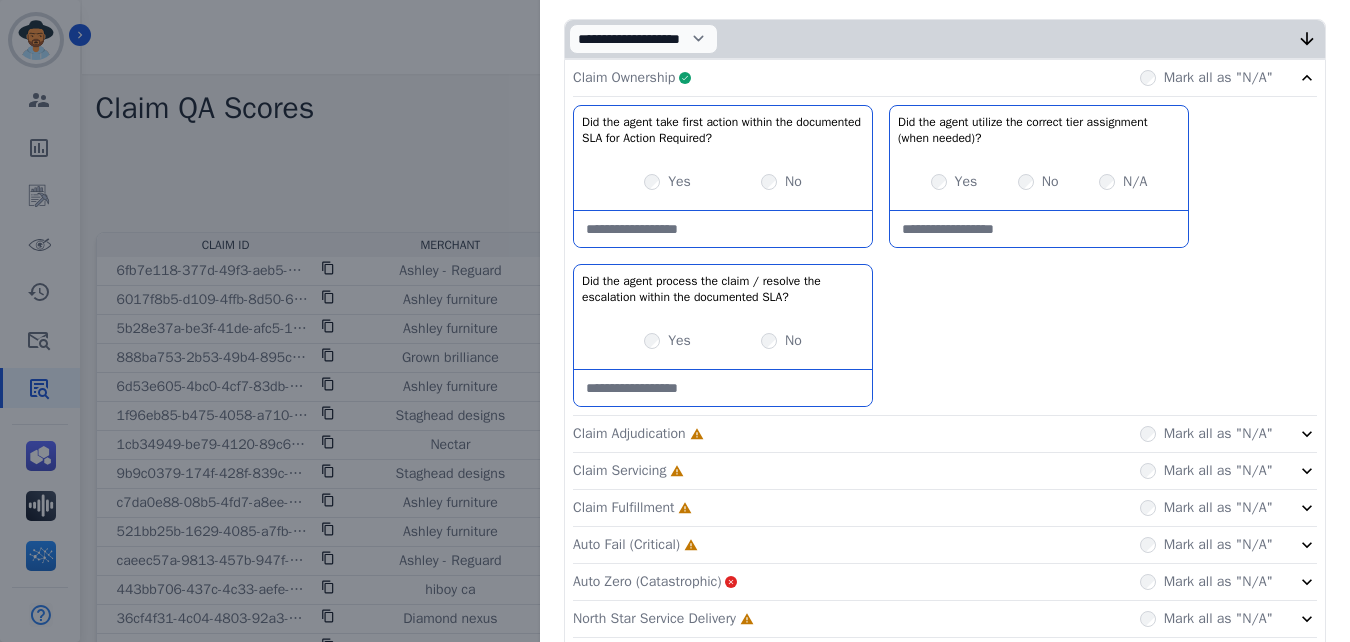 click on "Claim Ownership     Complete         Mark all as "N/A"" at bounding box center (945, 78) 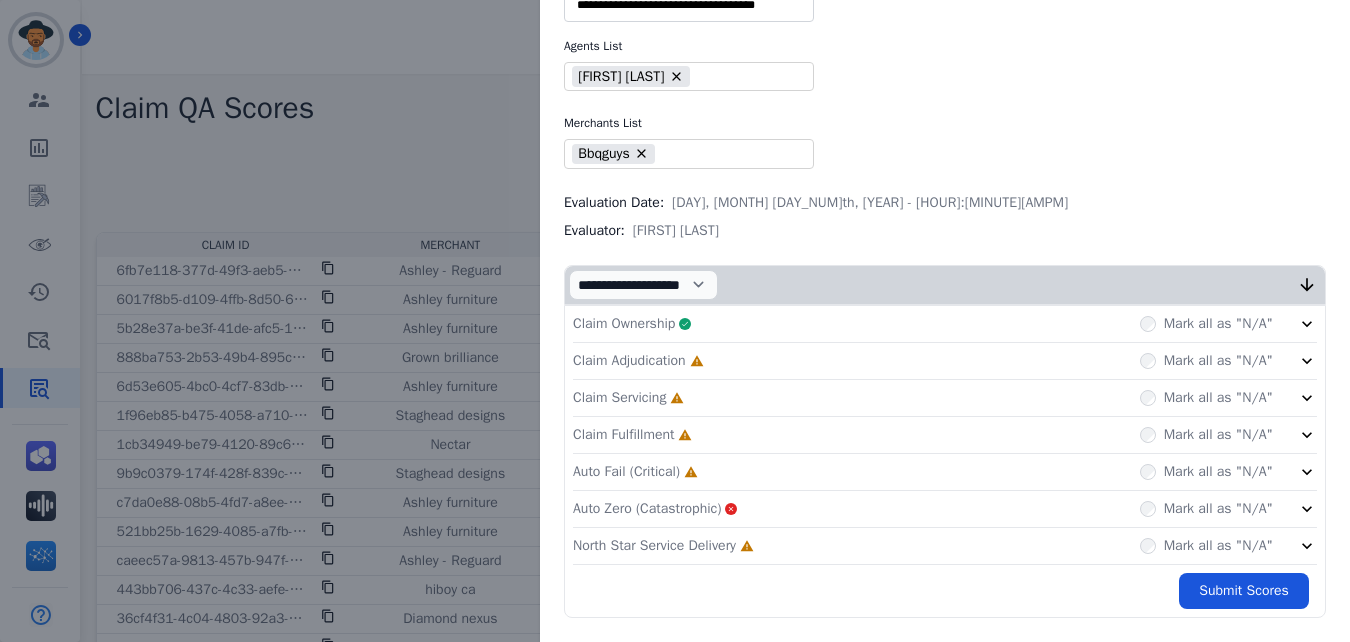 click on "Claim Adjudication     Incomplete         Mark all as "N/A"" 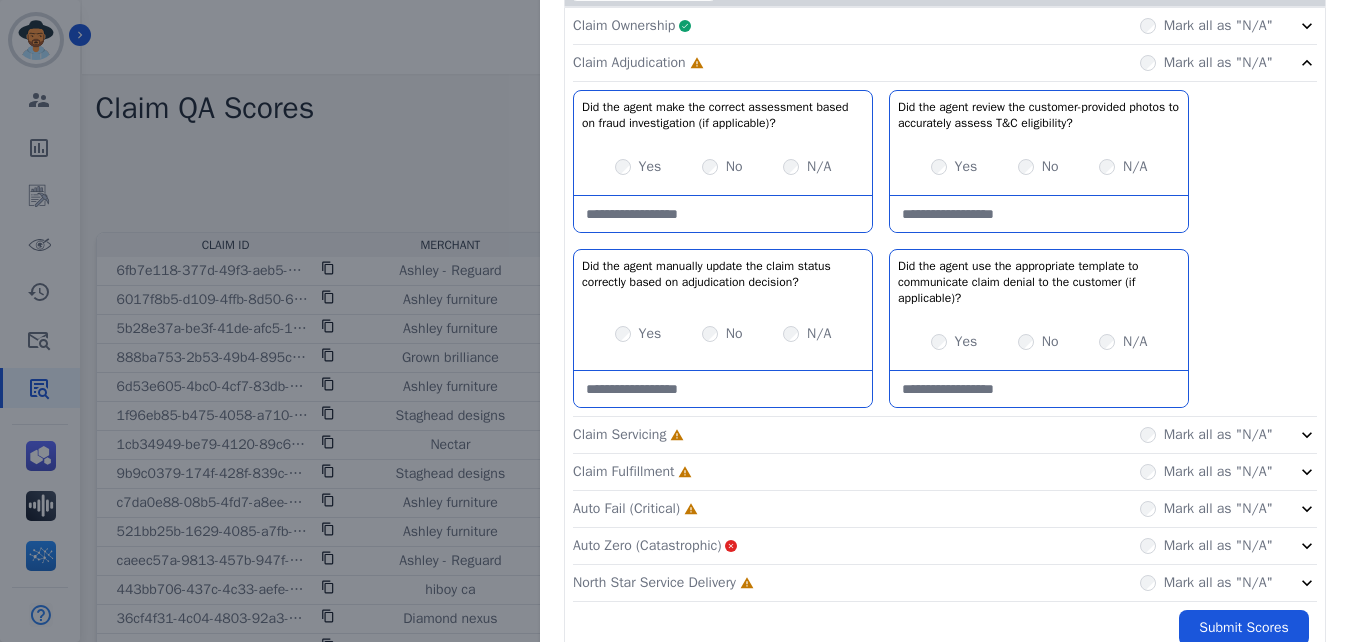 scroll, scrollTop: 360, scrollLeft: 0, axis: vertical 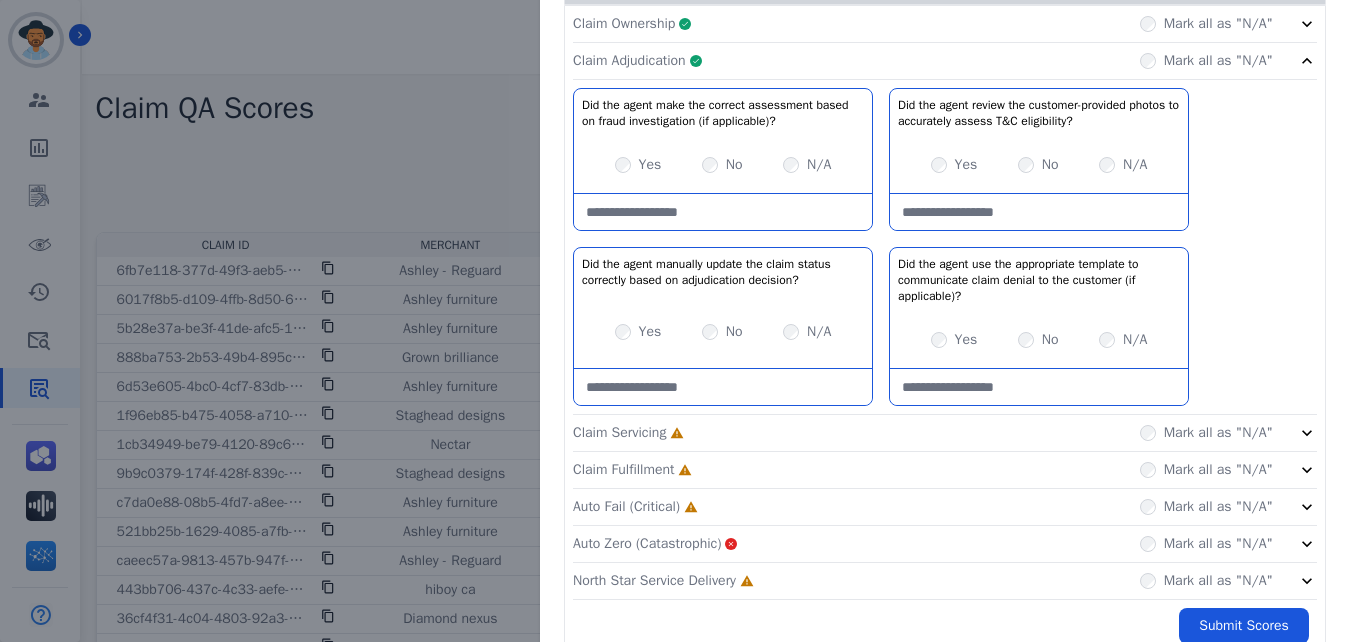 click at bounding box center (723, 212) 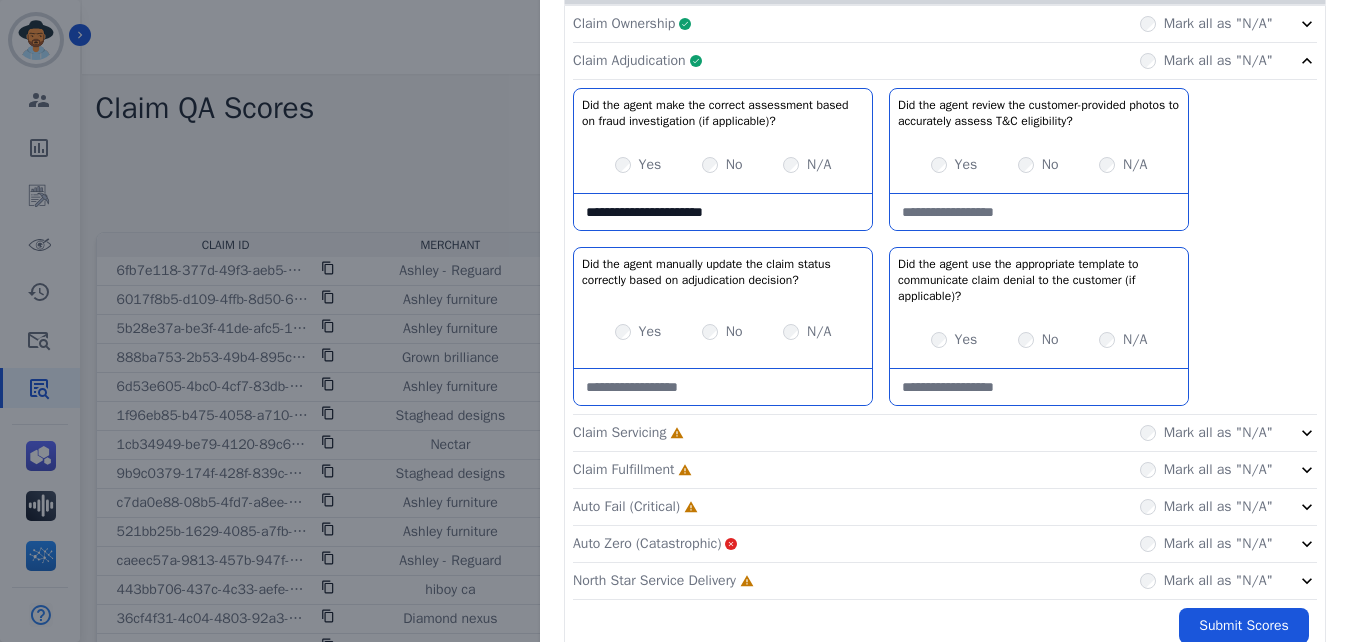 type on "**********" 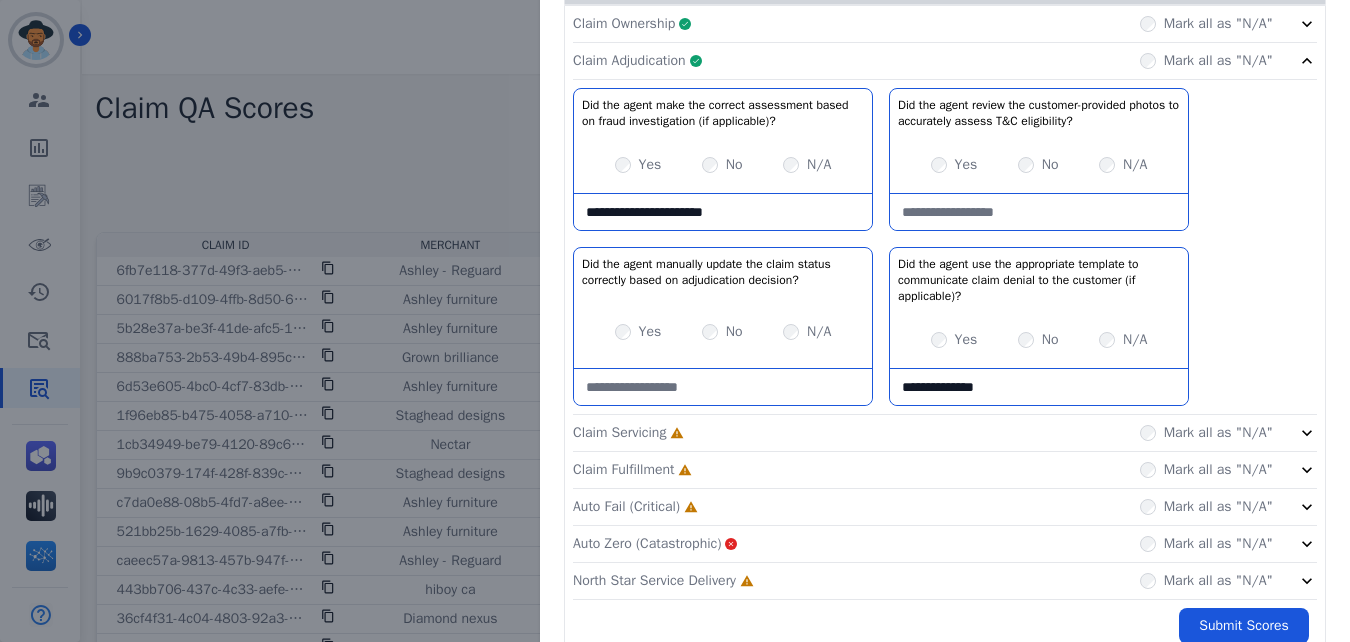 type on "**********" 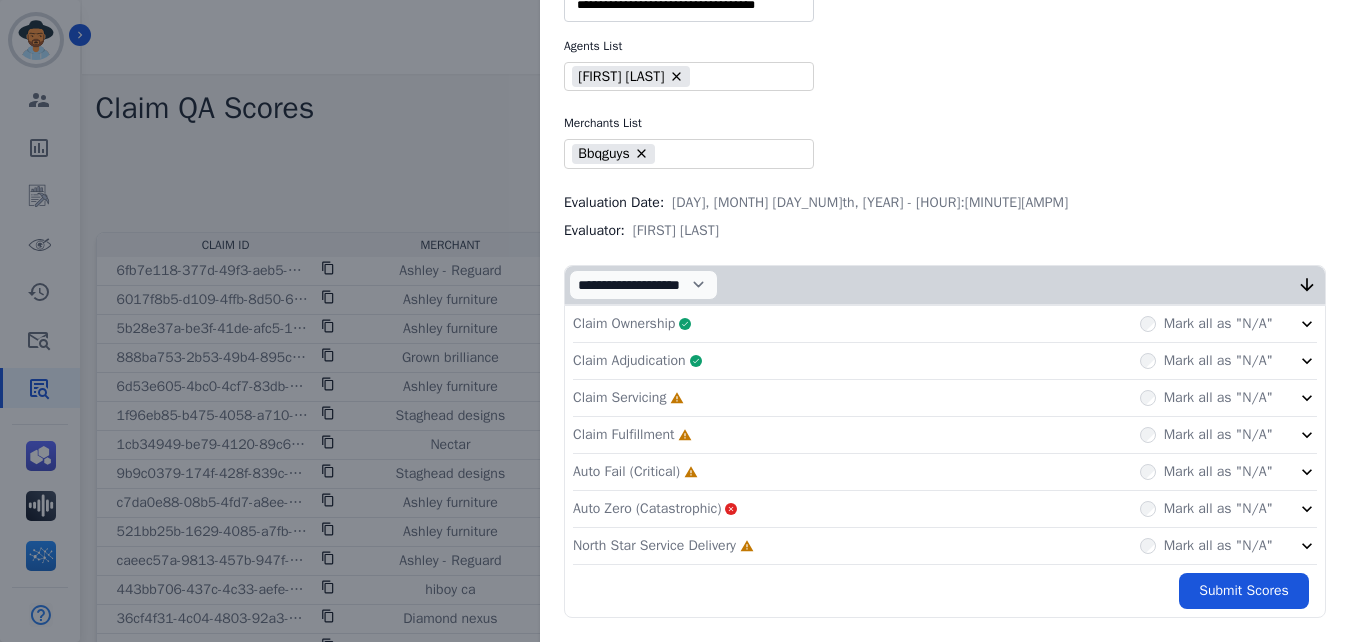 scroll, scrollTop: 60, scrollLeft: 0, axis: vertical 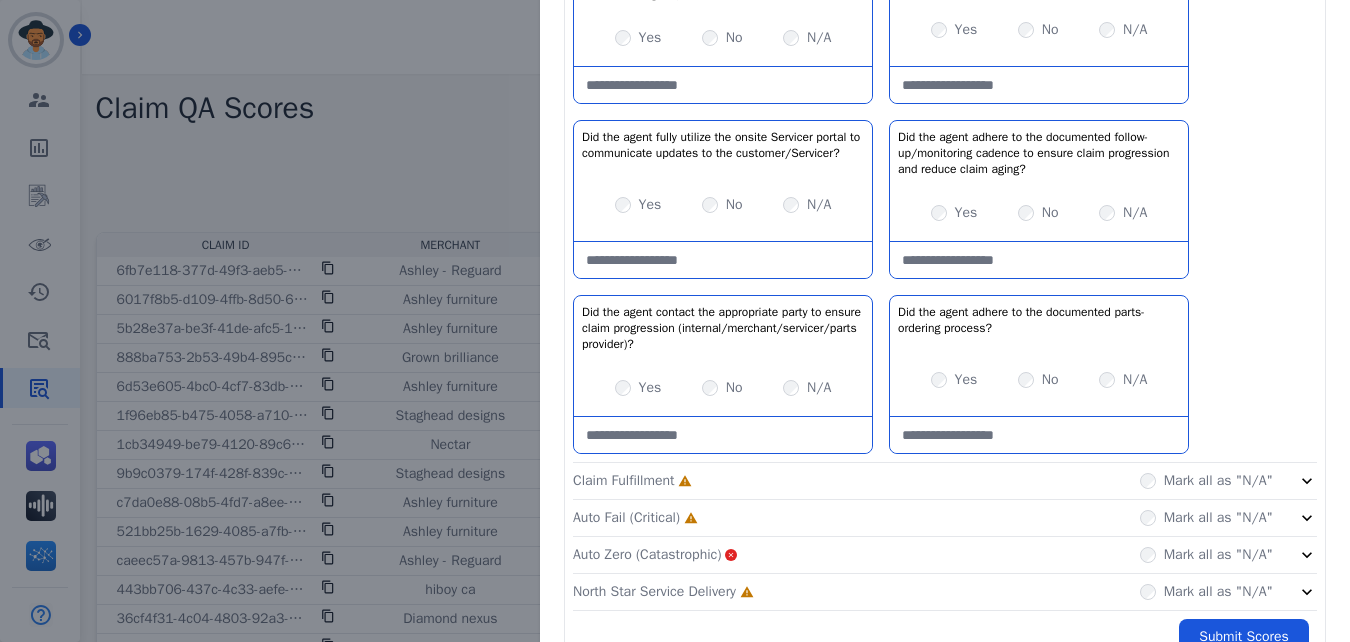 click at bounding box center (1039, 435) 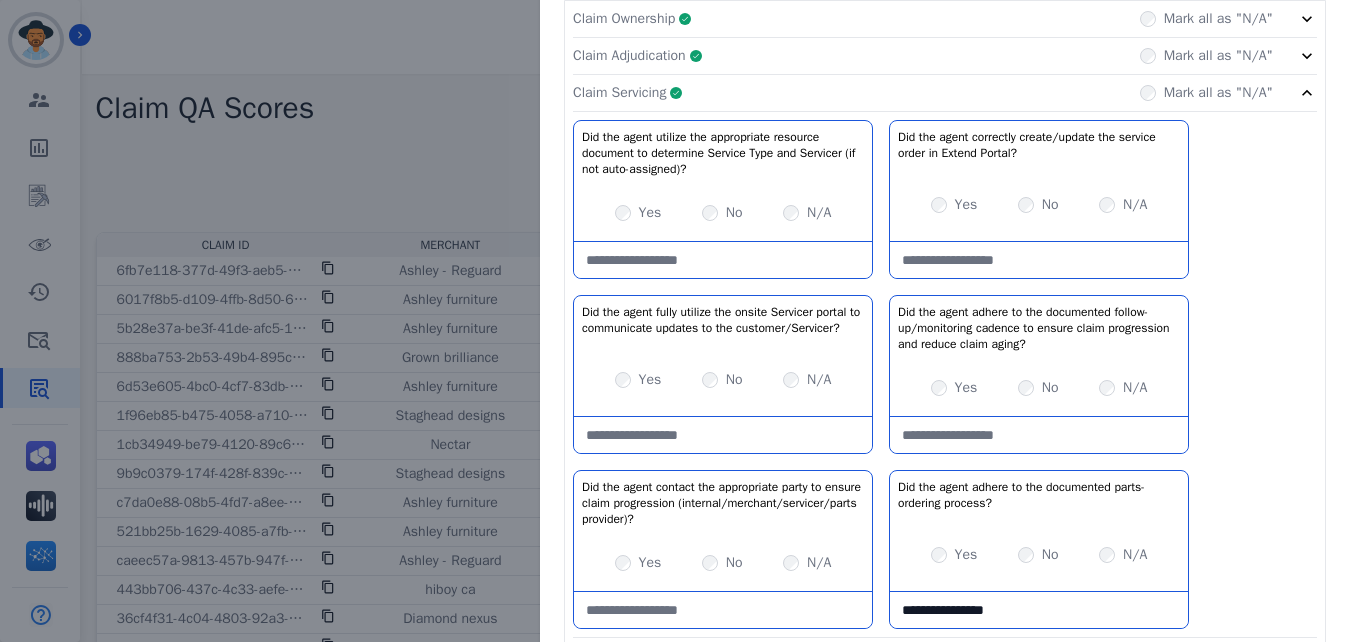 scroll, scrollTop: 359, scrollLeft: 0, axis: vertical 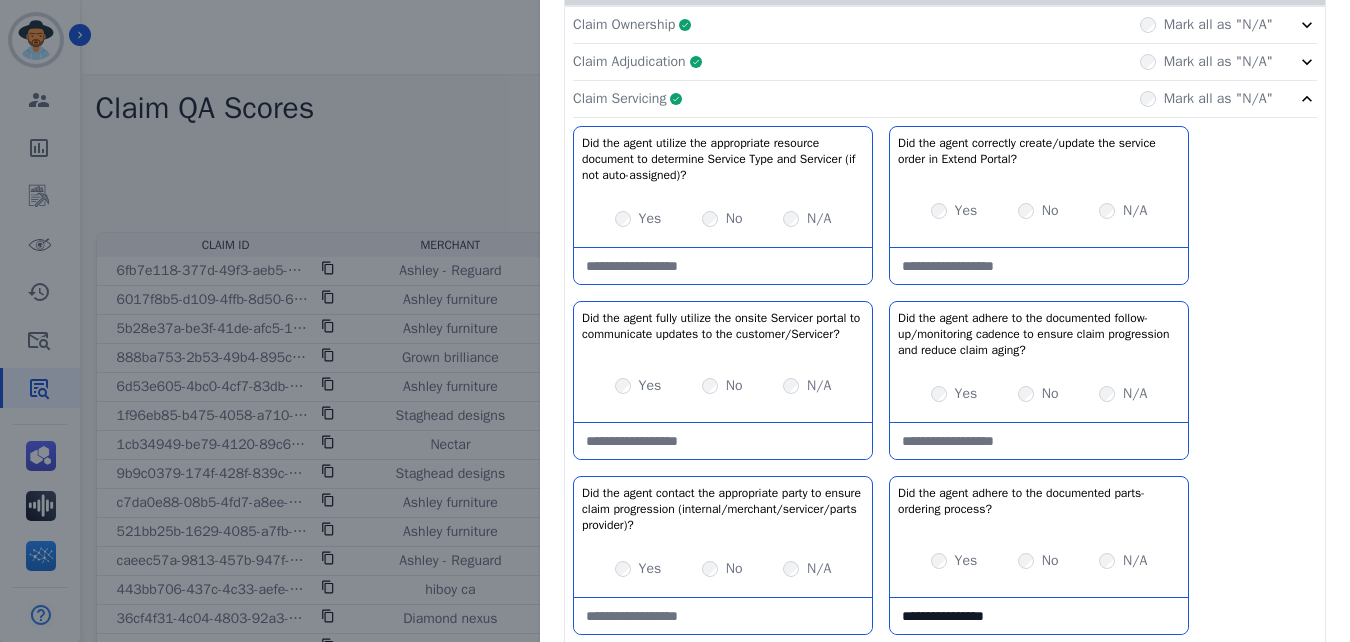 type on "**********" 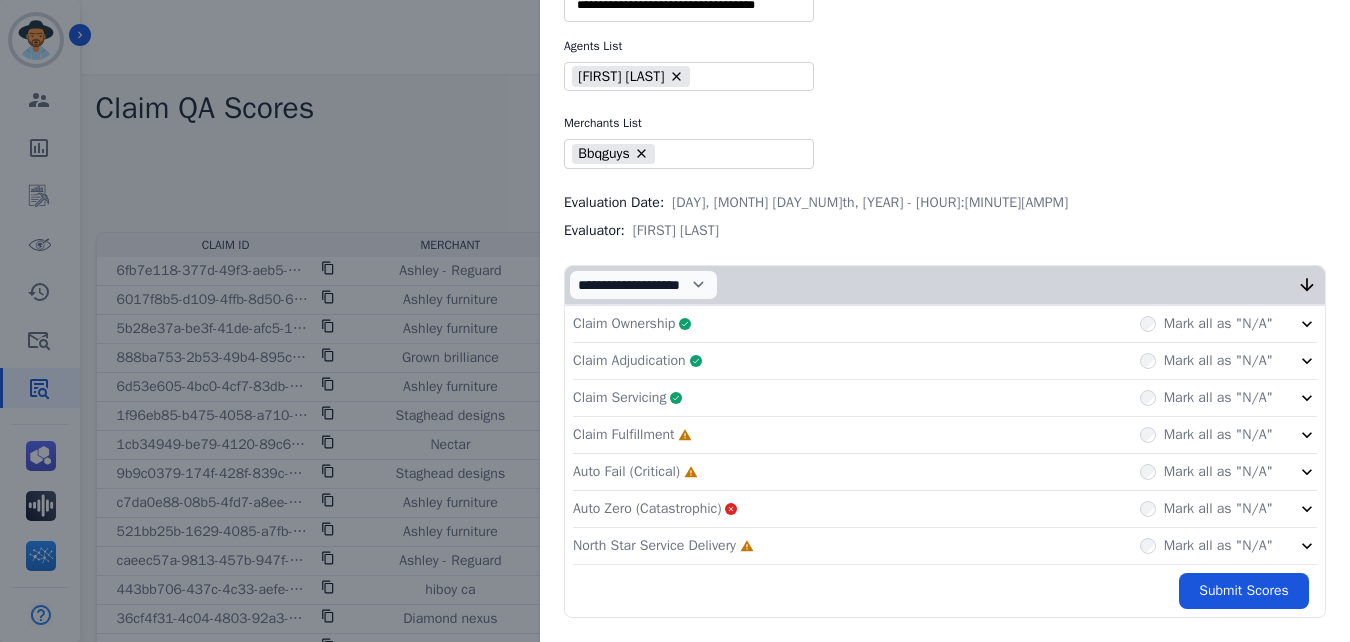scroll, scrollTop: 60, scrollLeft: 0, axis: vertical 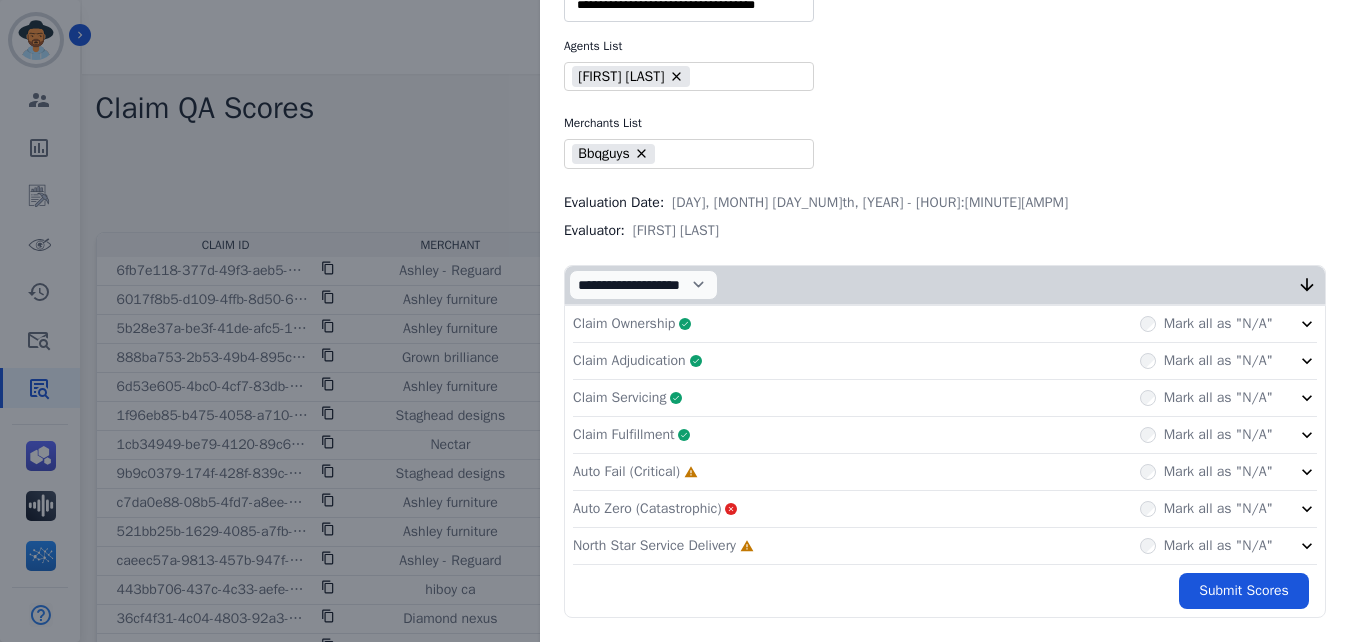 click on "Claim Fulfillment     Complete         Mark all as "N/A"" 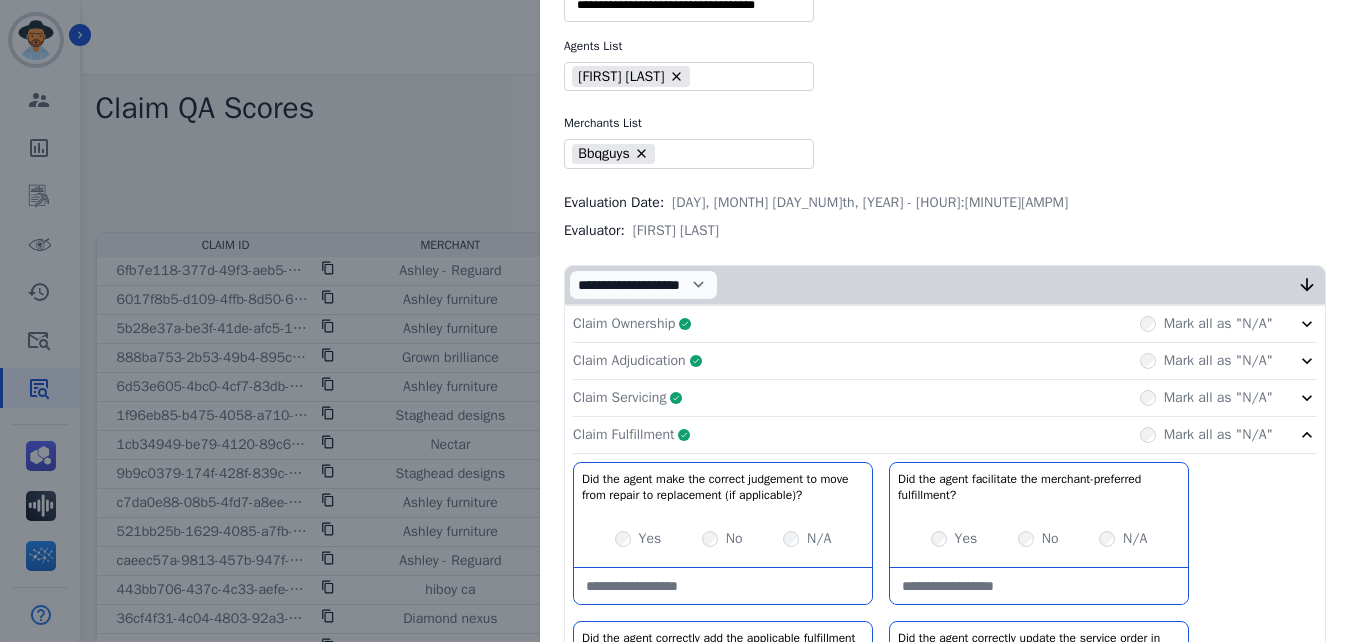 click at bounding box center (723, 586) 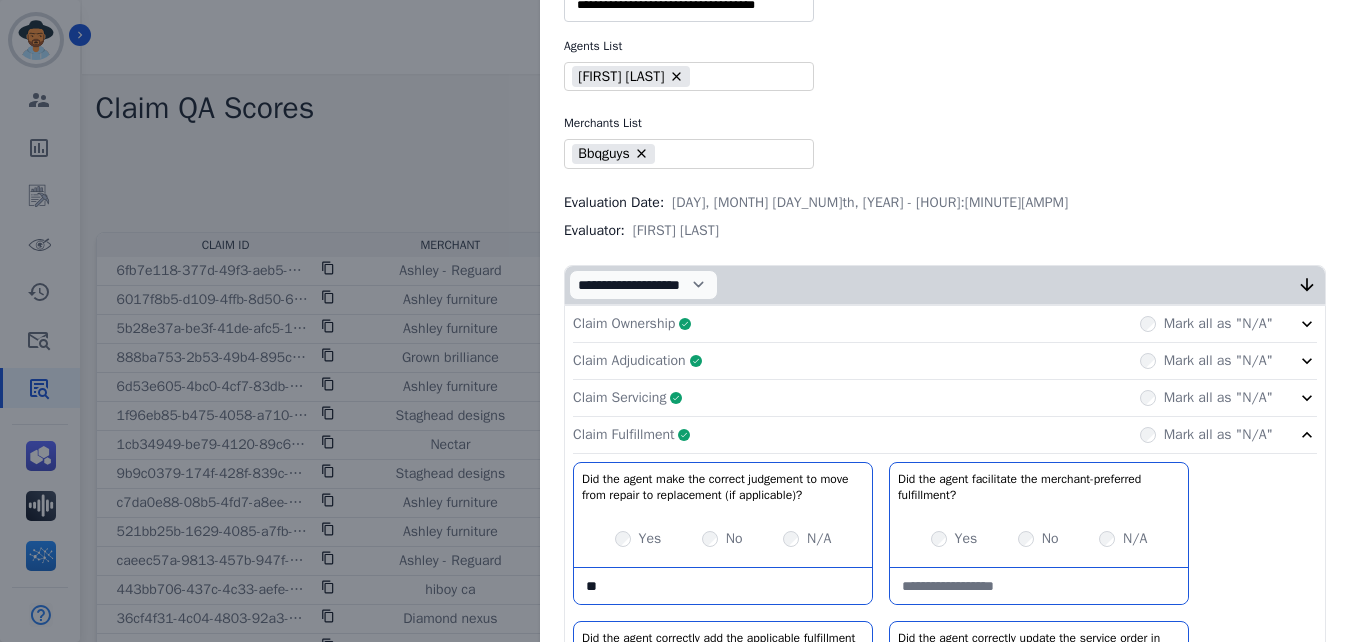 type on "*" 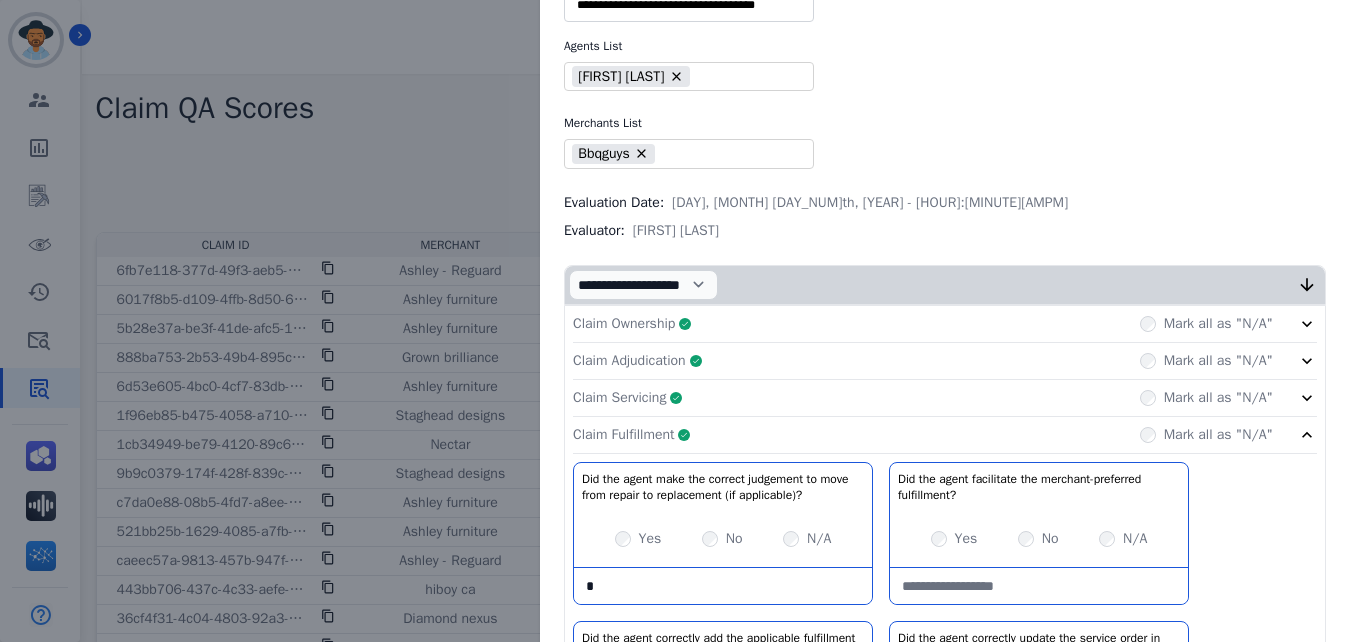 type 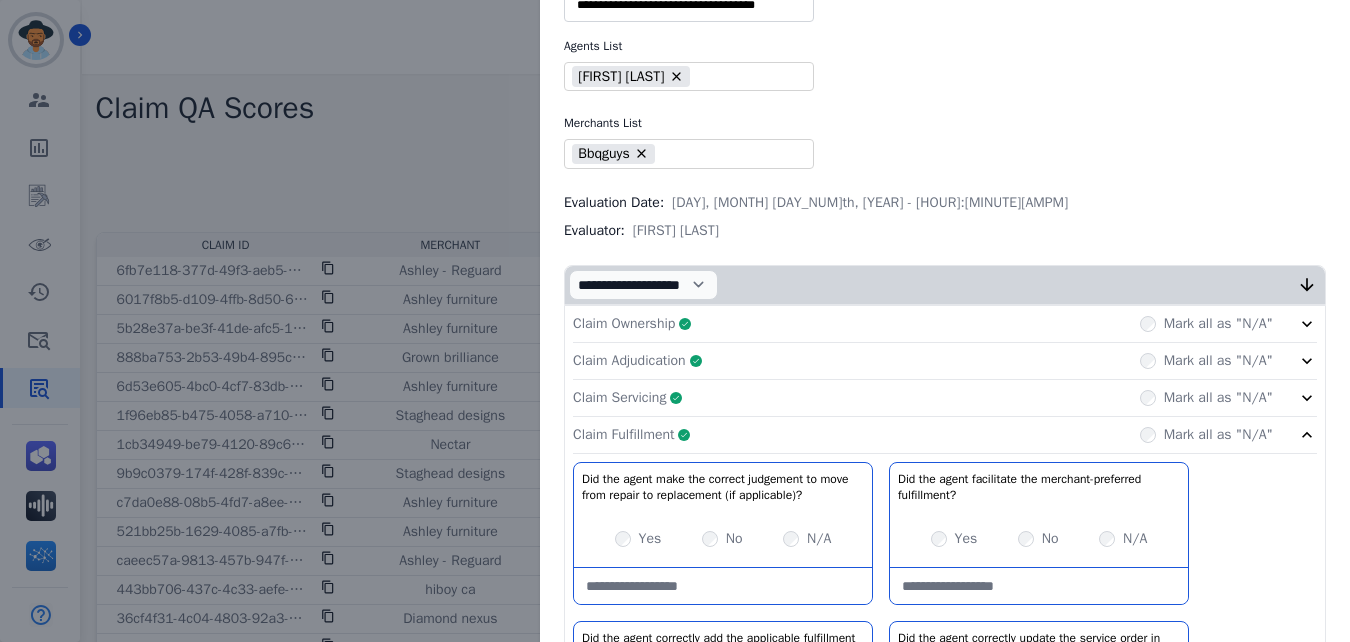 click on "Claim Fulfillment     Complete         Mark all as "N/A"" 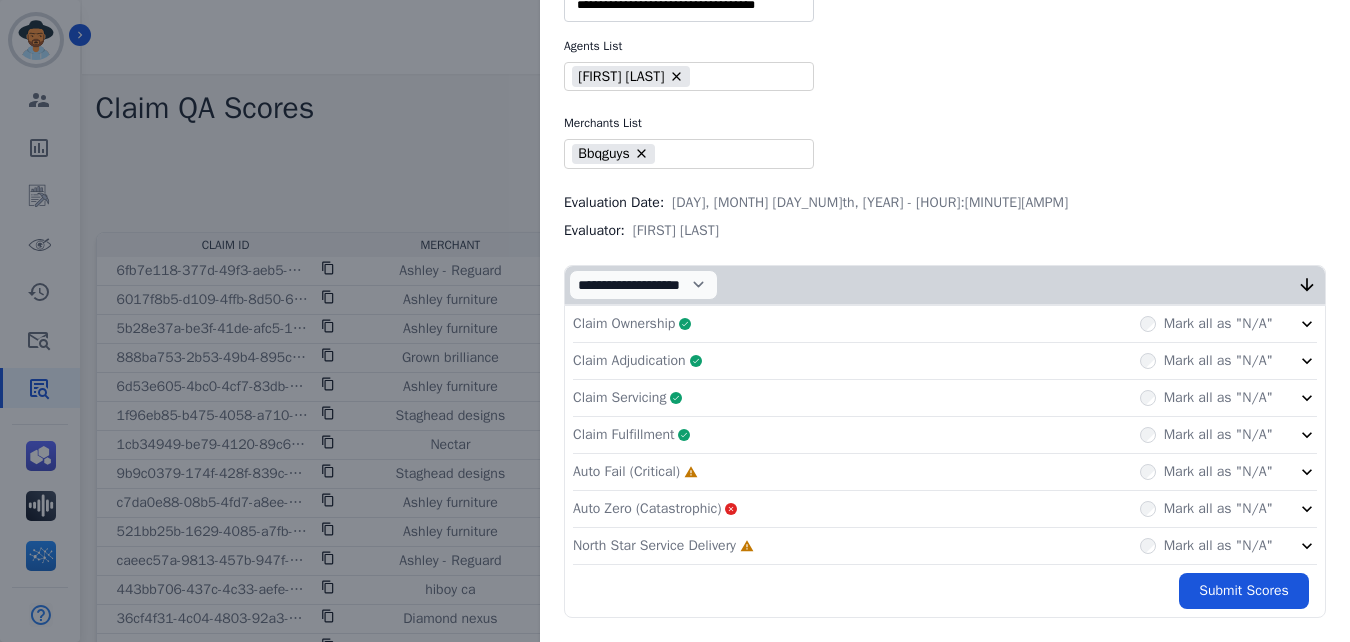 click on "Auto Fail (Critical)     Incomplete         Mark all as "N/A"" 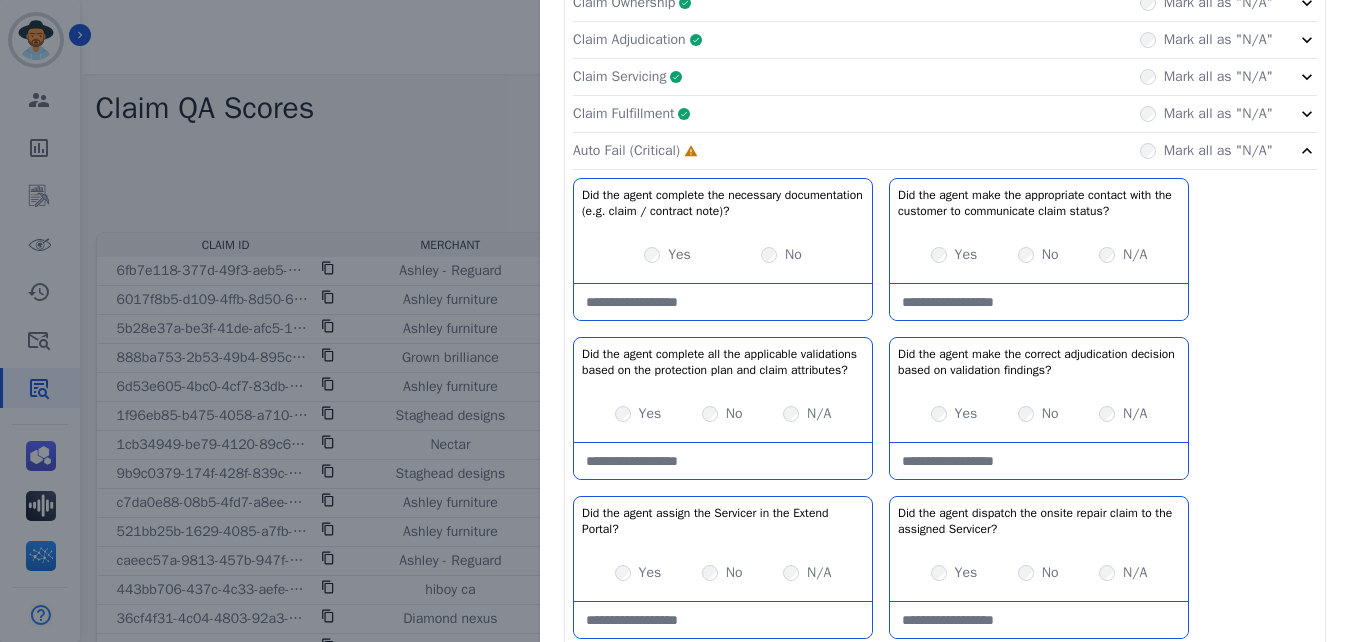 scroll, scrollTop: 416, scrollLeft: 0, axis: vertical 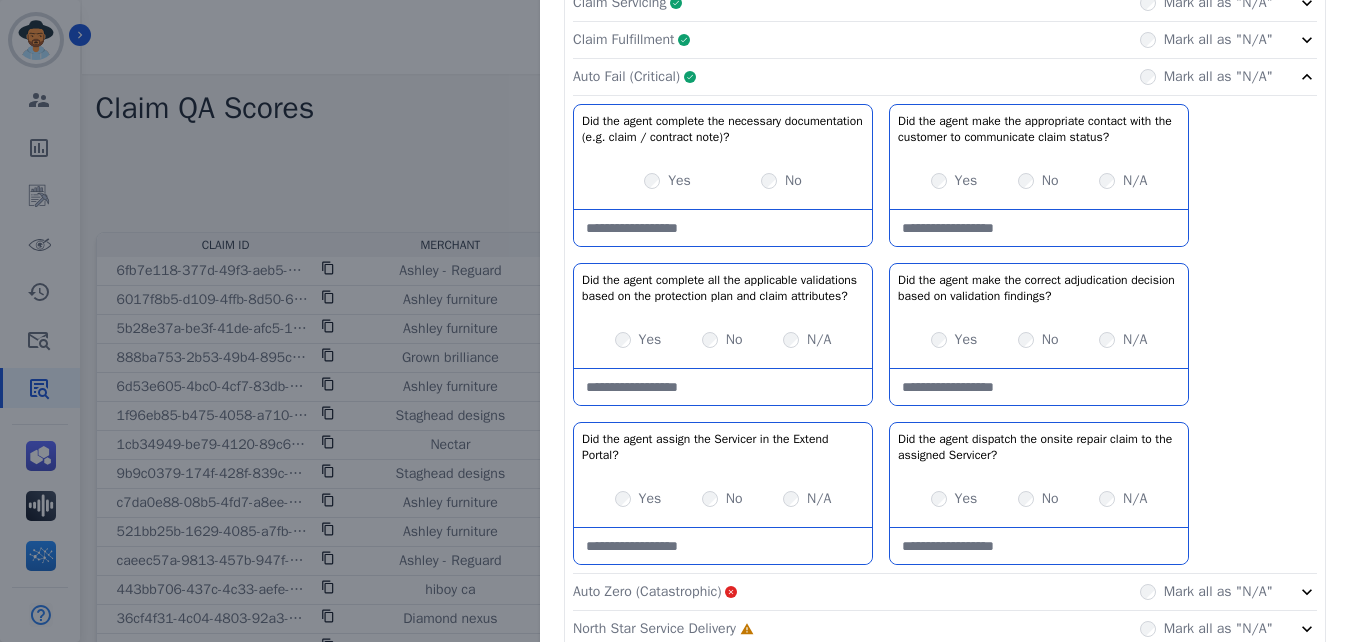 click on "Auto Fail (Critical)     Complete         Mark all as "N/A"" 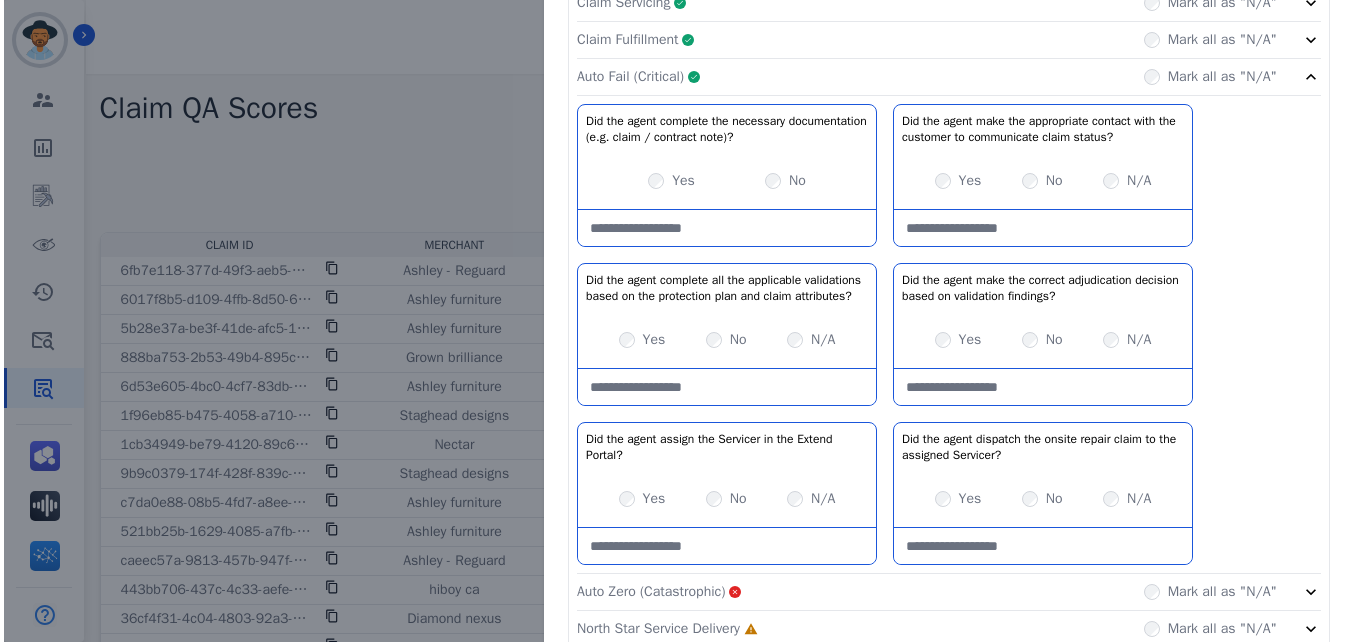 scroll, scrollTop: 60, scrollLeft: 0, axis: vertical 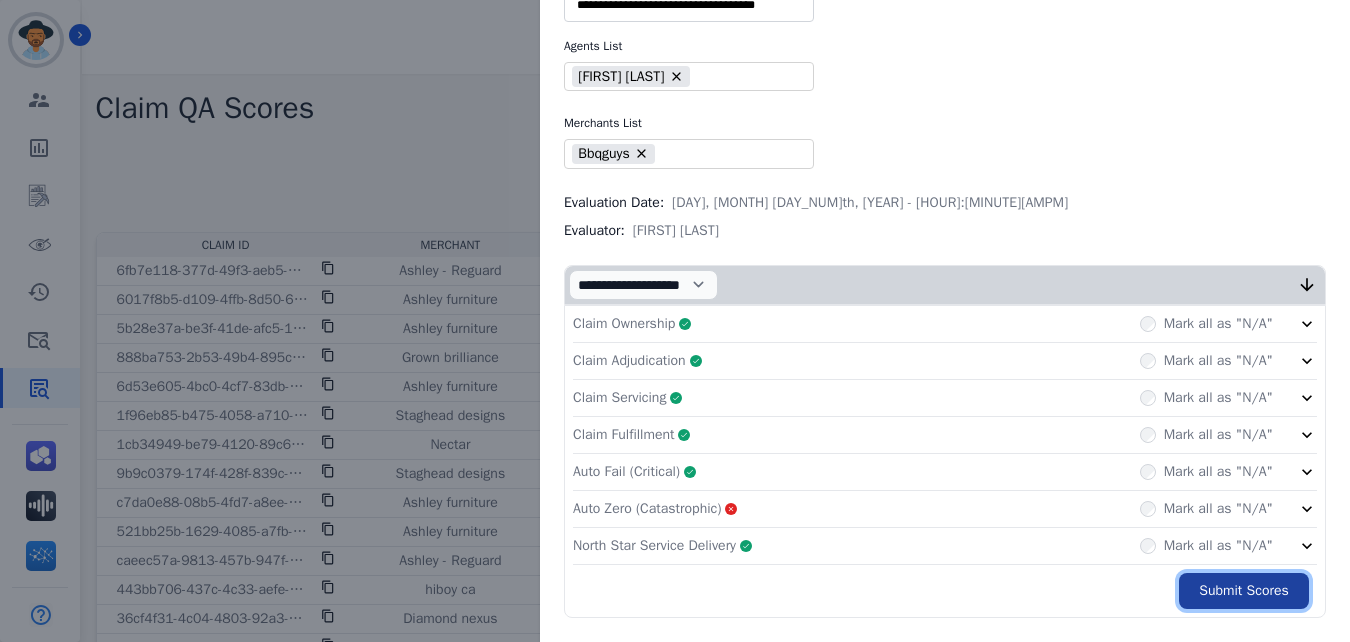 click on "Submit Scores" at bounding box center (1244, 591) 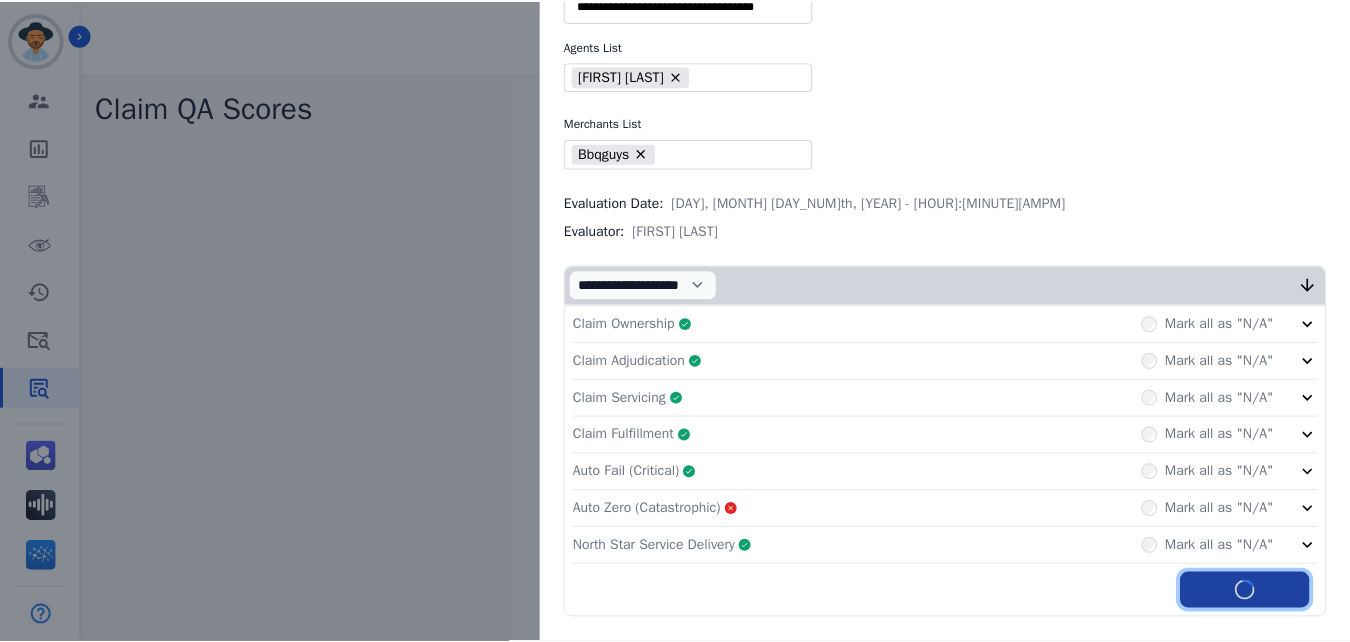 scroll, scrollTop: 172, scrollLeft: 0, axis: vertical 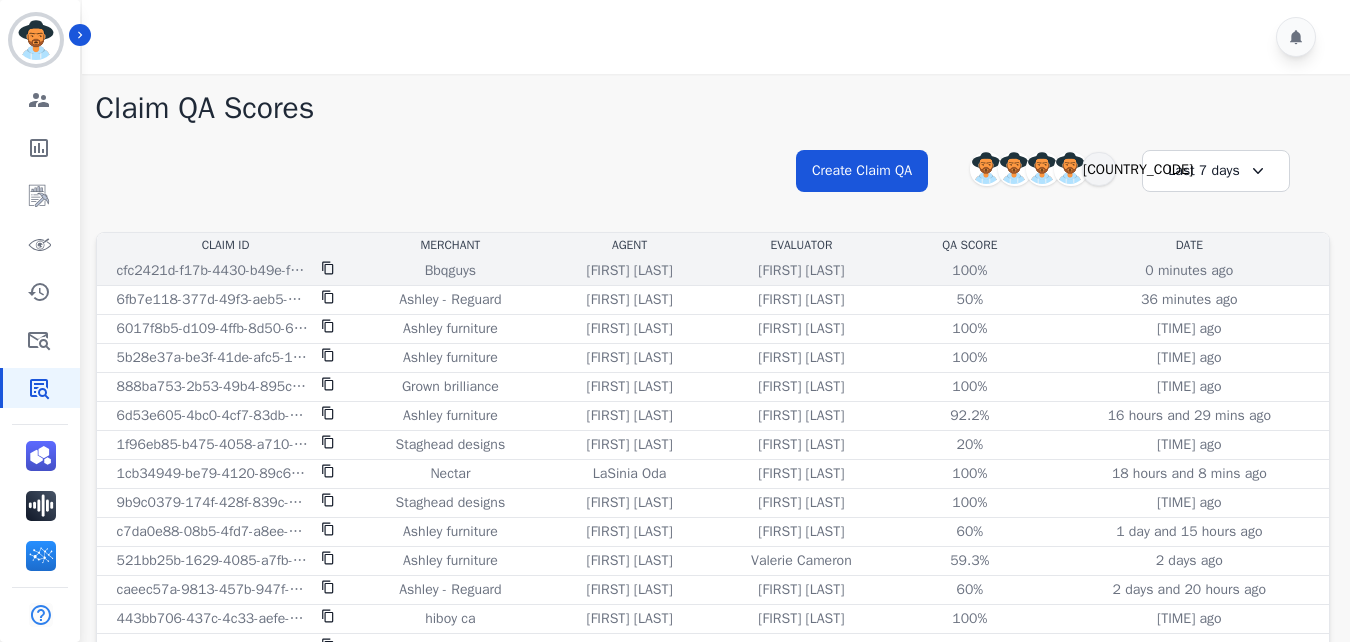click 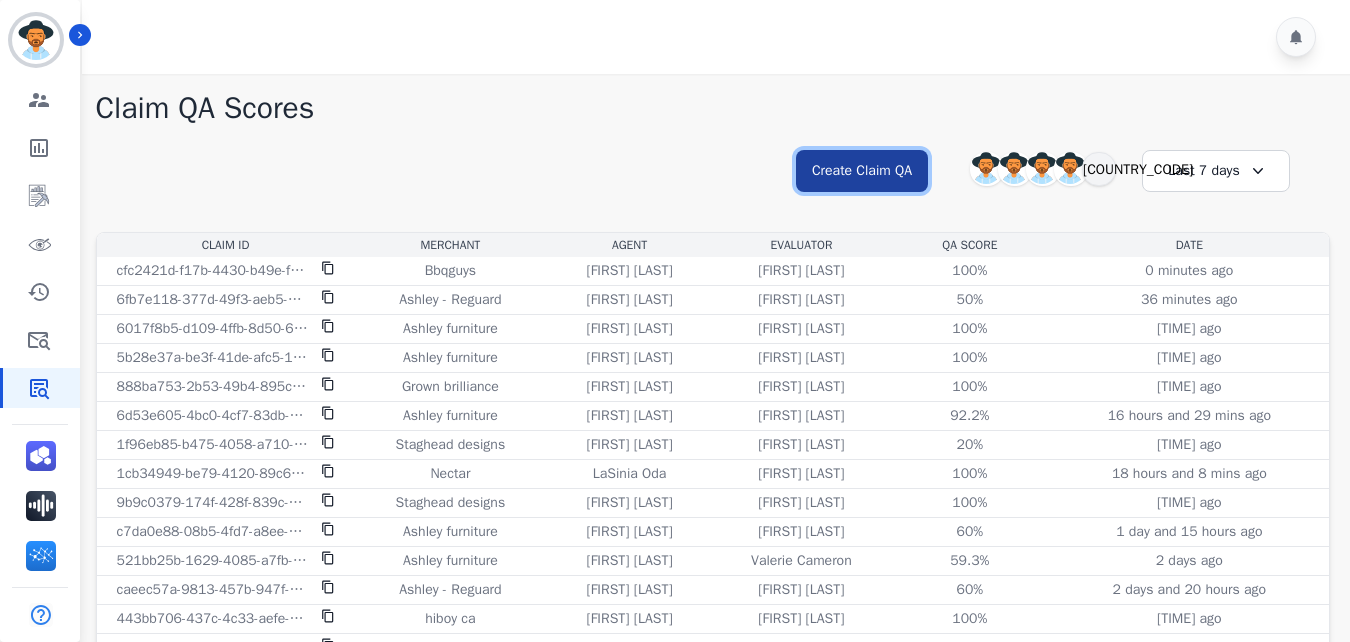click on "Create Claim QA" at bounding box center [862, 171] 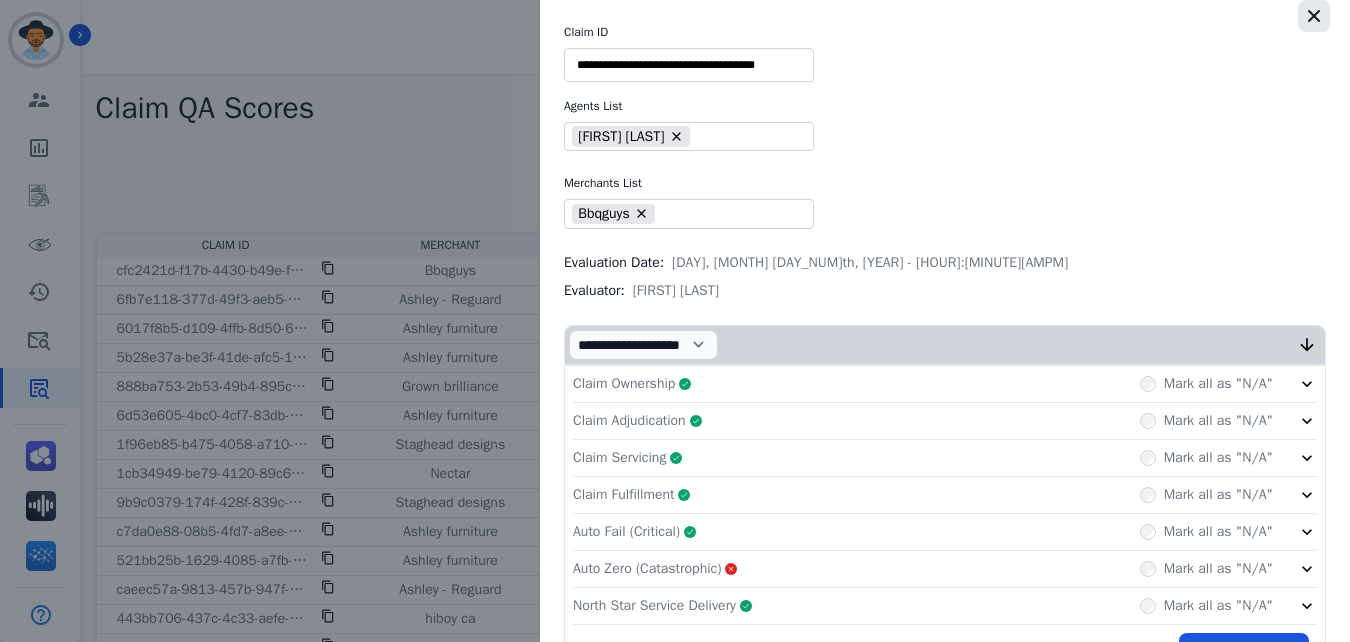 click 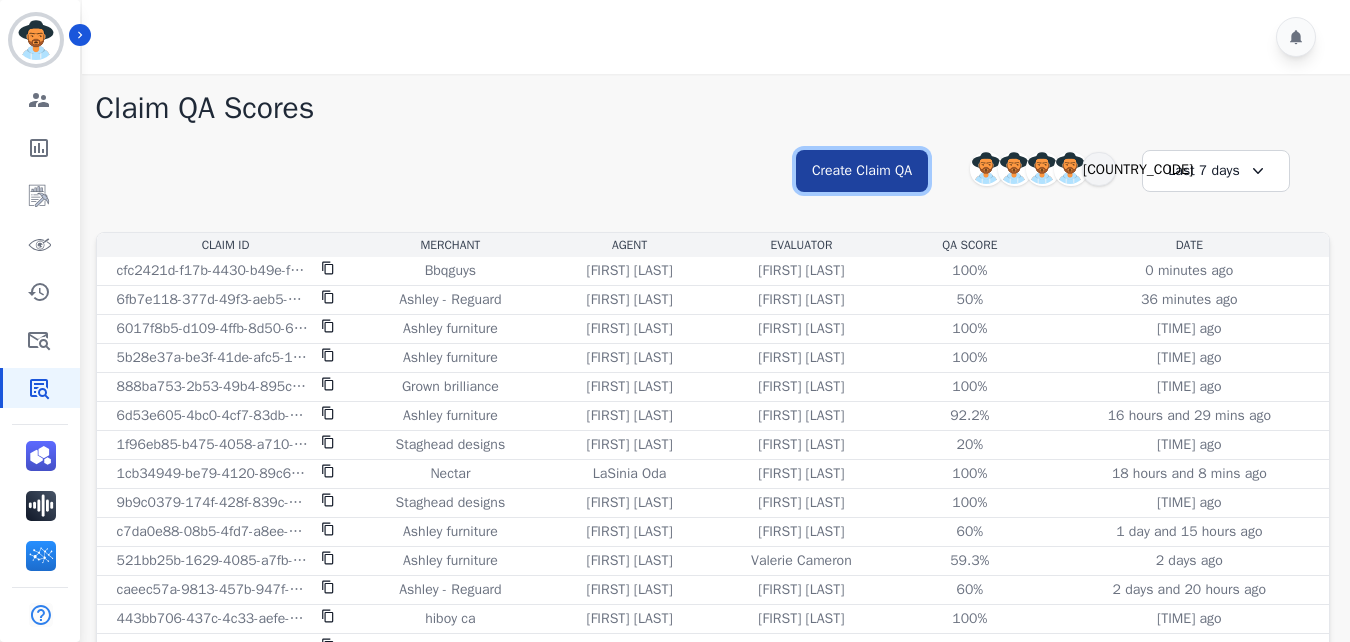 click on "Create Claim QA" at bounding box center [862, 171] 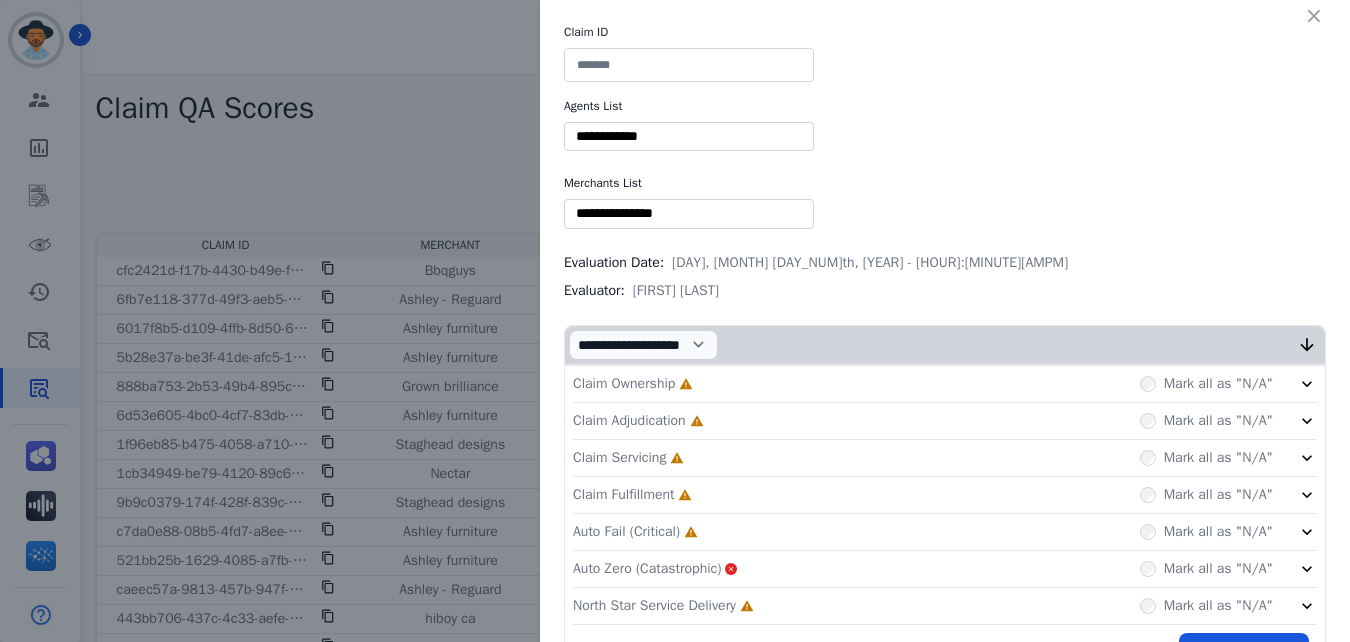 click at bounding box center [689, 65] 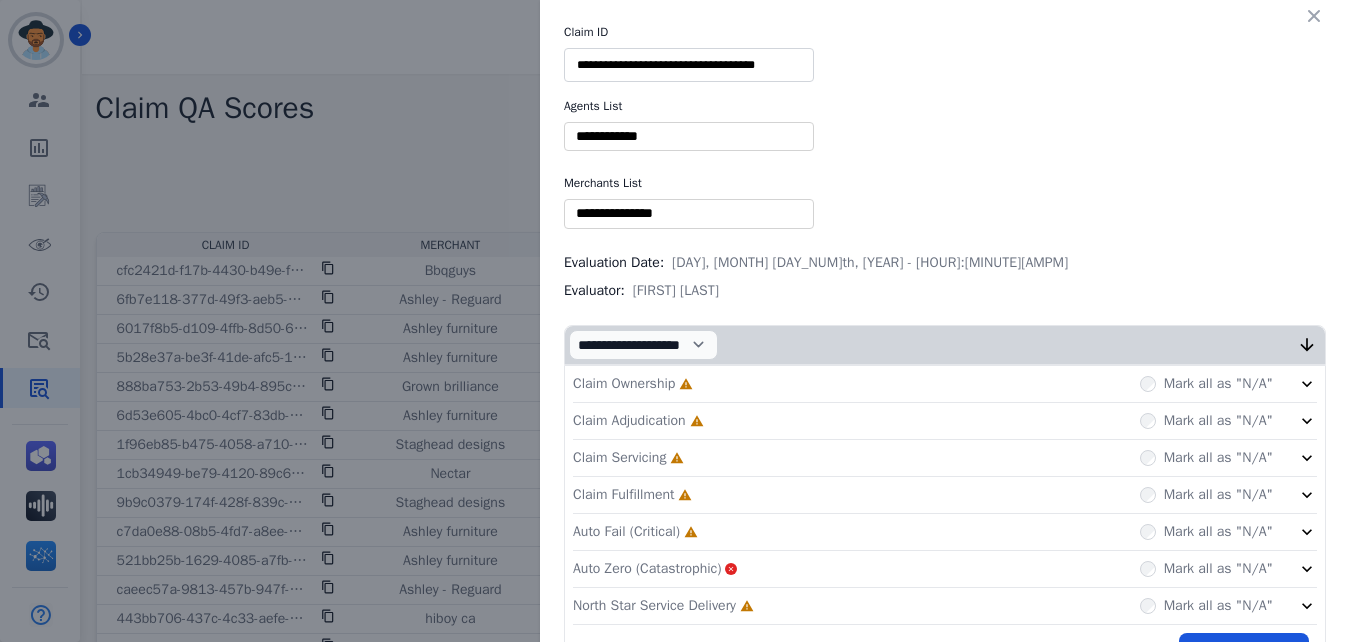 type on "**********" 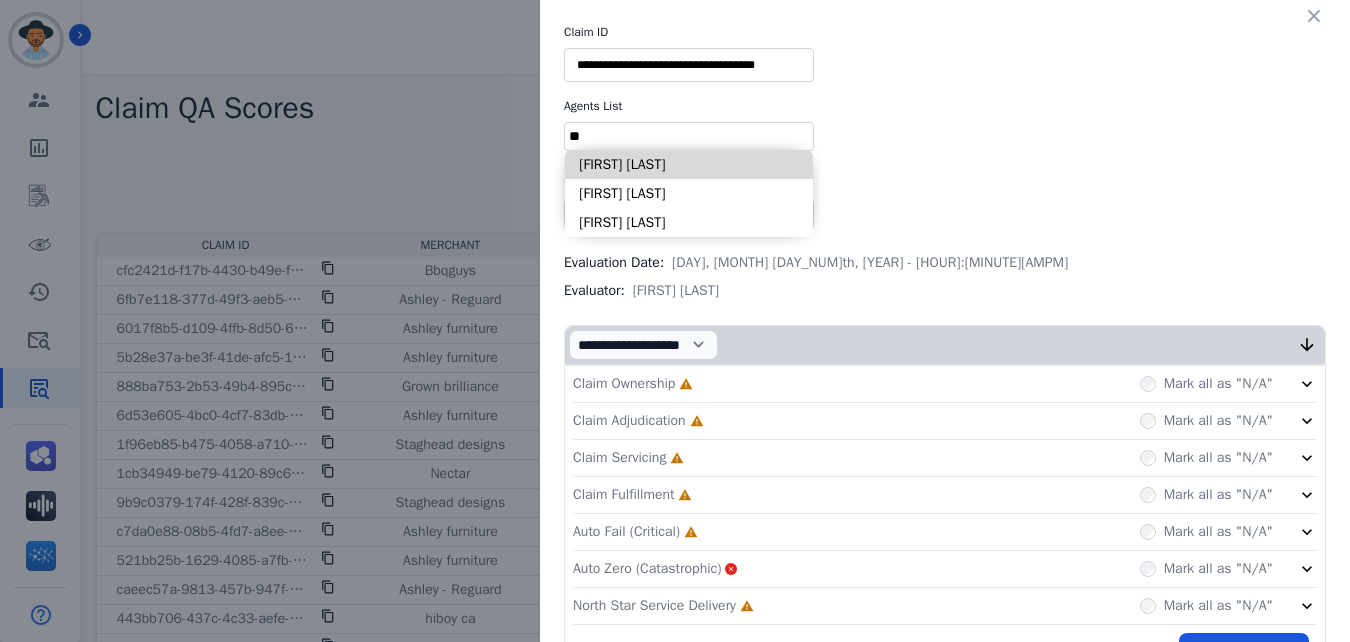 type on "**" 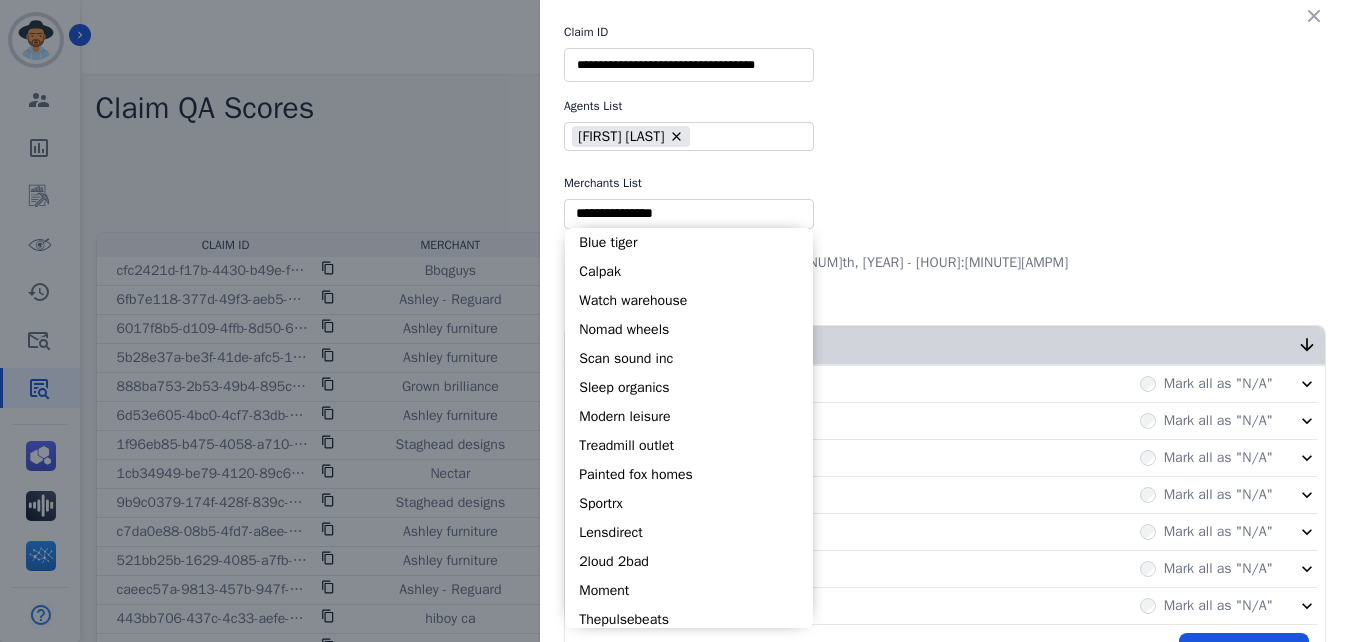 click at bounding box center [689, 213] 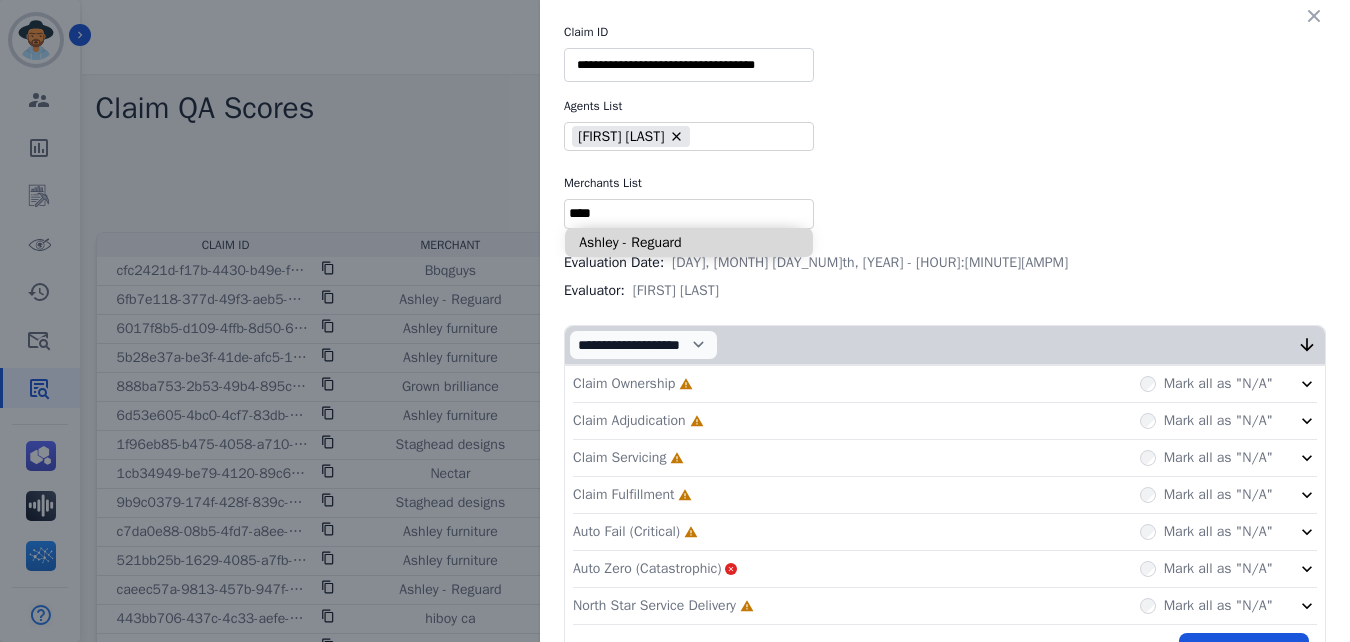 type on "****" 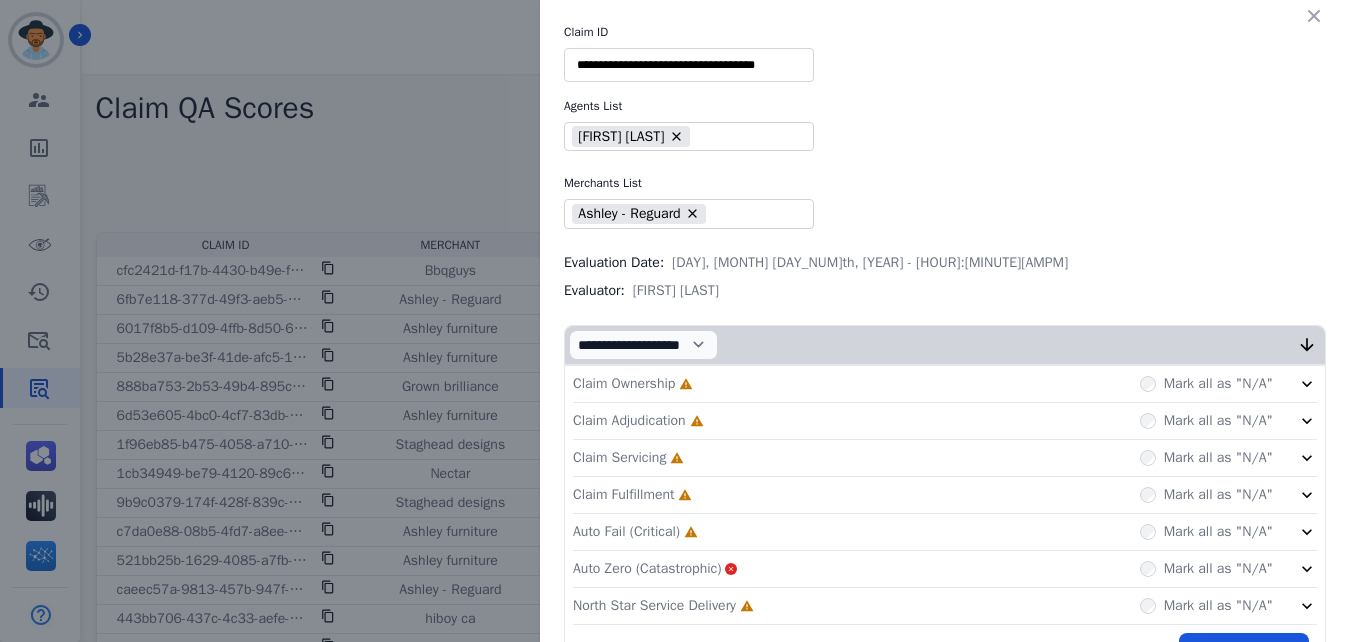 scroll, scrollTop: 60, scrollLeft: 0, axis: vertical 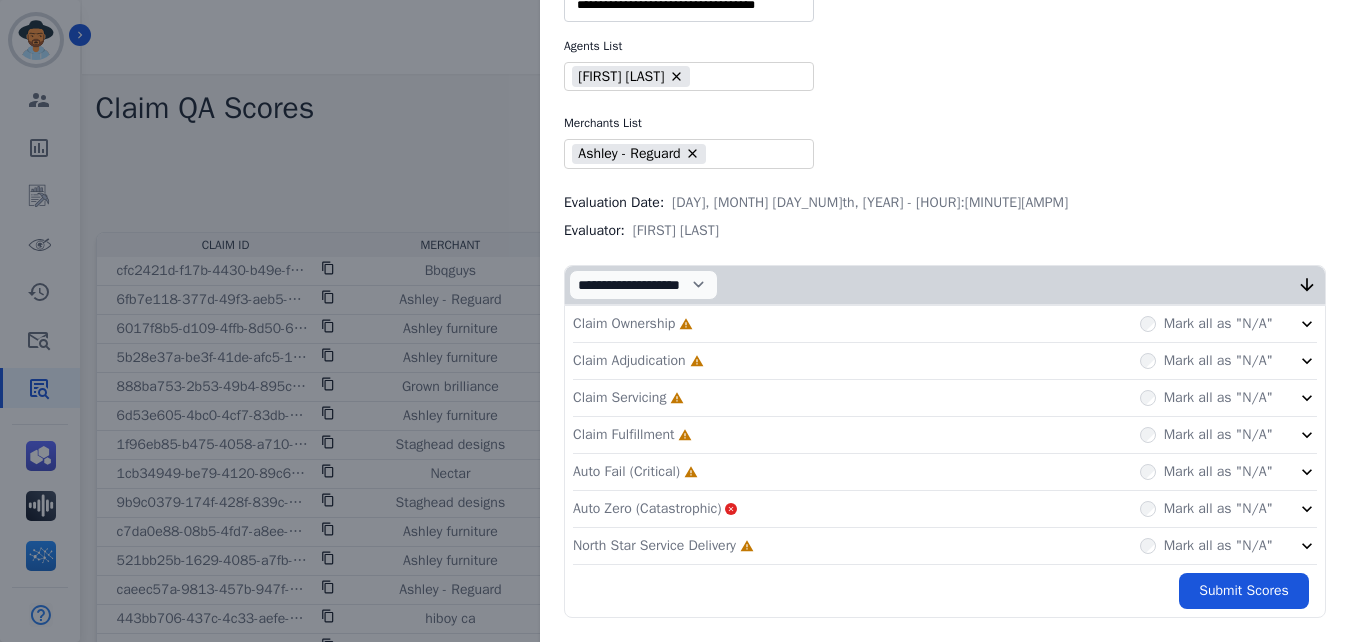 click on "Claim Ownership     Incomplete         Mark all as "N/A"" at bounding box center [945, 324] 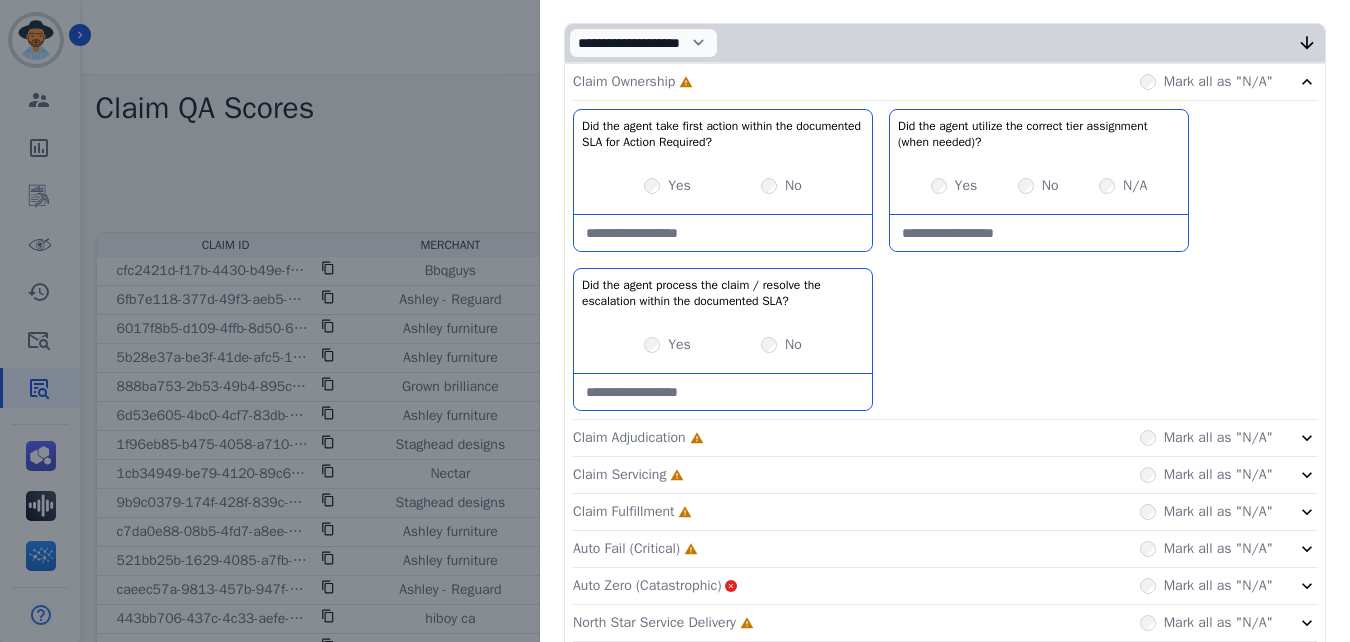 scroll, scrollTop: 322, scrollLeft: 0, axis: vertical 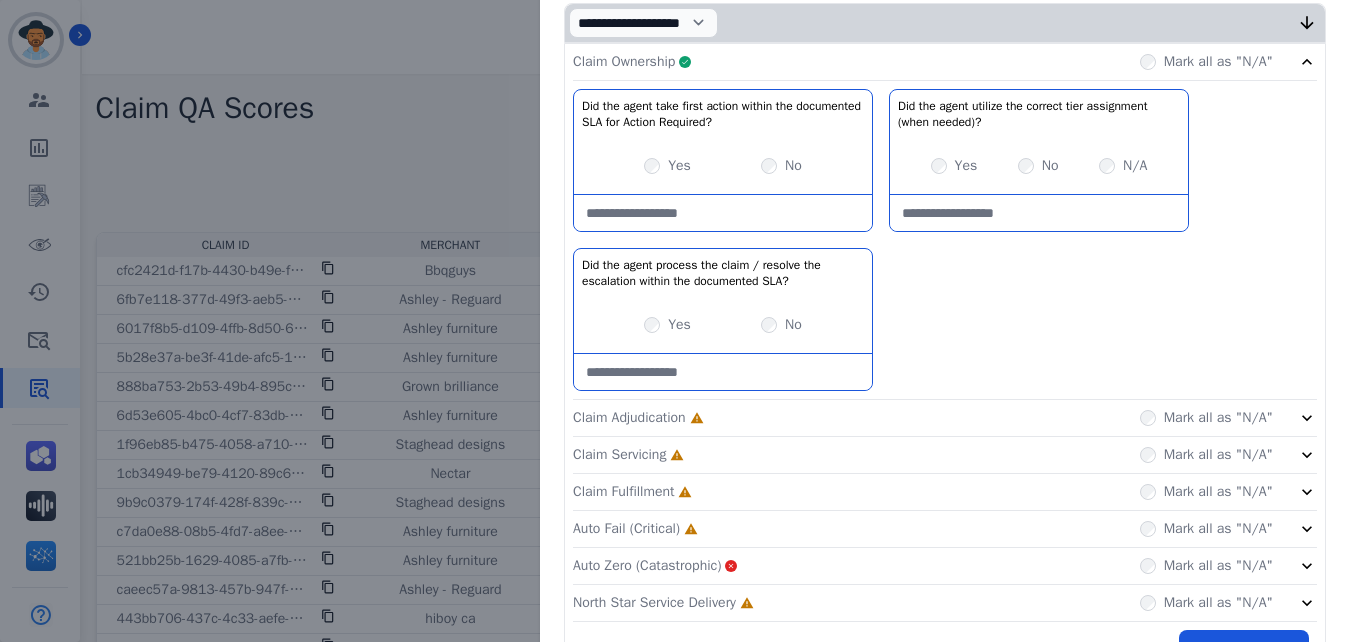 click on "Claim Ownership     Complete         Mark all as "N/A"" at bounding box center (945, 62) 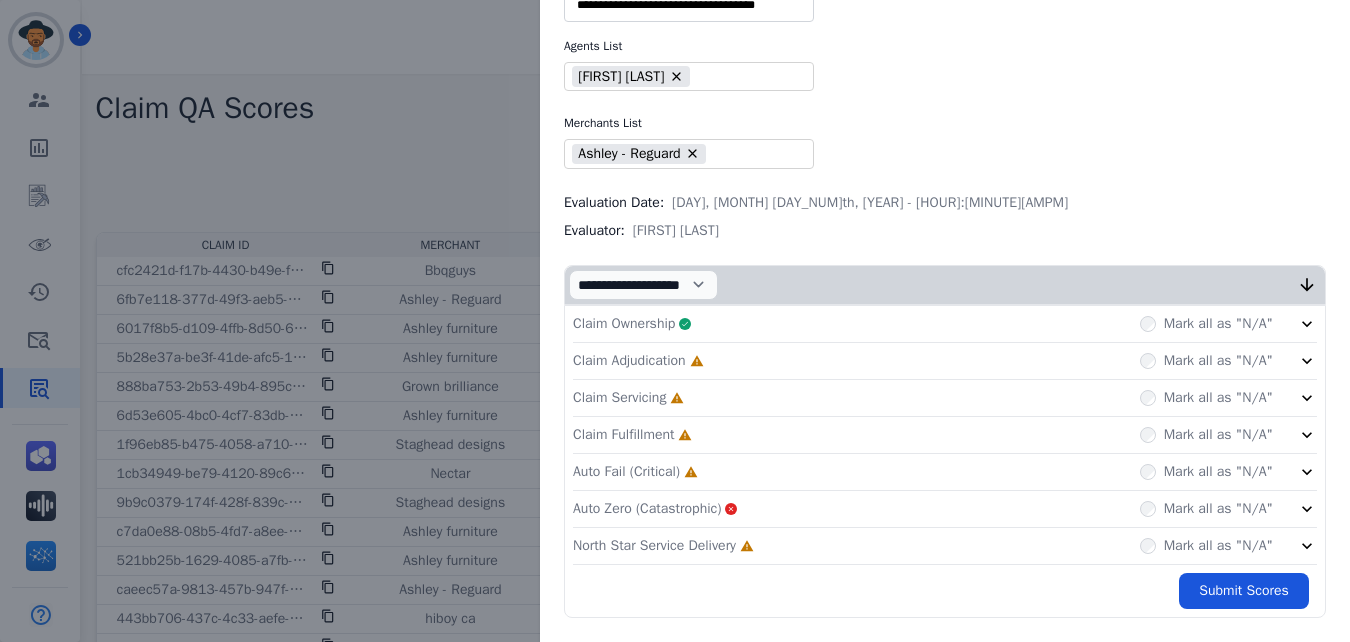 click on "Claim Adjudication     Incomplete         Mark all as "N/A"" 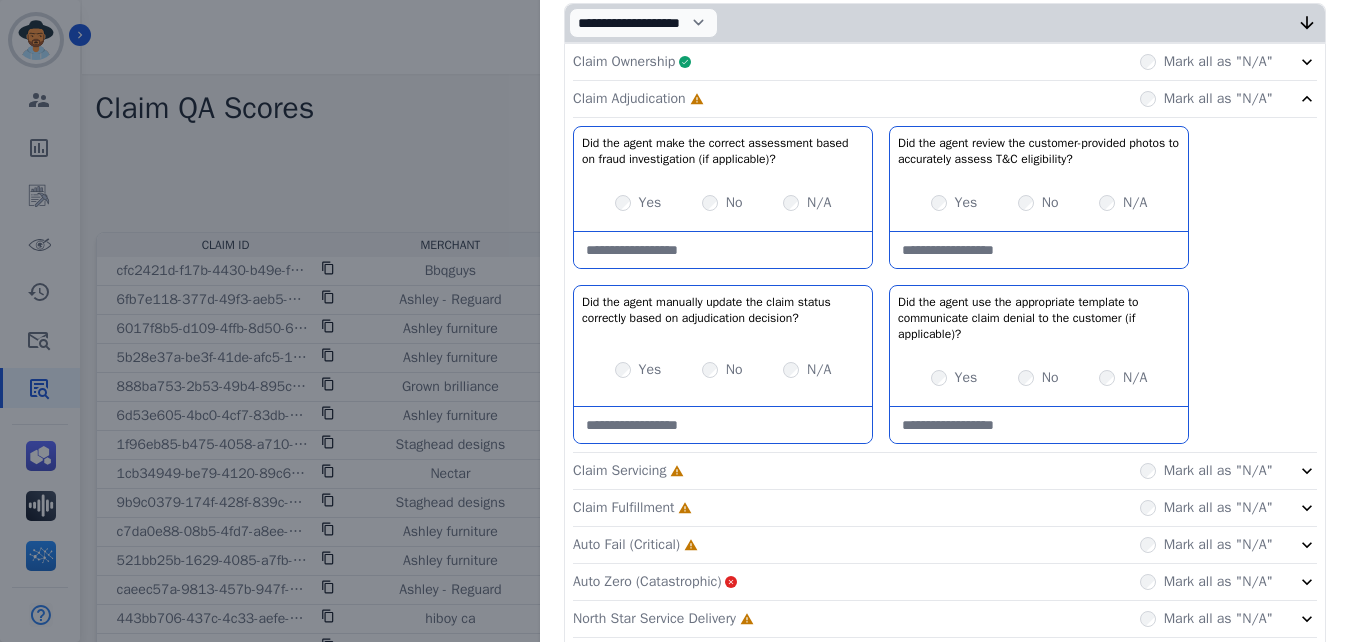 click on "N/A" at bounding box center [807, 203] 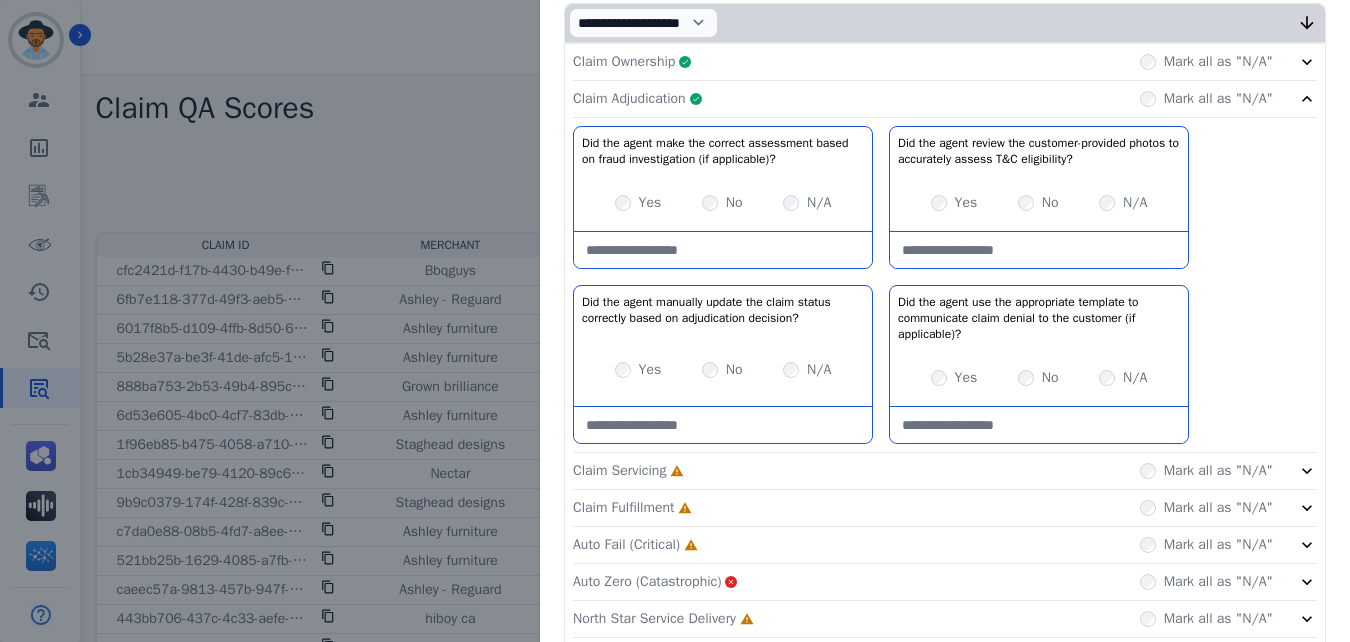 click at bounding box center (1039, 425) 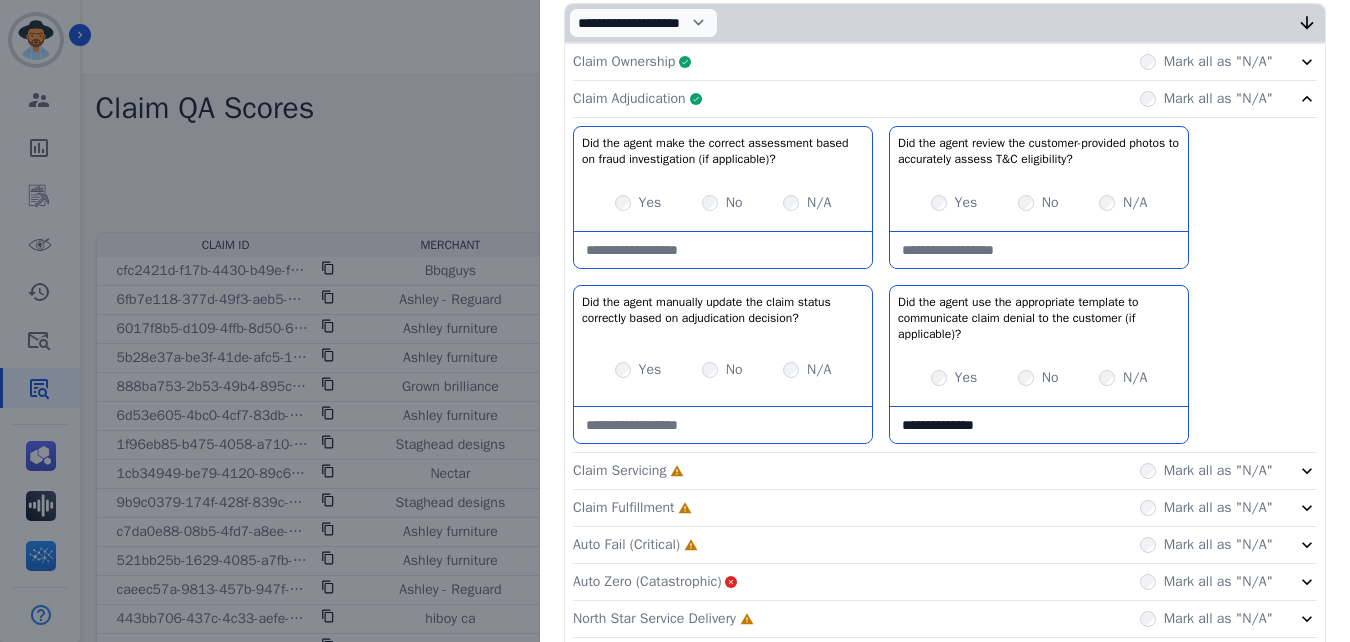 type on "**********" 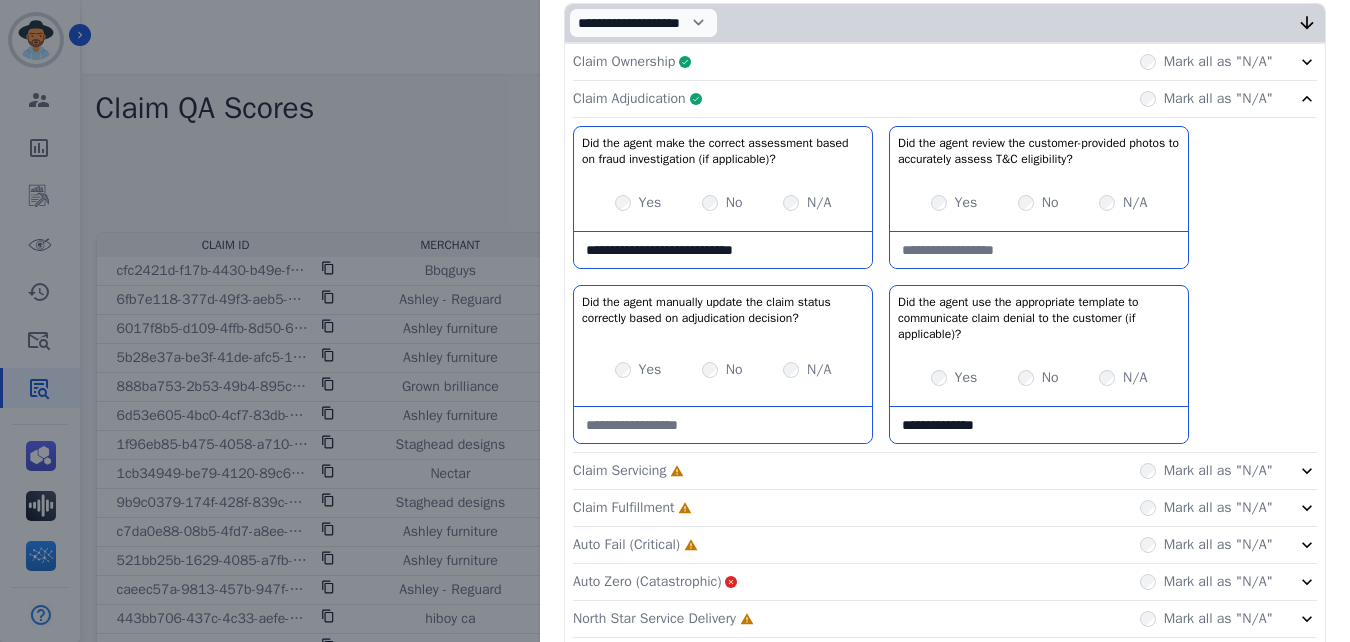 type on "**********" 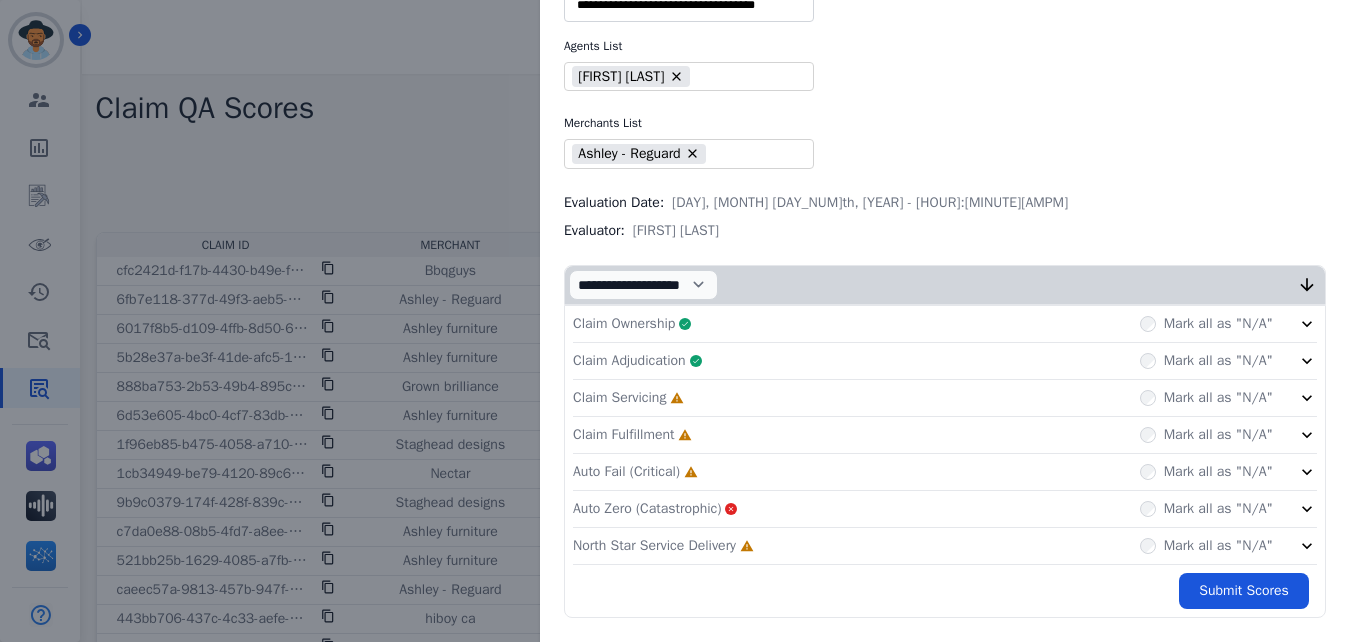 click on "Claim Servicing     Incomplete         Mark all as "N/A"" 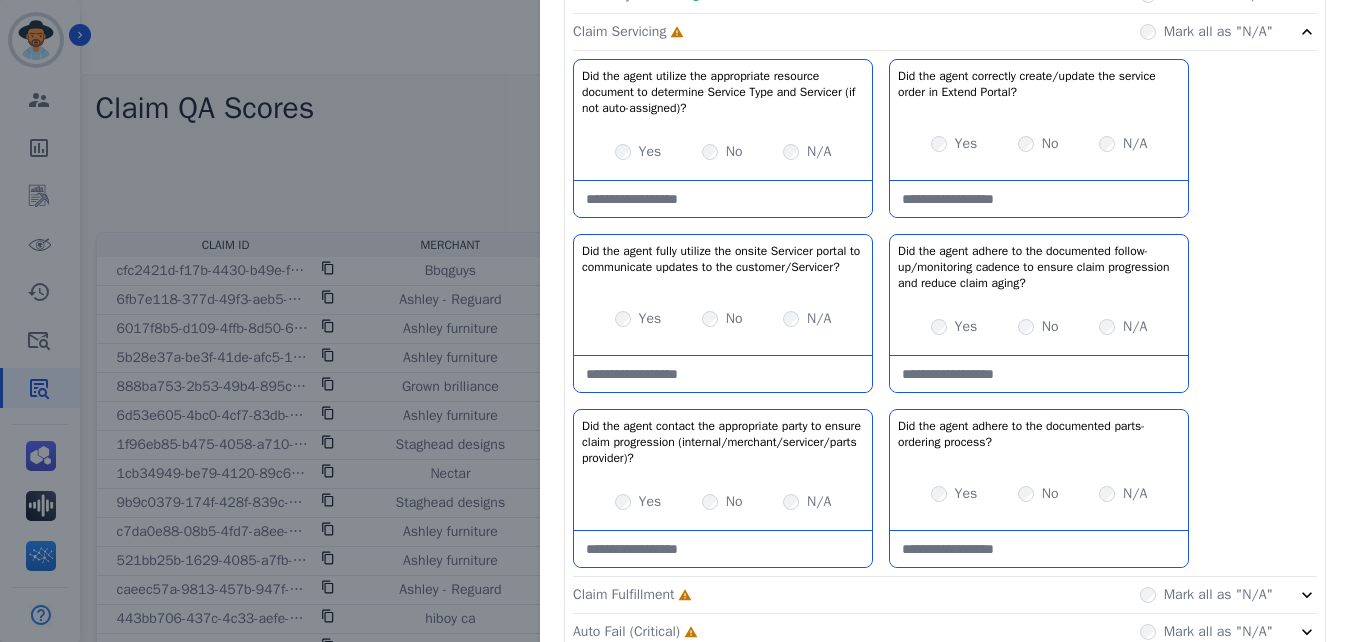 scroll, scrollTop: 427, scrollLeft: 0, axis: vertical 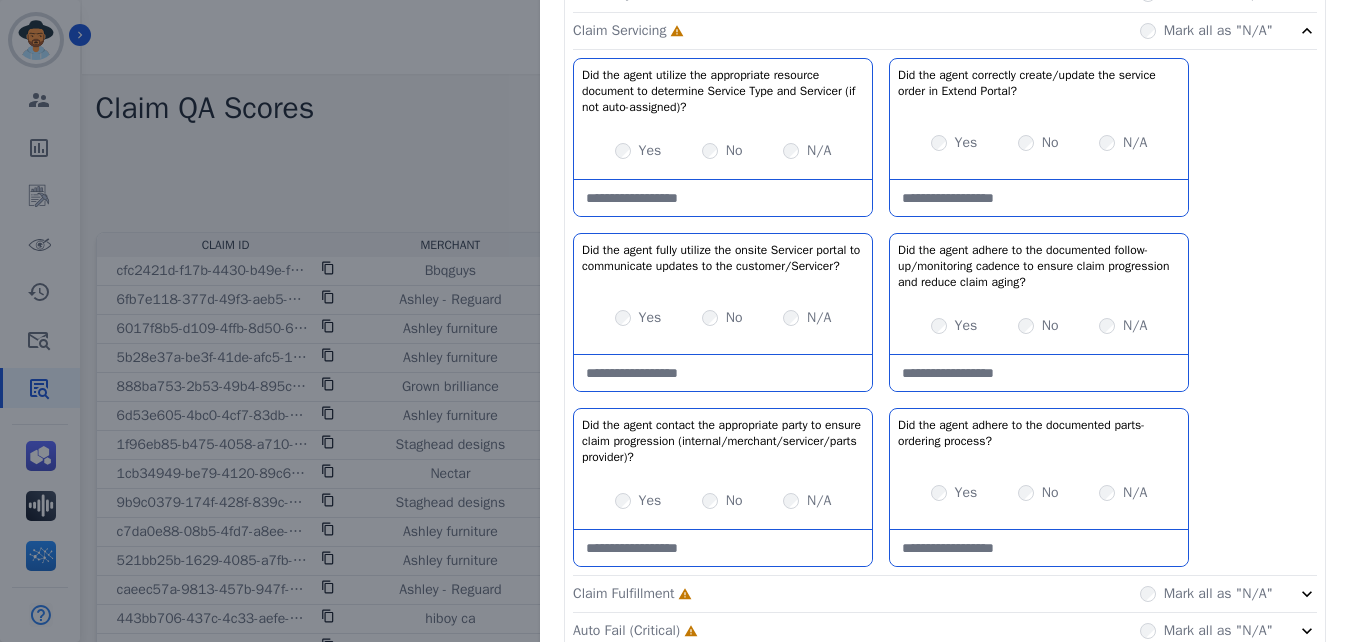 click at bounding box center [723, 198] 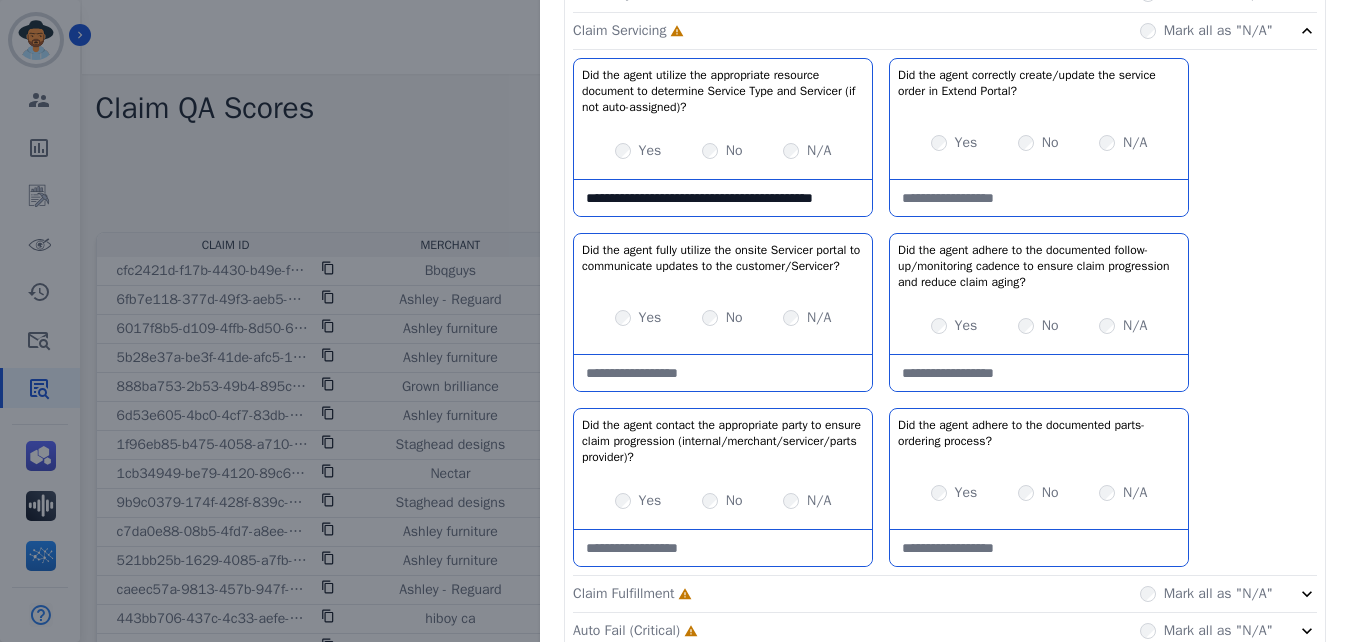 scroll, scrollTop: 11, scrollLeft: 0, axis: vertical 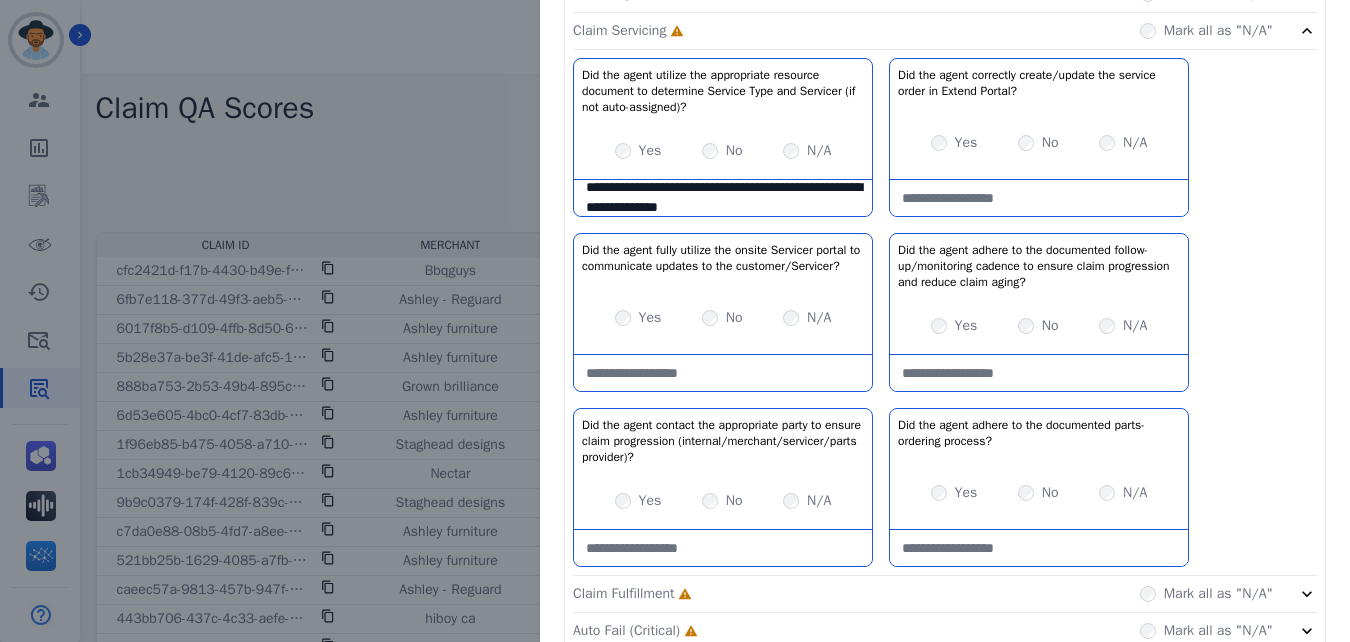 click on "**********" at bounding box center (723, 198) 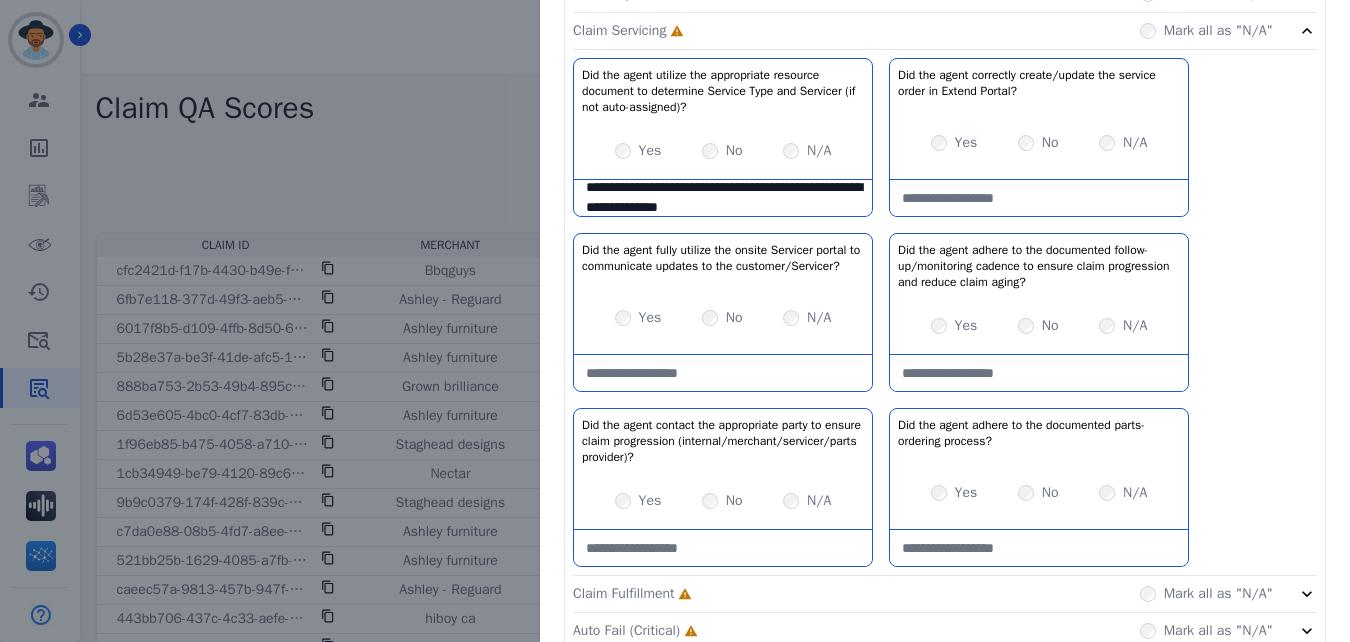 click at bounding box center [1039, 548] 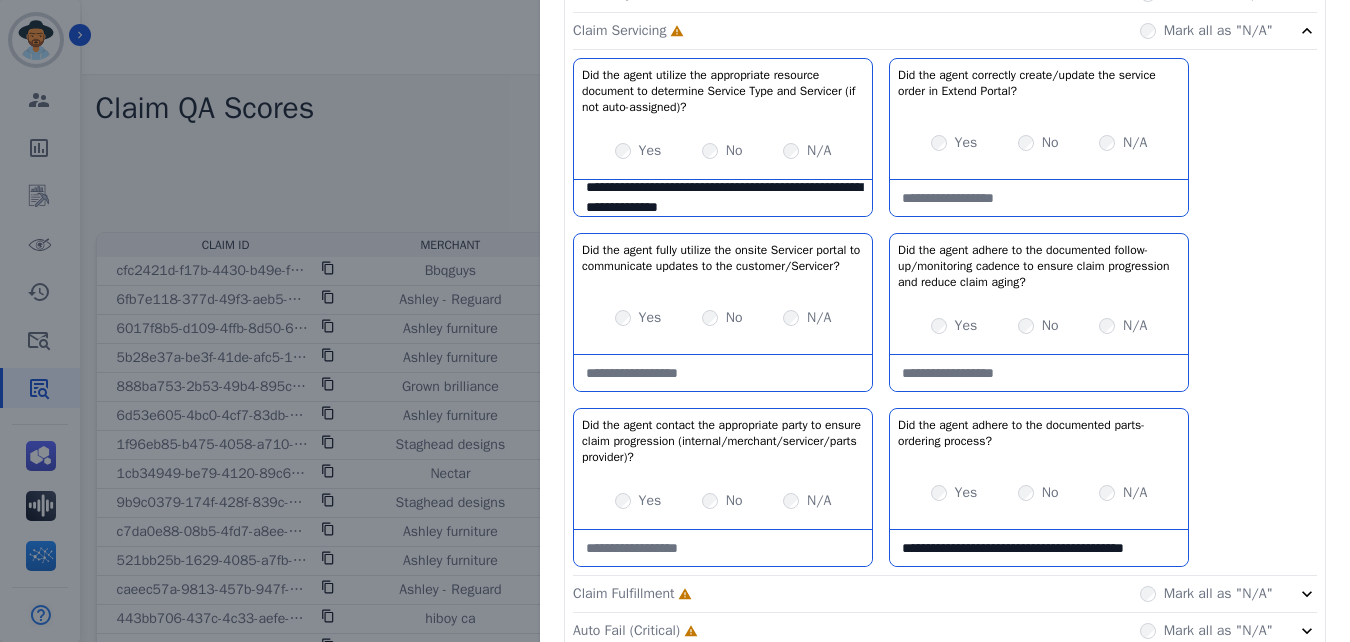 scroll, scrollTop: 11, scrollLeft: 0, axis: vertical 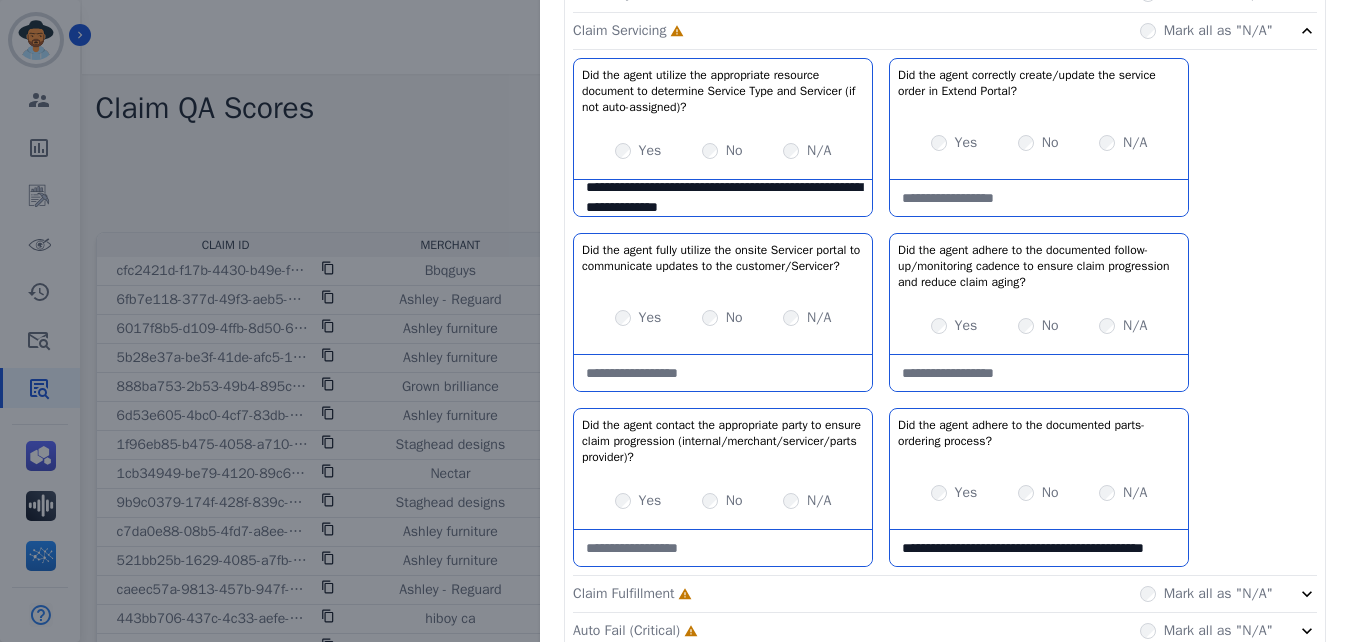 type on "**********" 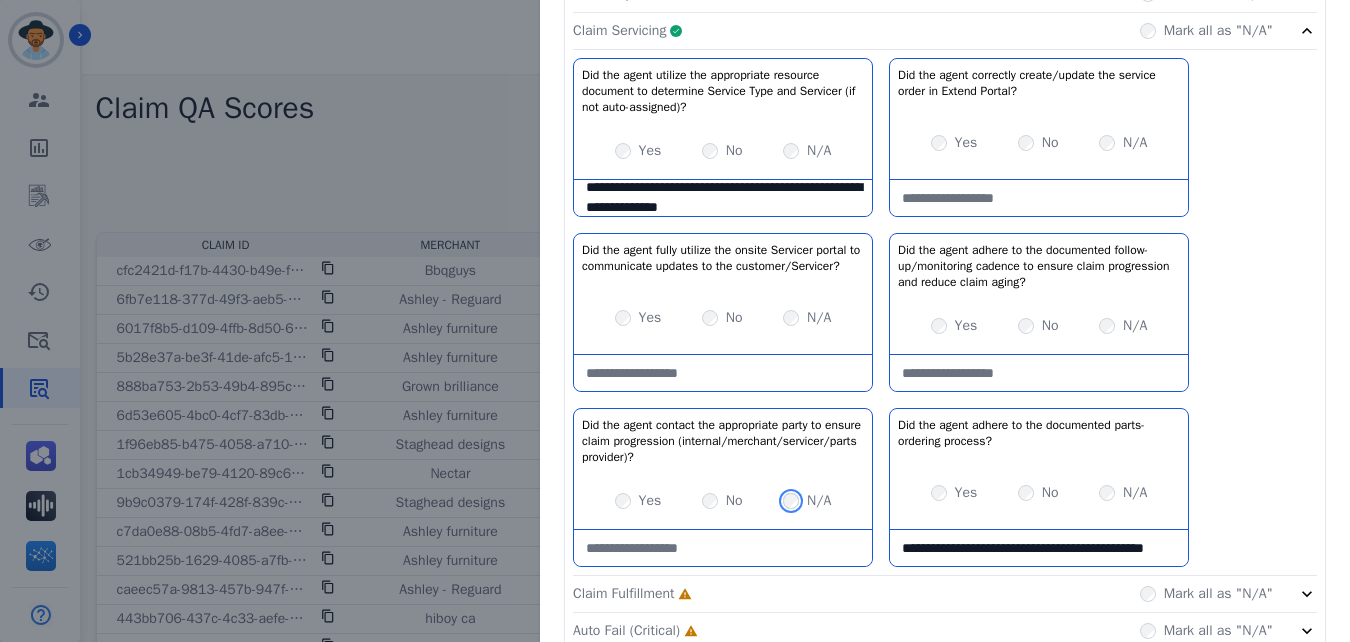 scroll, scrollTop: 586, scrollLeft: 0, axis: vertical 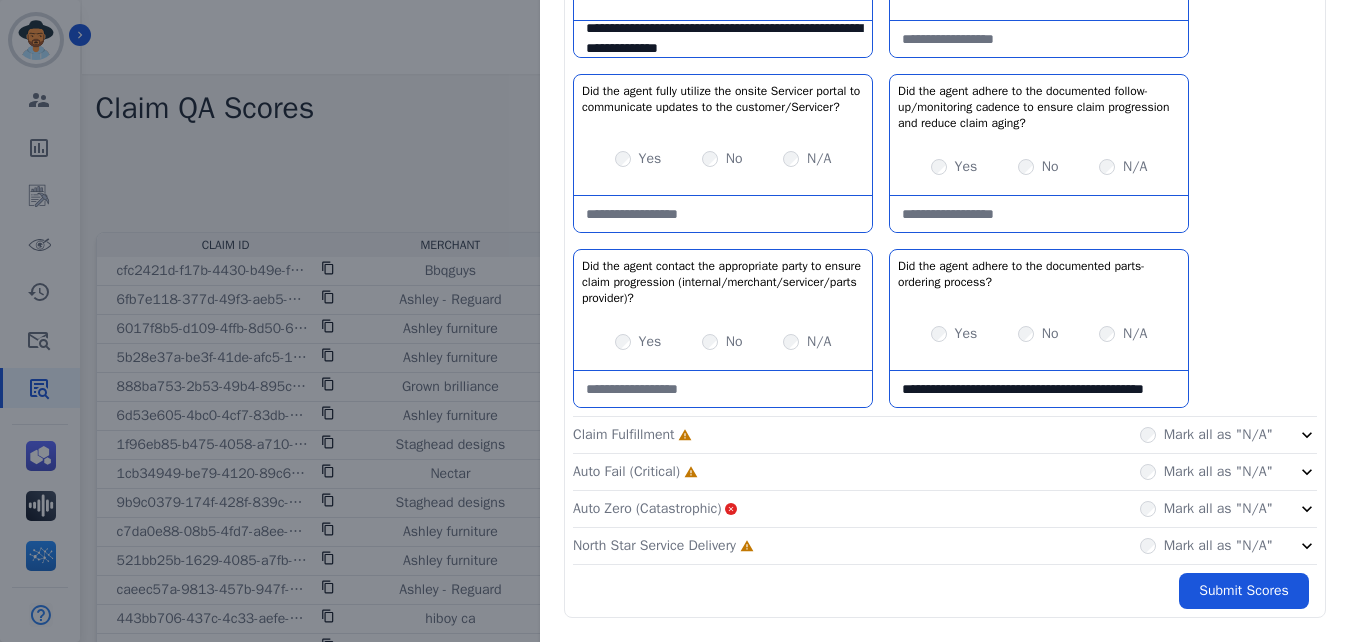 click on "Claim Fulfillment     Incomplete         Mark all as "N/A"" 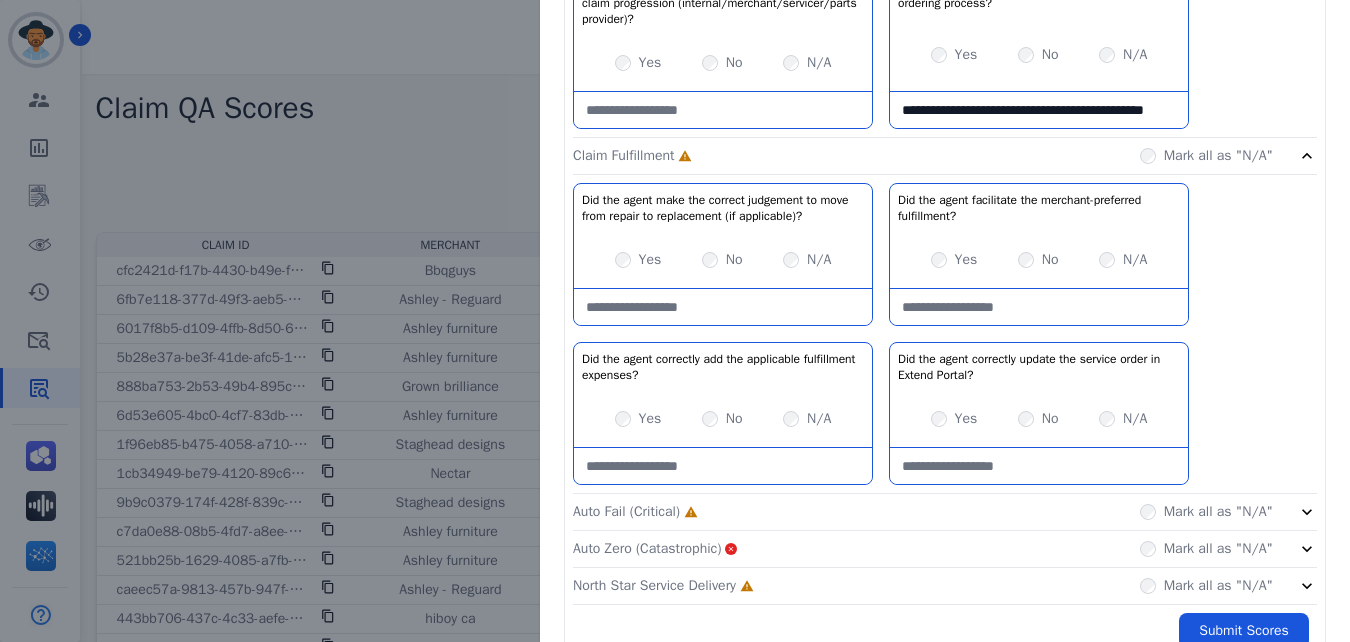 scroll, scrollTop: 866, scrollLeft: 0, axis: vertical 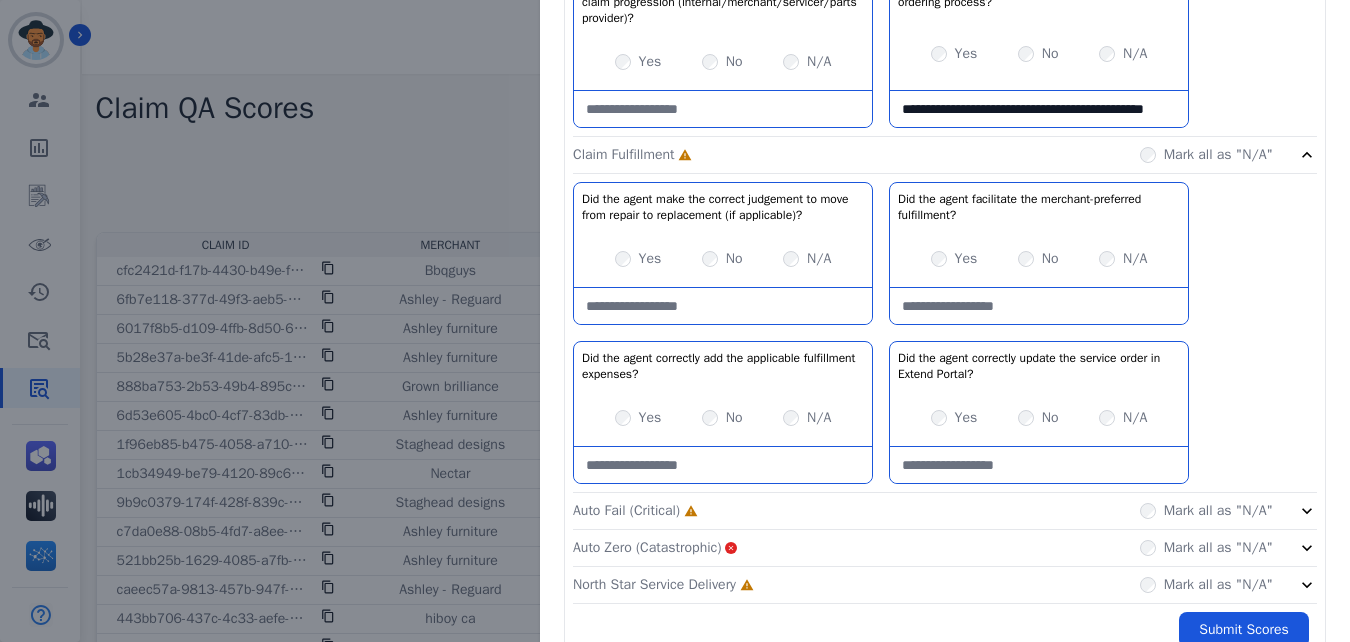 click on "Claim Fulfillment     Incomplete         Mark all as "N/A"" 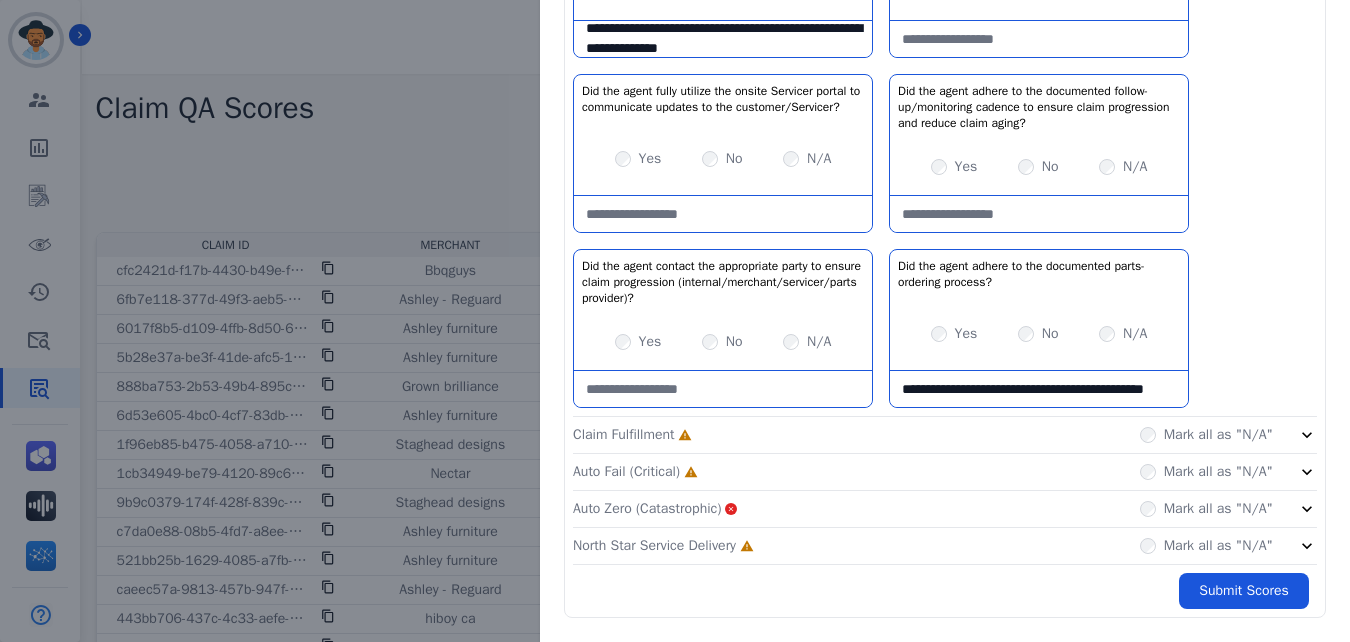 click on "Claim Fulfillment     Incomplete         Mark all as "N/A"" 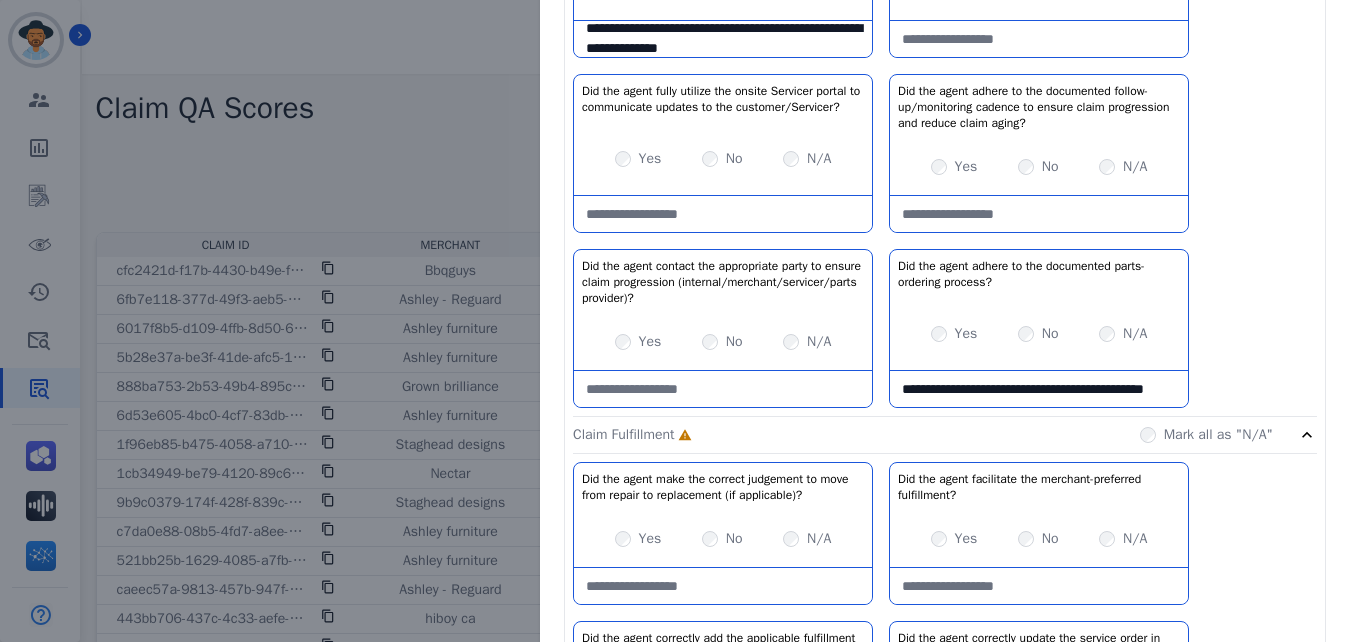 scroll, scrollTop: 866, scrollLeft: 0, axis: vertical 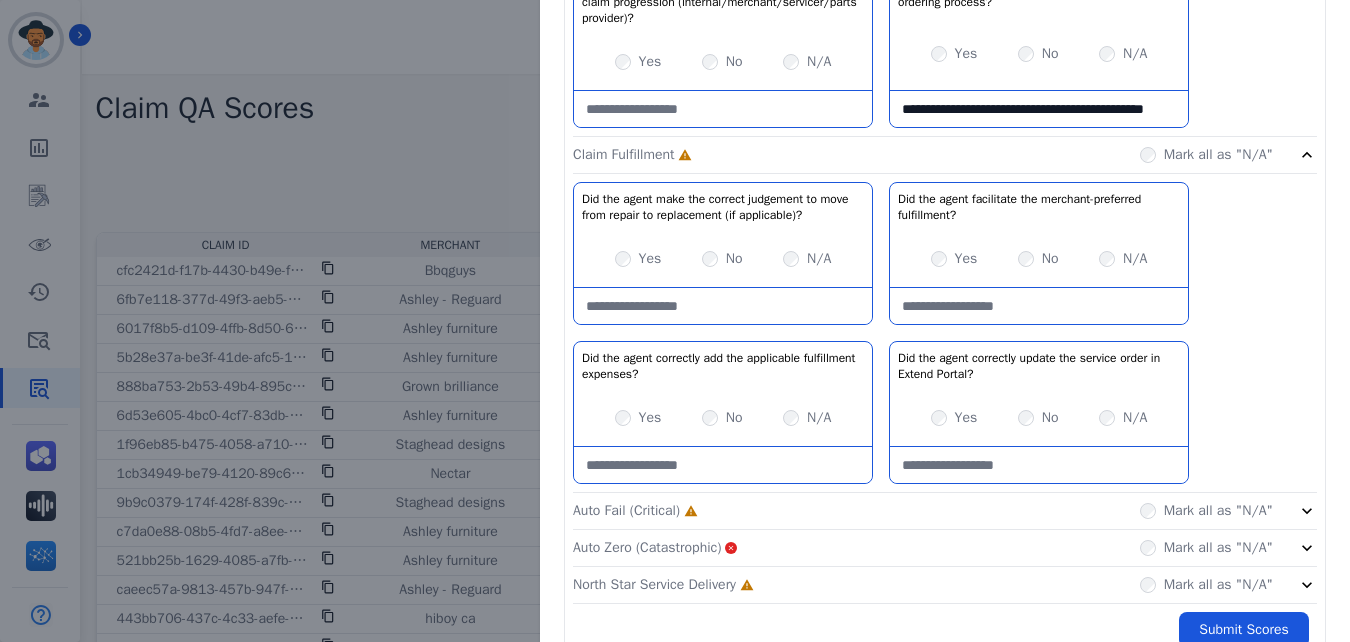 click on "Mark all as "N/A"" at bounding box center [1206, 155] 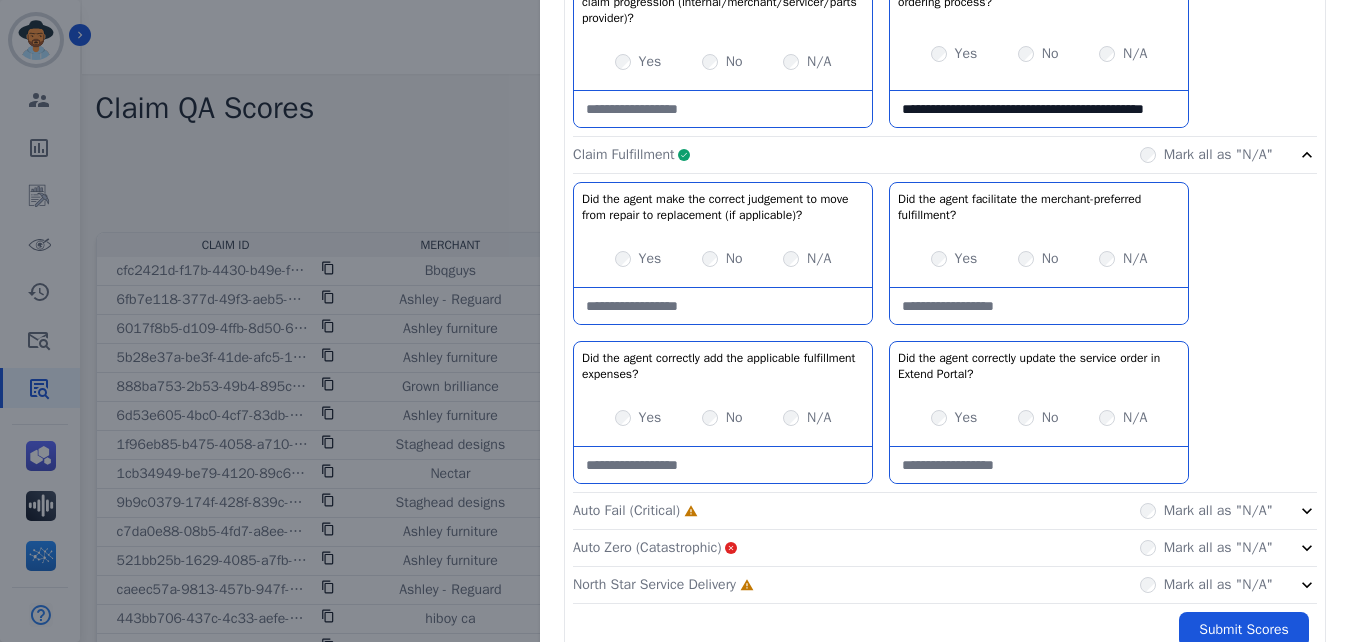 click at bounding box center [723, 306] 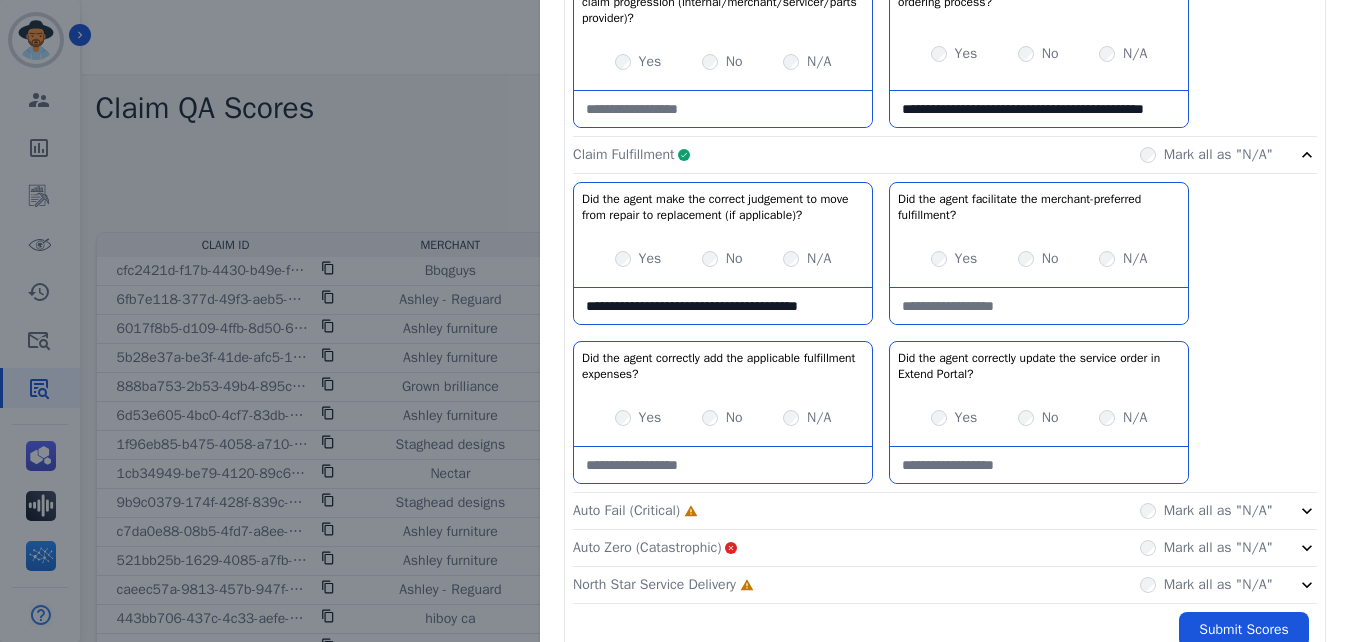 type on "**********" 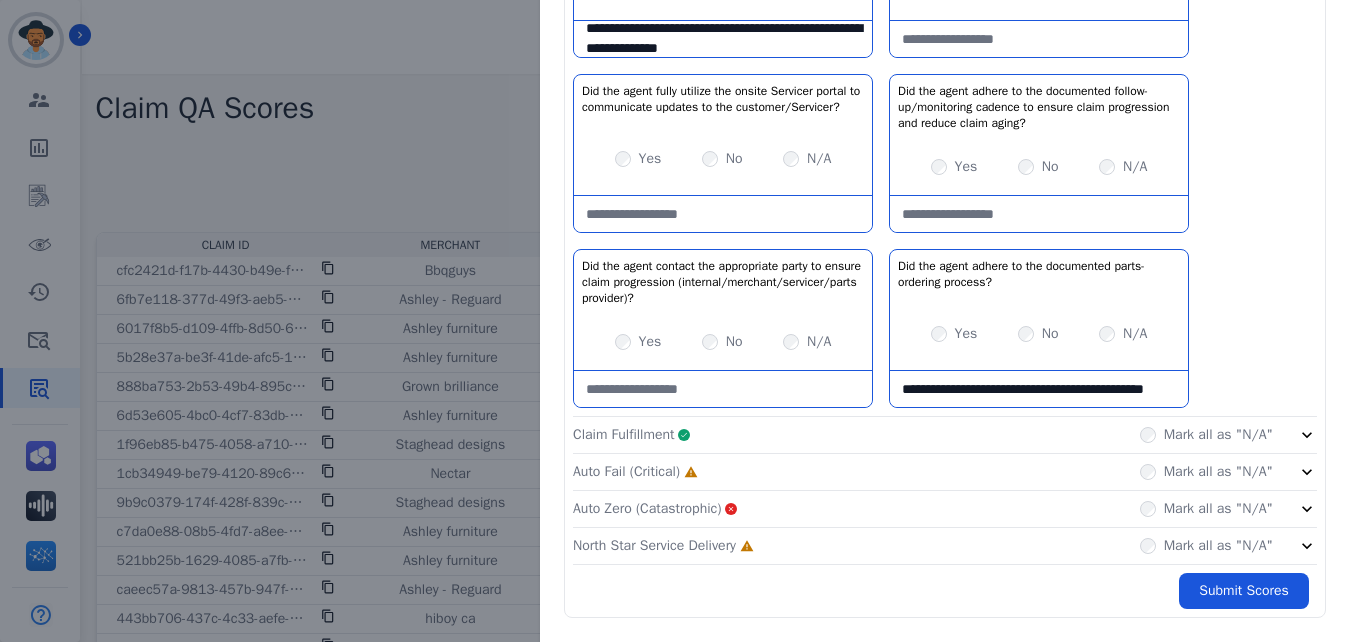 scroll, scrollTop: 586, scrollLeft: 0, axis: vertical 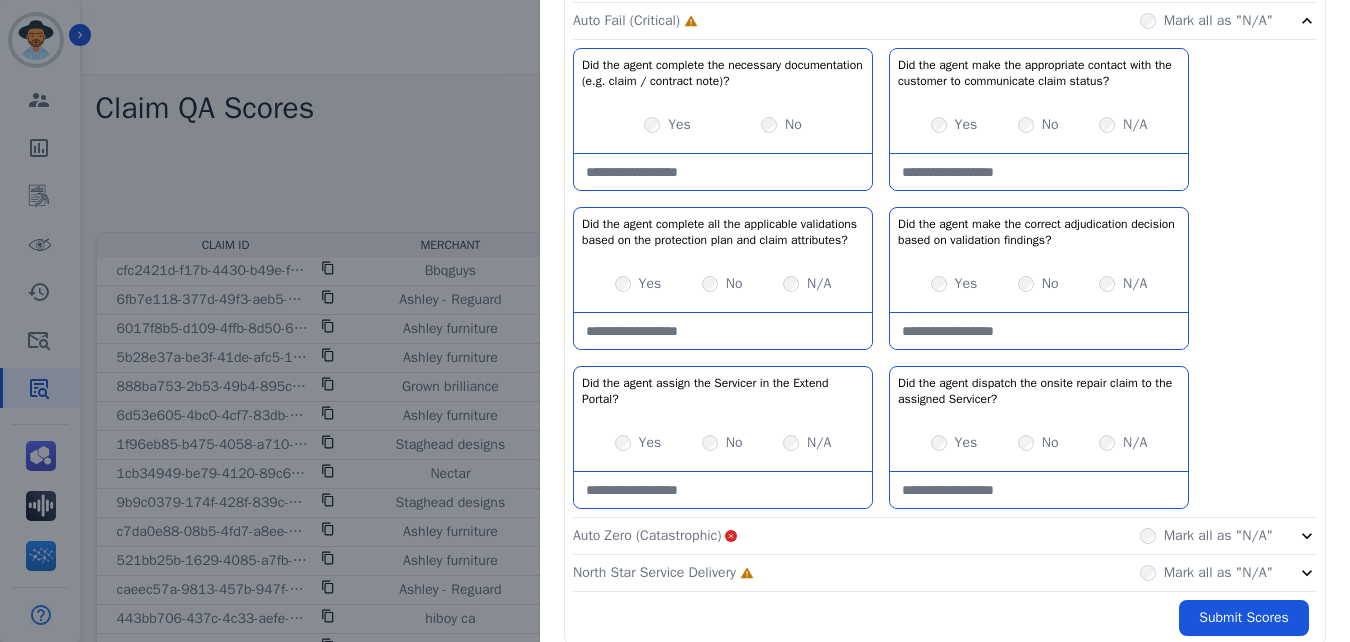click on "N/A" at bounding box center [1123, 125] 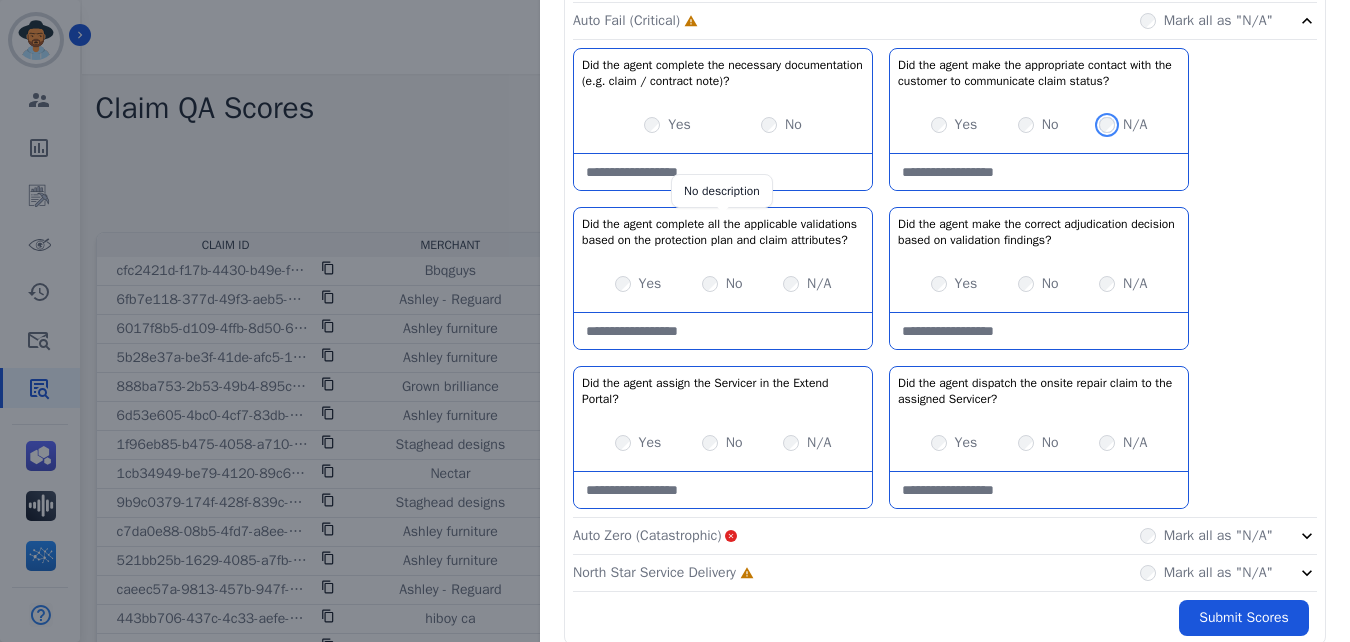 scroll, scrollTop: 1080, scrollLeft: 0, axis: vertical 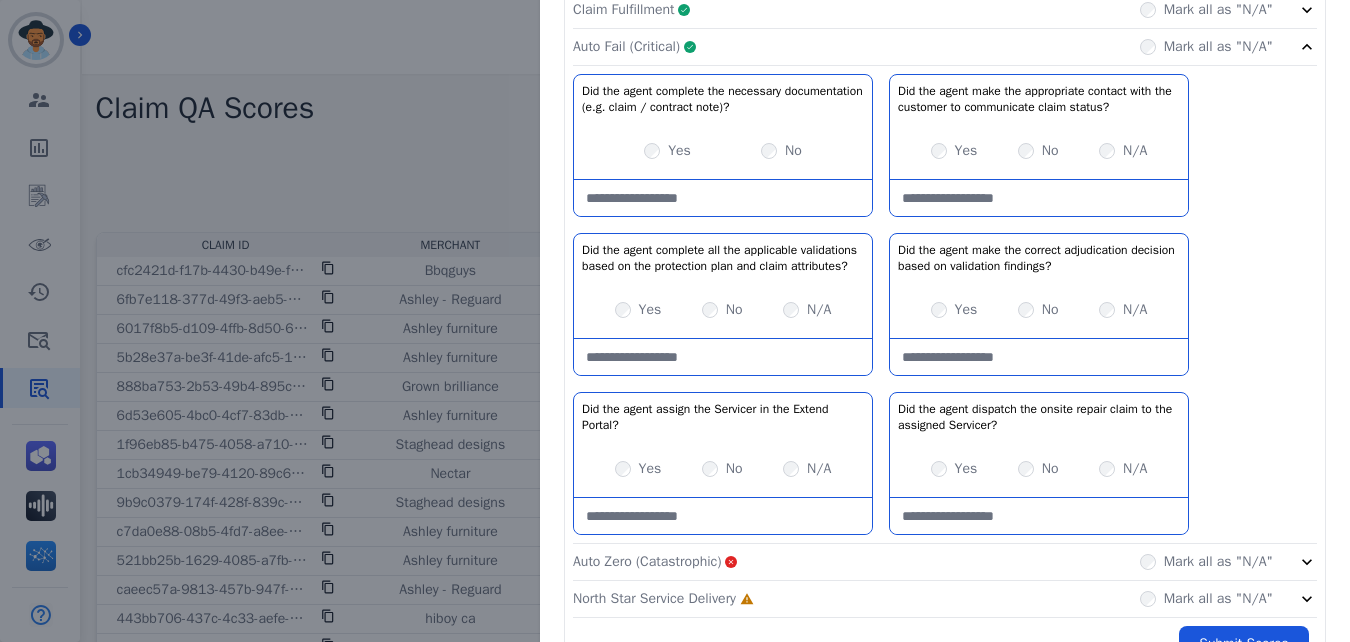 click on "Auto Fail (Critical)     Complete         Mark all as "N/A"" 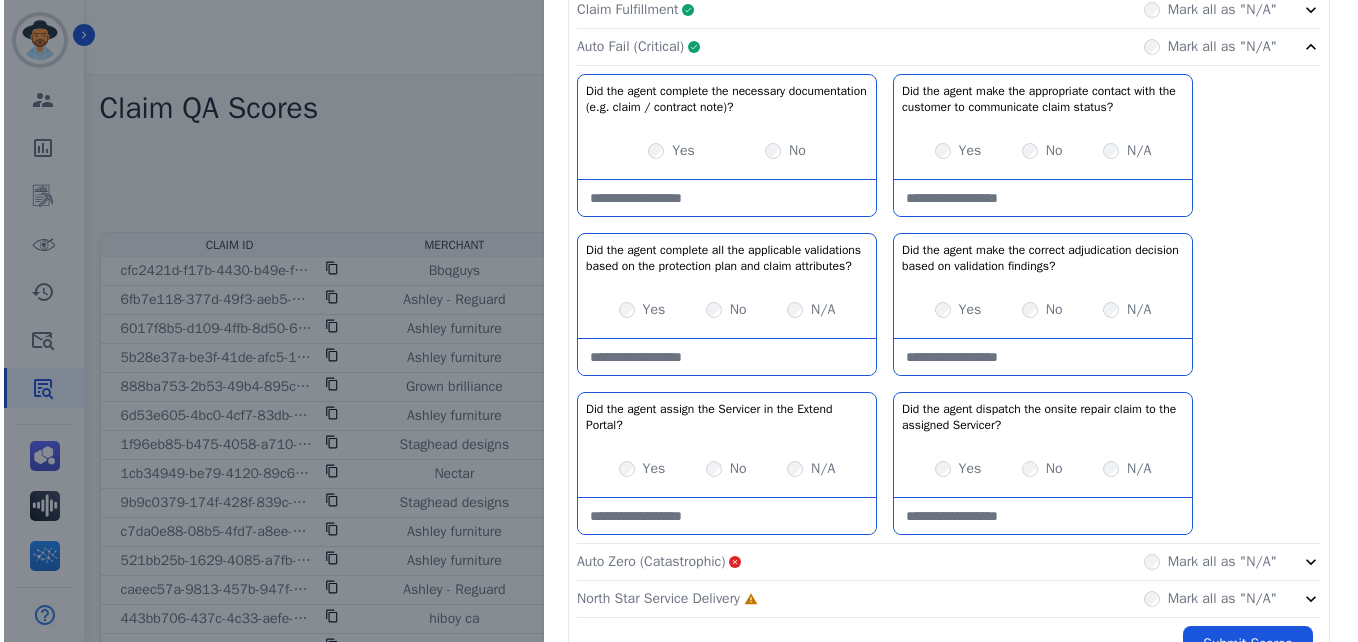 scroll, scrollTop: 586, scrollLeft: 0, axis: vertical 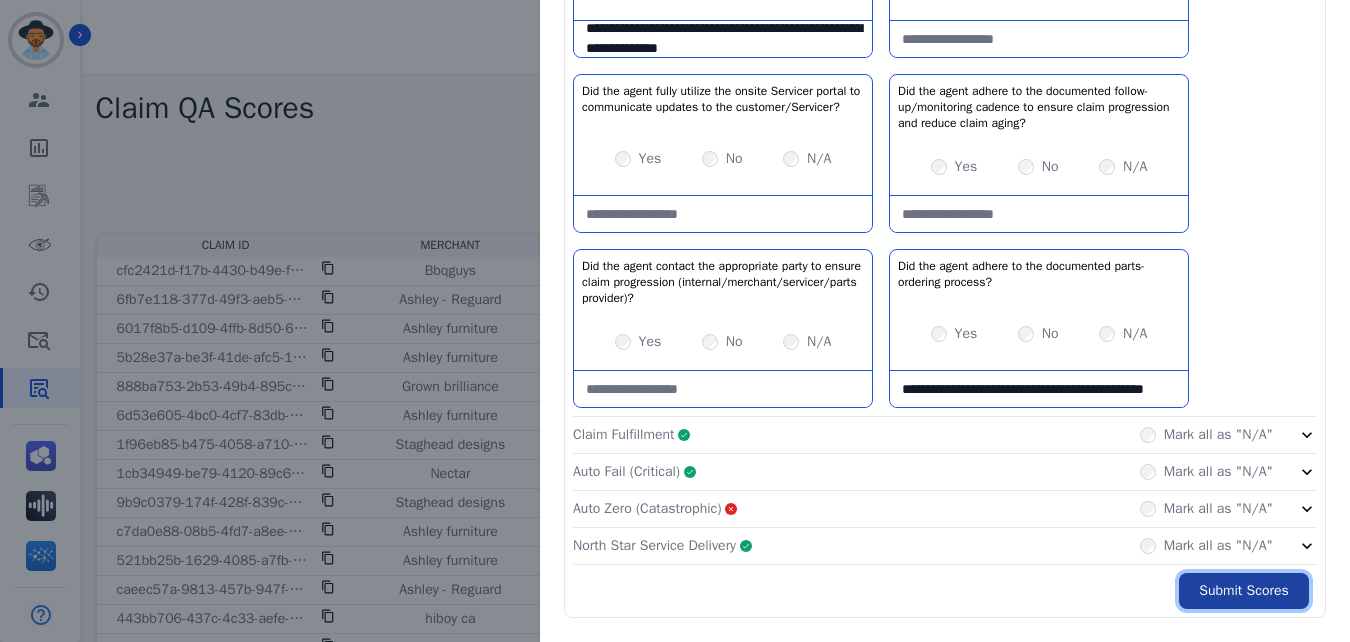 click on "Submit Scores" at bounding box center (1244, 591) 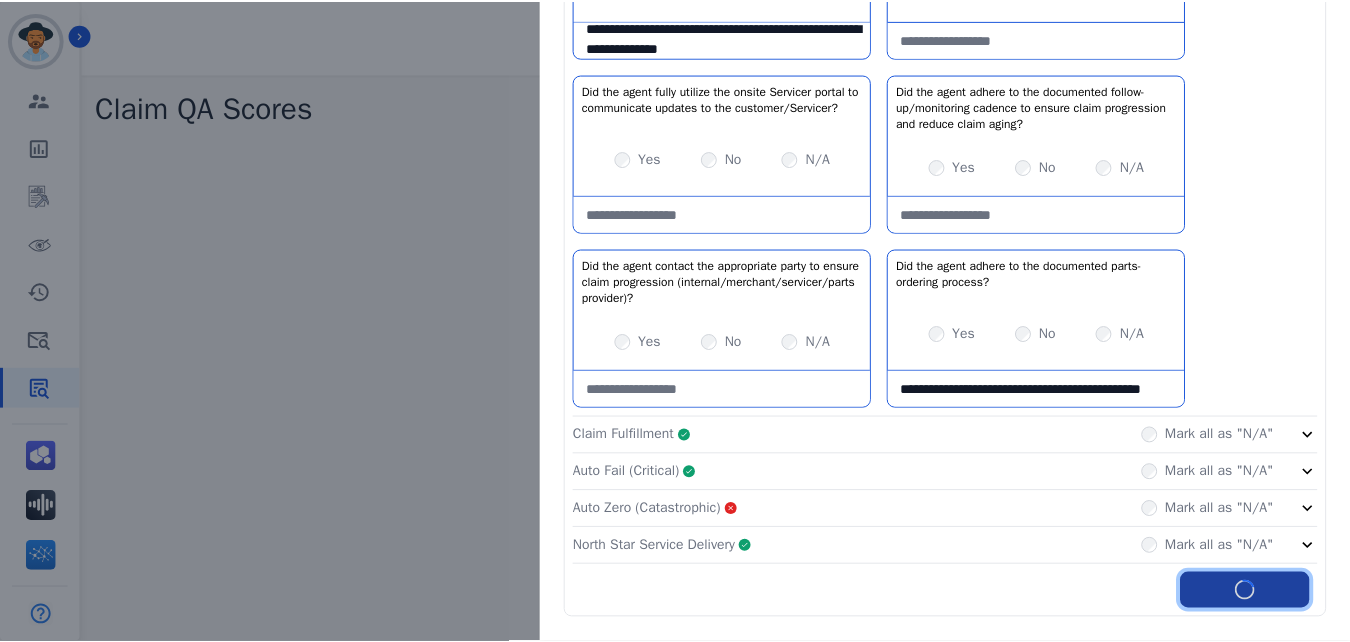 scroll, scrollTop: 698, scrollLeft: 0, axis: vertical 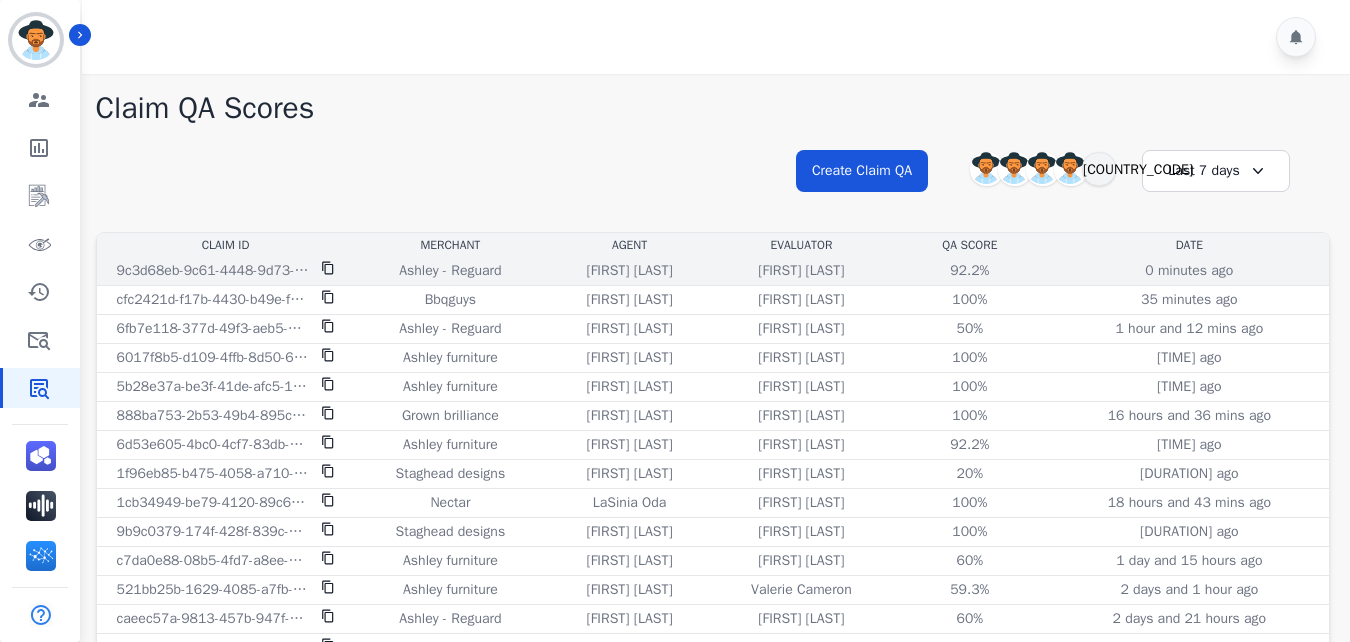 click 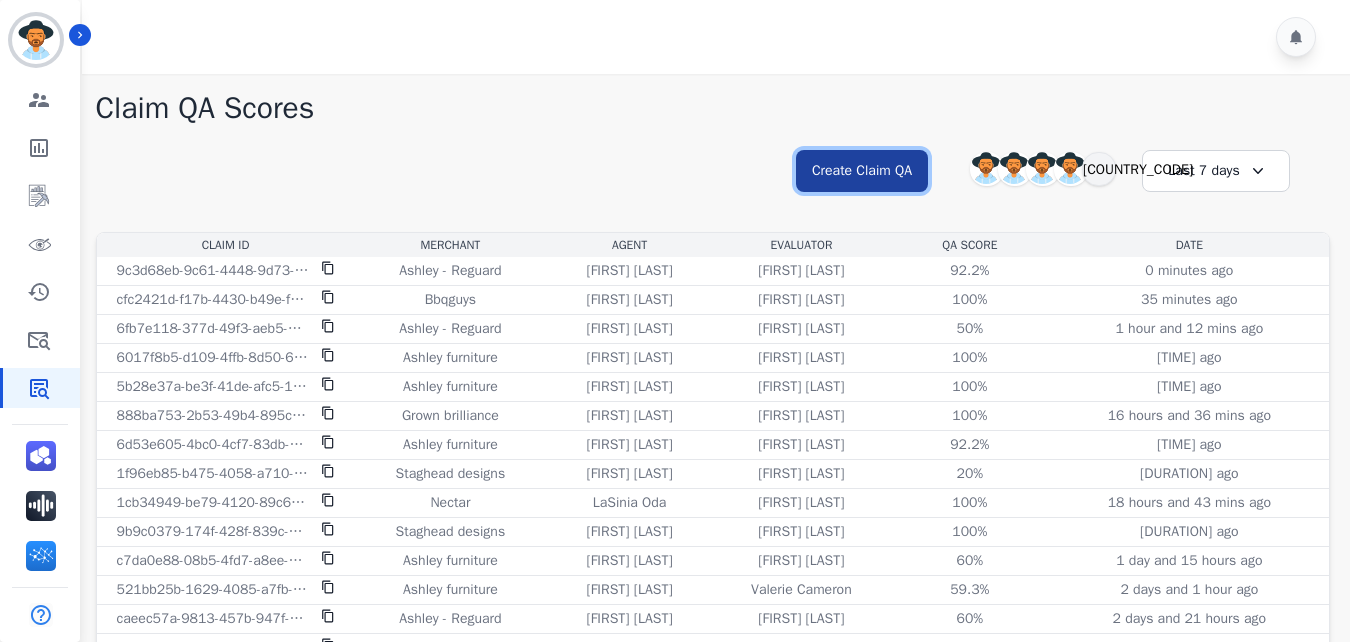 click on "Create Claim QA" at bounding box center (862, 171) 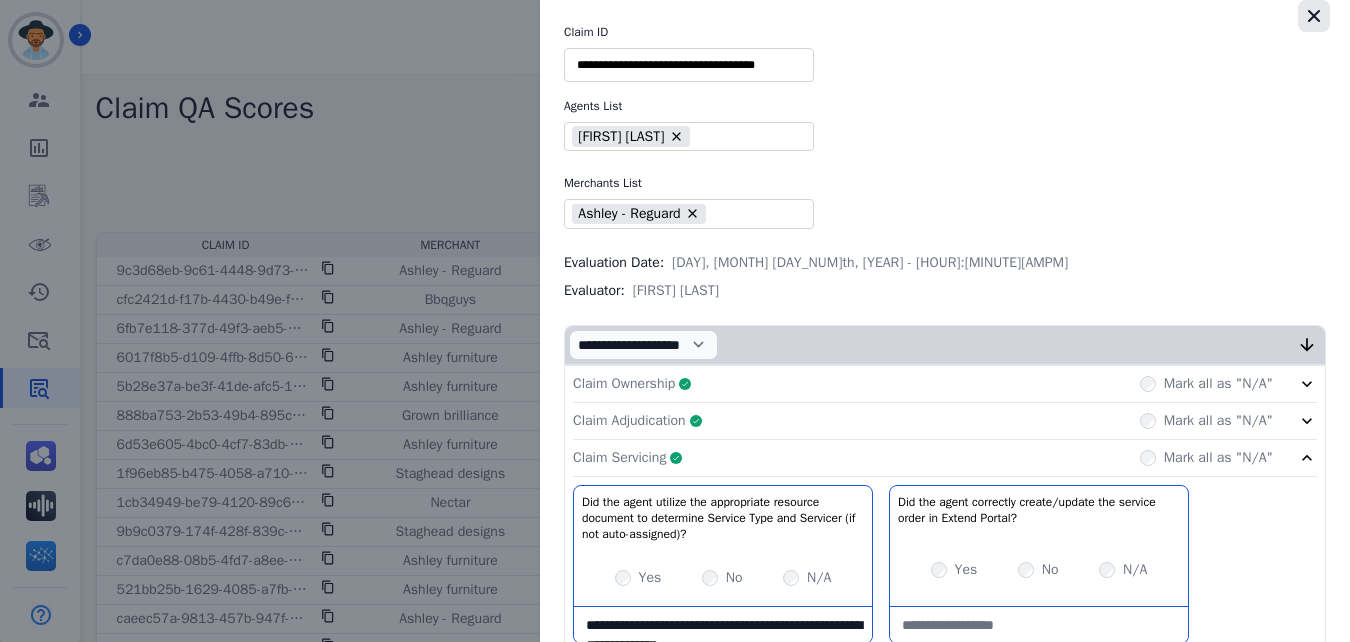 click 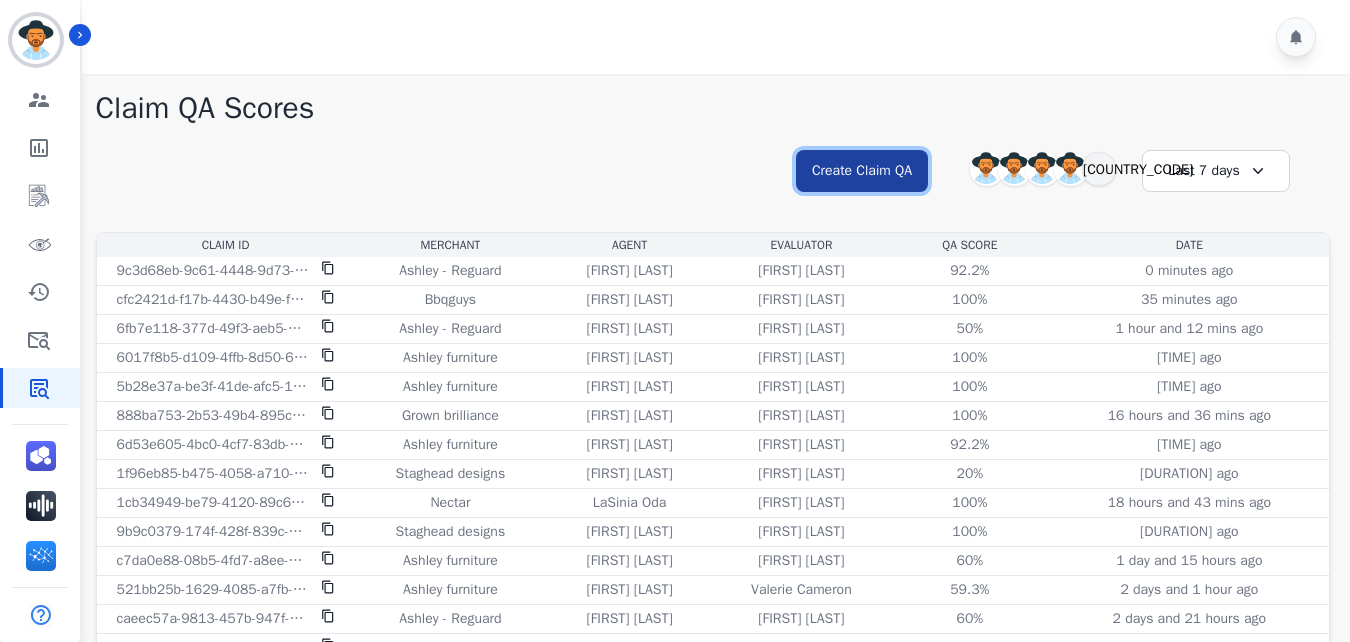 click on "Create Claim QA" at bounding box center [862, 171] 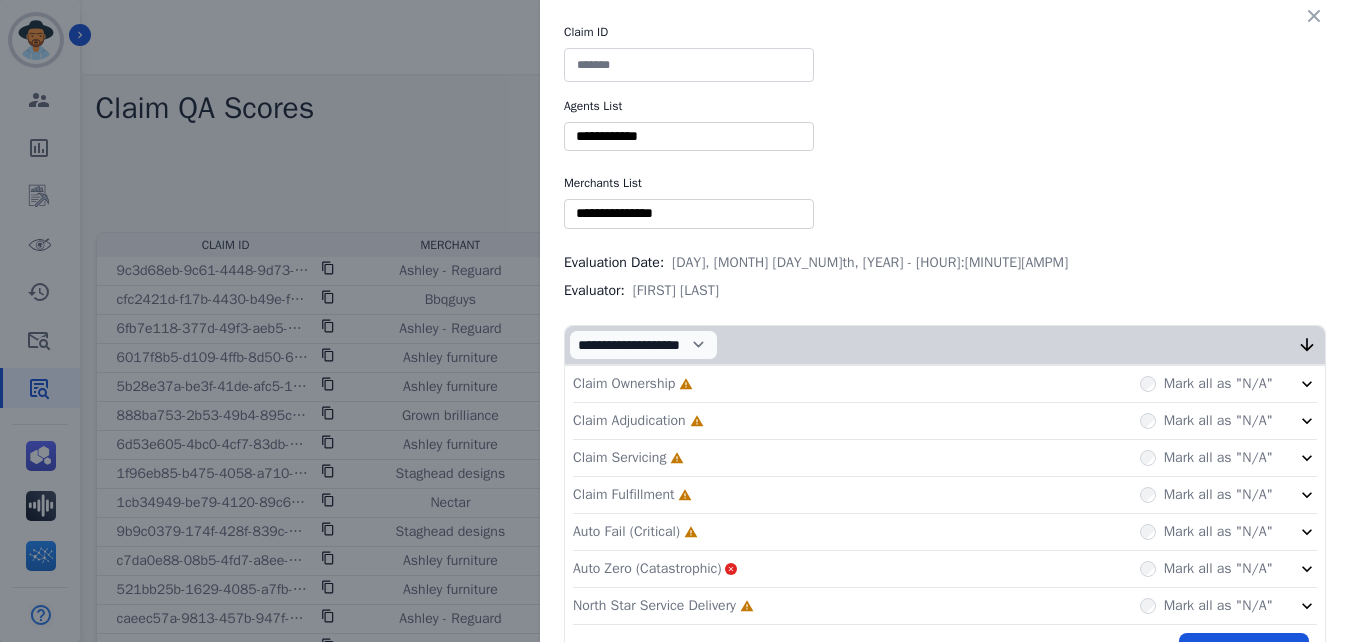 click at bounding box center [689, 65] 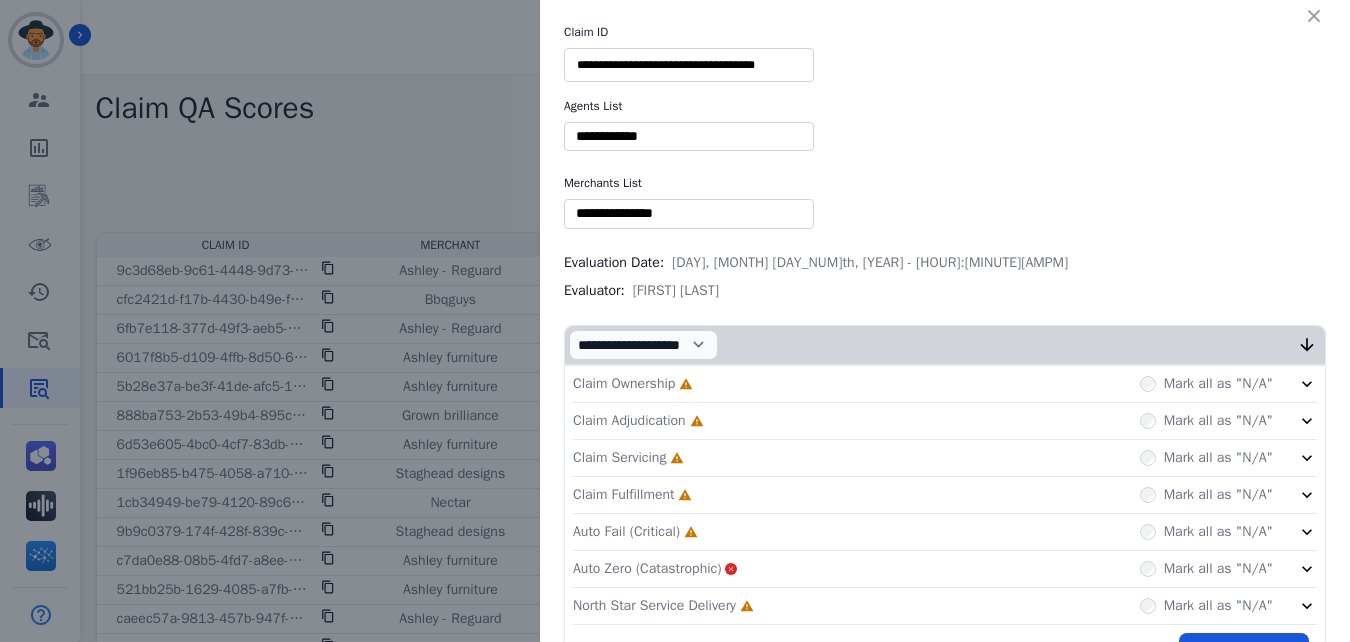 scroll, scrollTop: 0, scrollLeft: 2, axis: horizontal 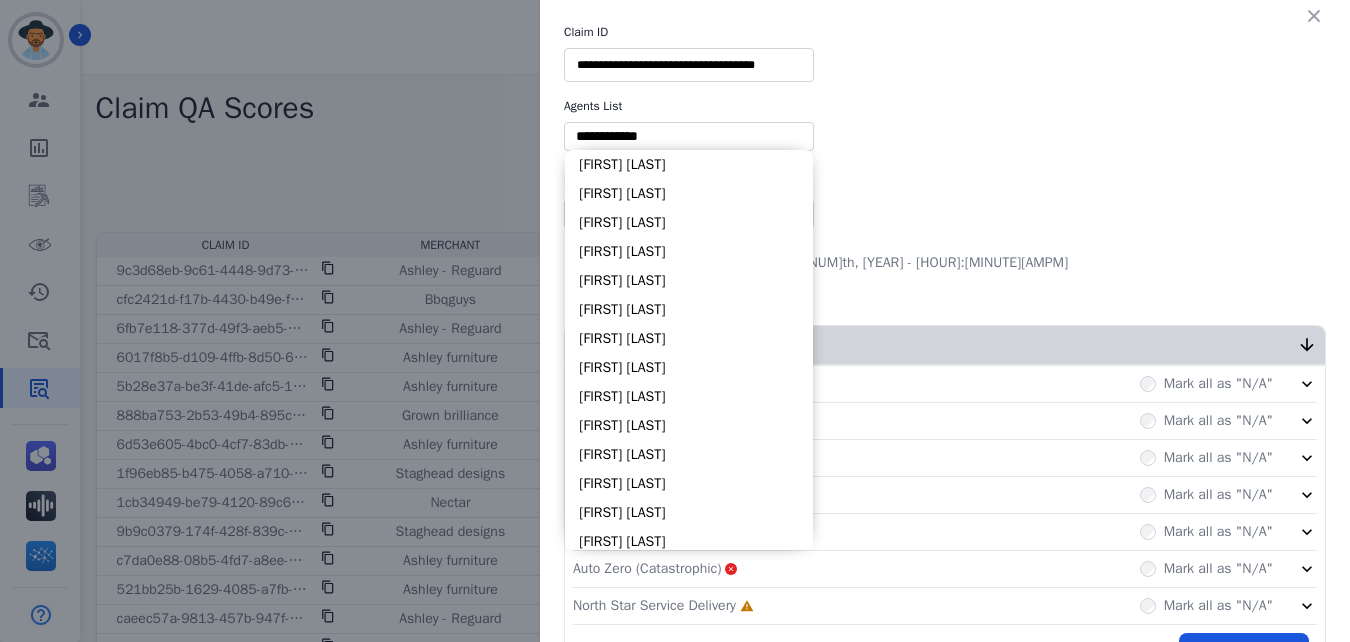 click at bounding box center [689, 136] 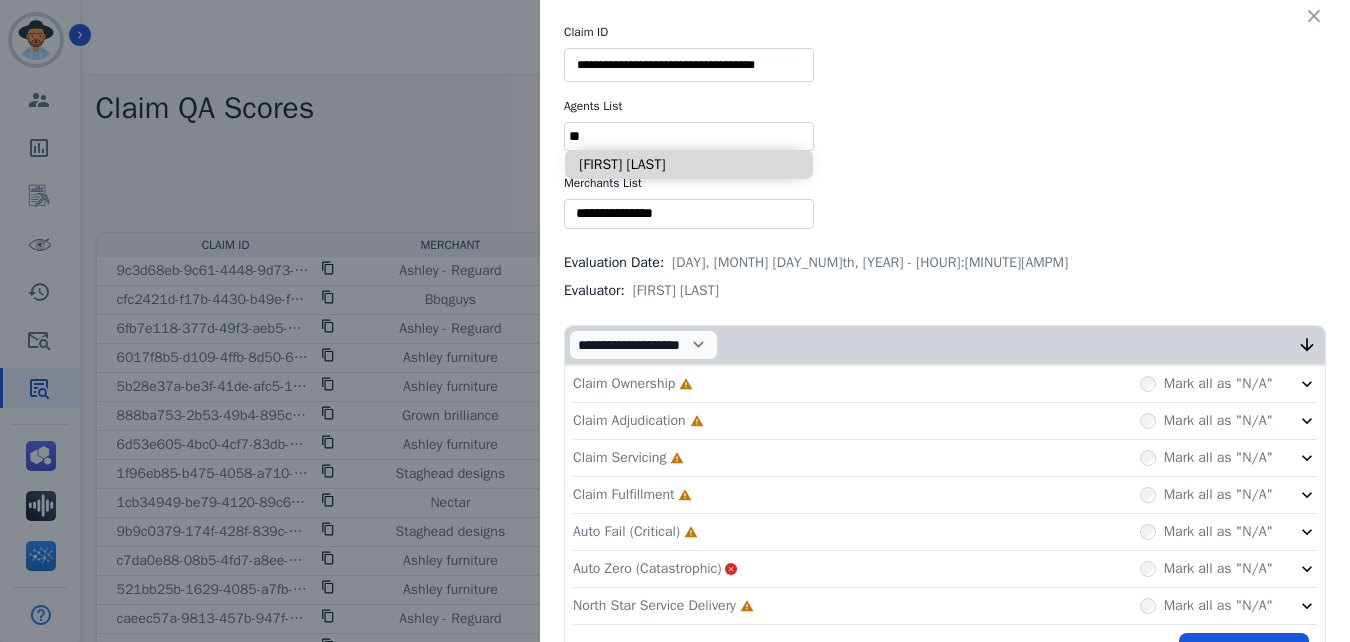 type on "**" 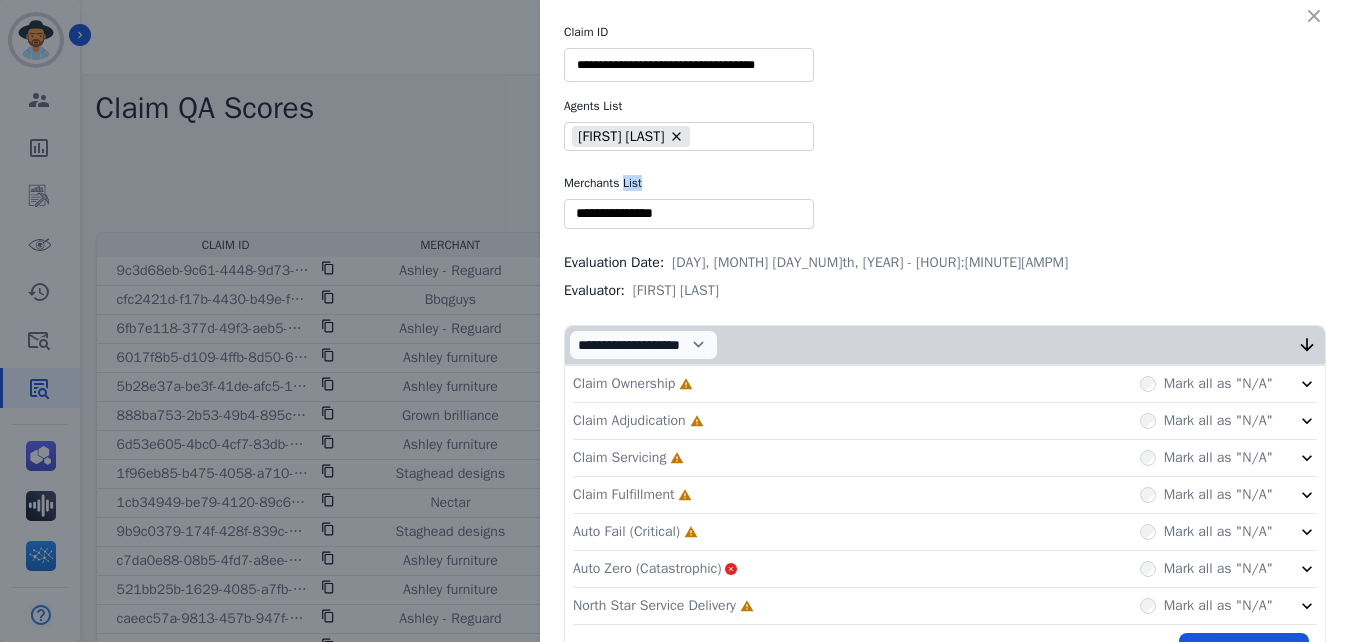 click on "**********" at bounding box center [945, 351] 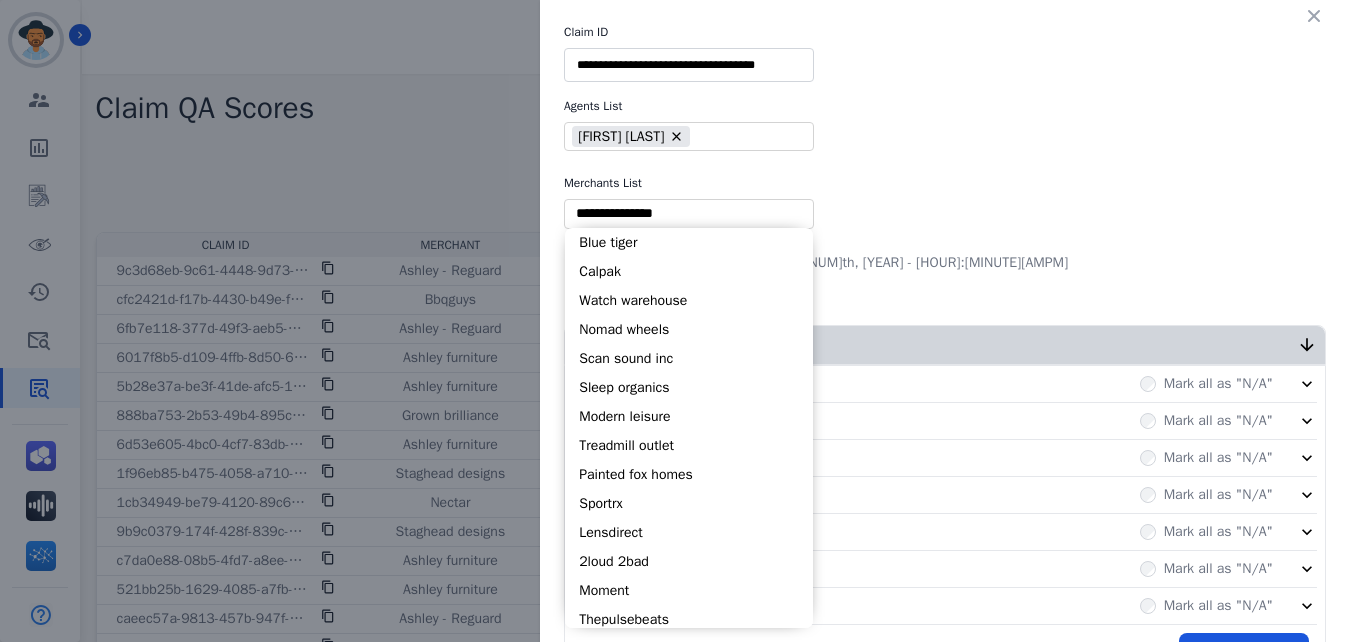 drag, startPoint x: 627, startPoint y: 155, endPoint x: 637, endPoint y: 221, distance: 66.75328 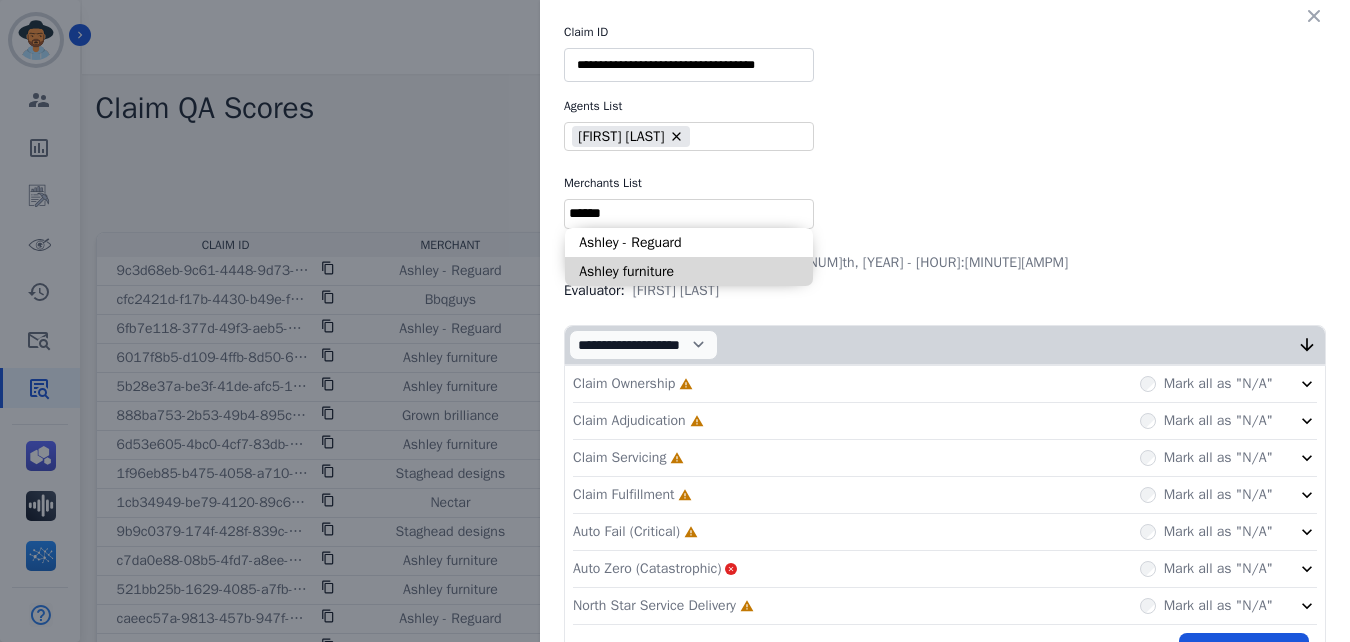 type on "******" 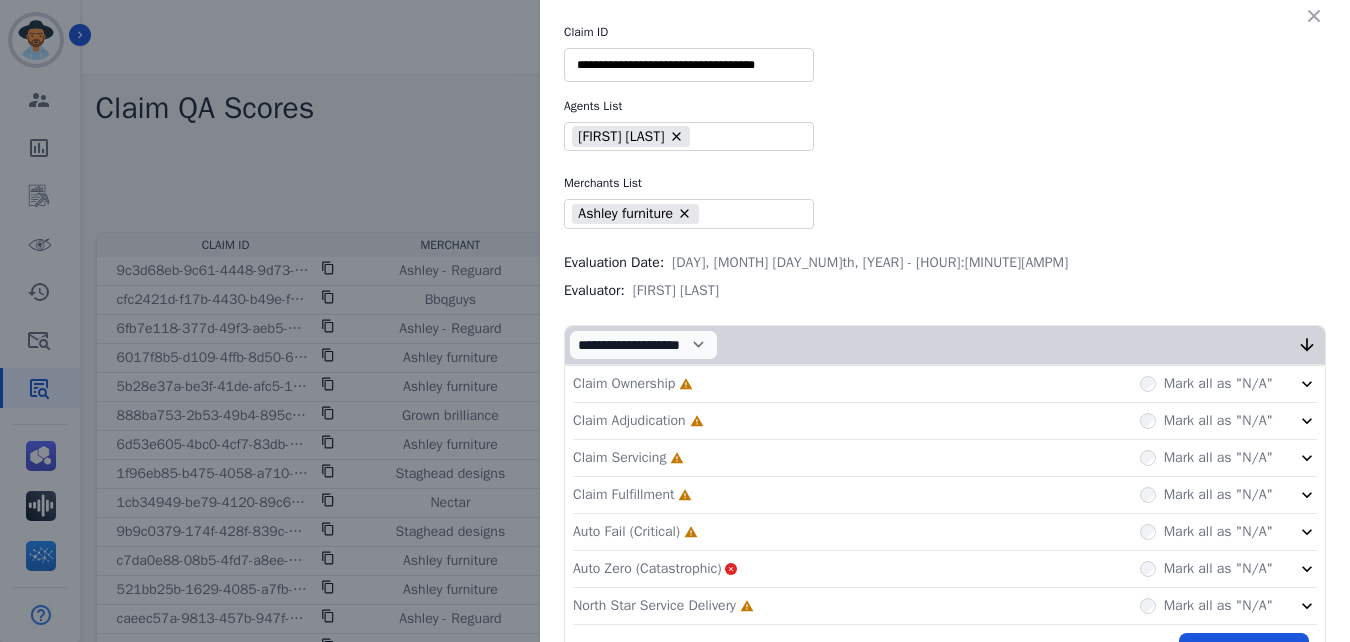 scroll, scrollTop: 60, scrollLeft: 0, axis: vertical 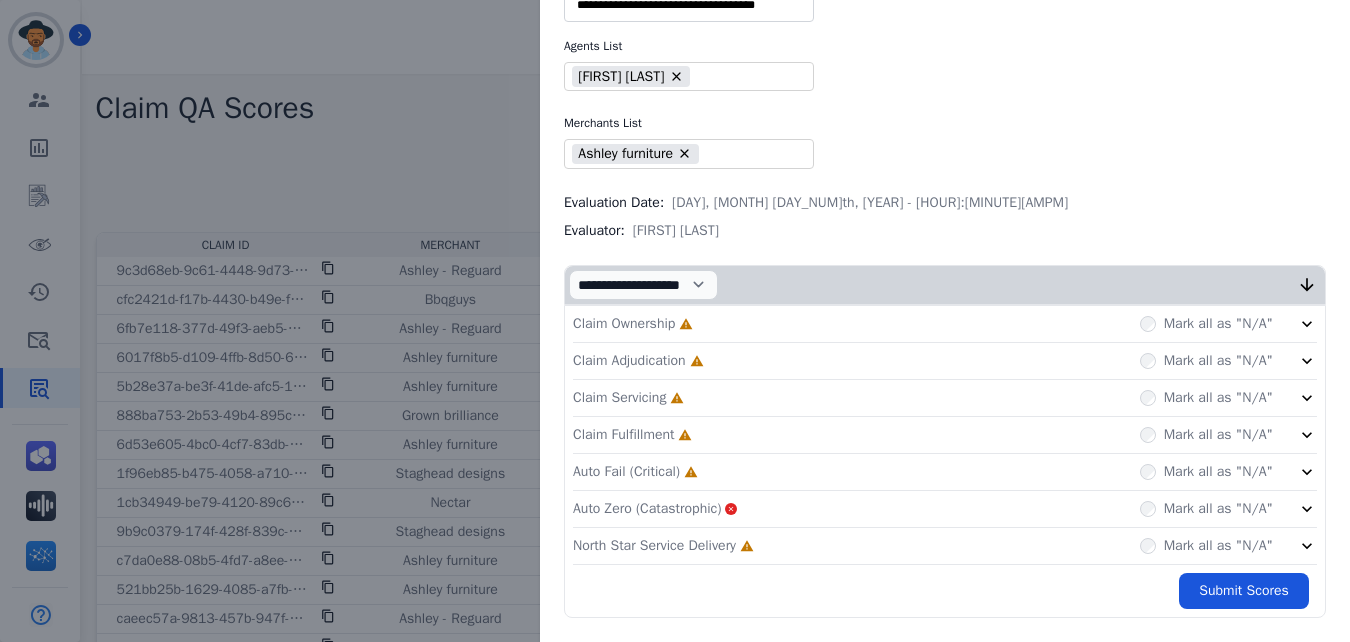 click on "Claim Ownership     Incomplete         Mark all as "N/A"" at bounding box center [945, 324] 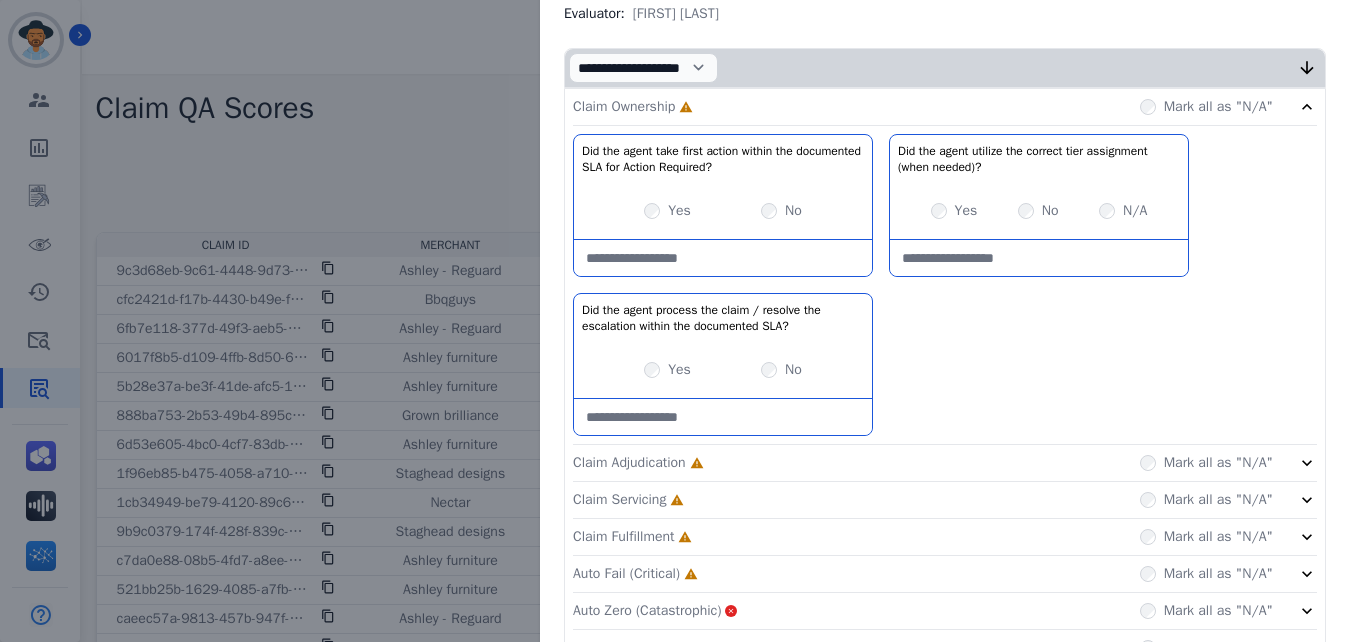 scroll, scrollTop: 278, scrollLeft: 0, axis: vertical 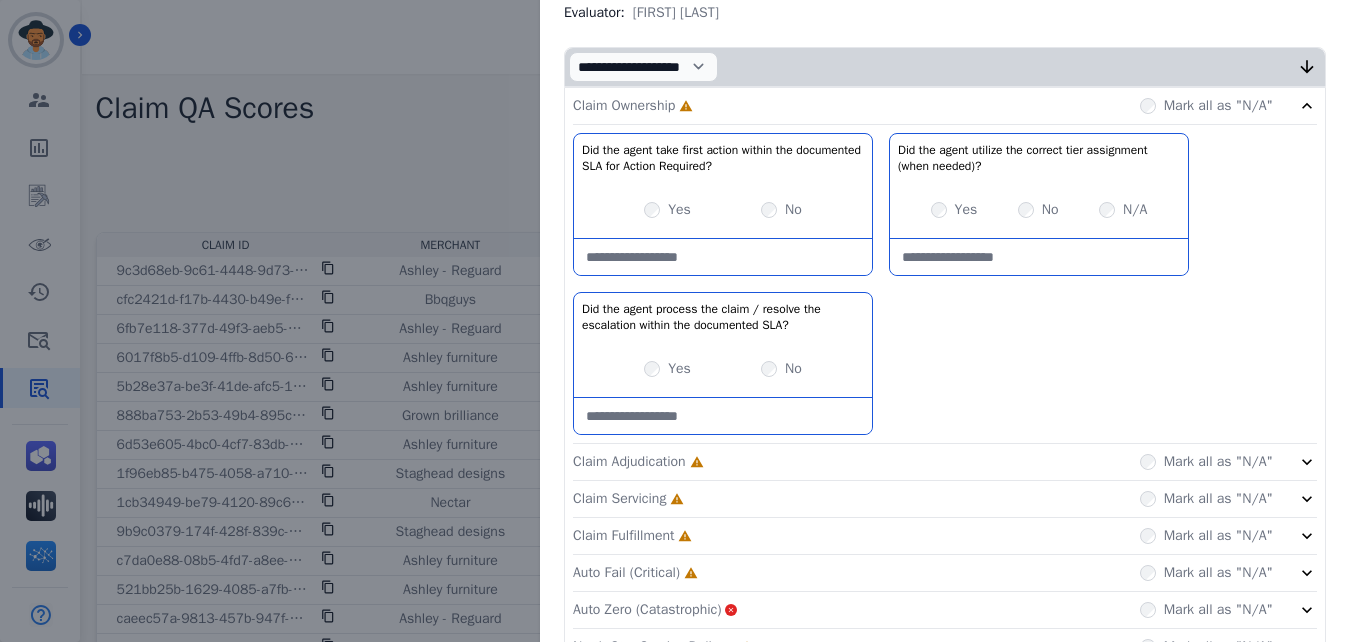 click at bounding box center (723, 257) 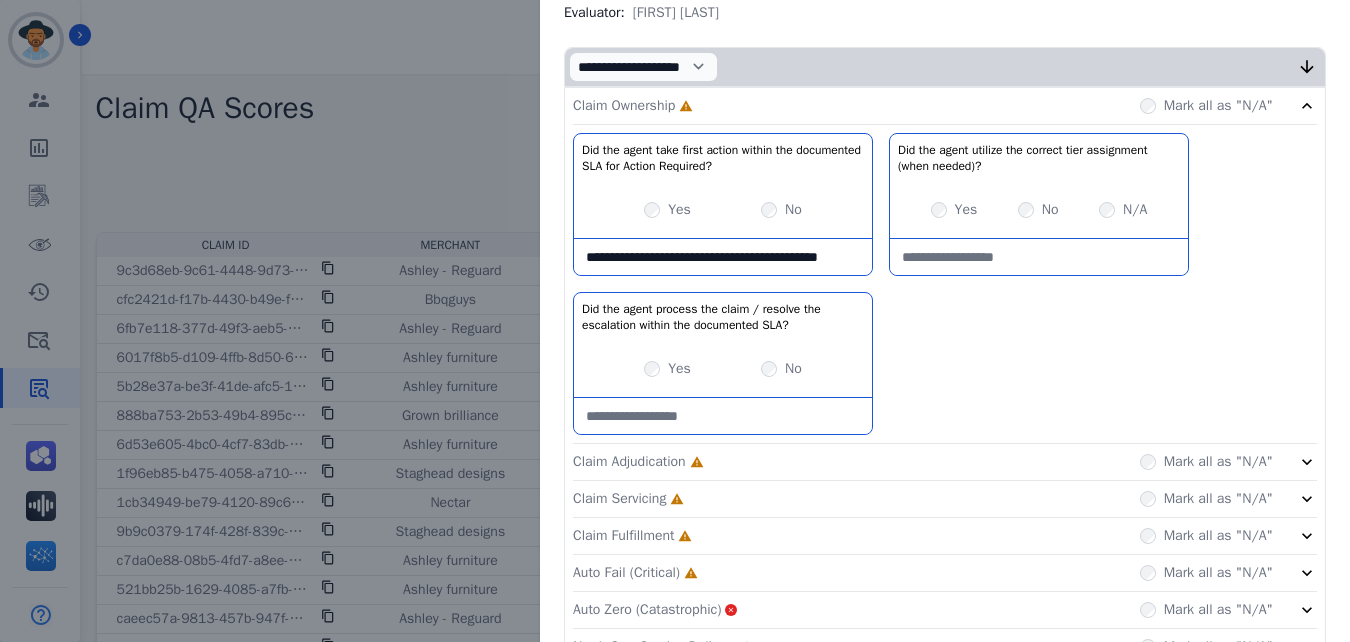 scroll, scrollTop: 11, scrollLeft: 0, axis: vertical 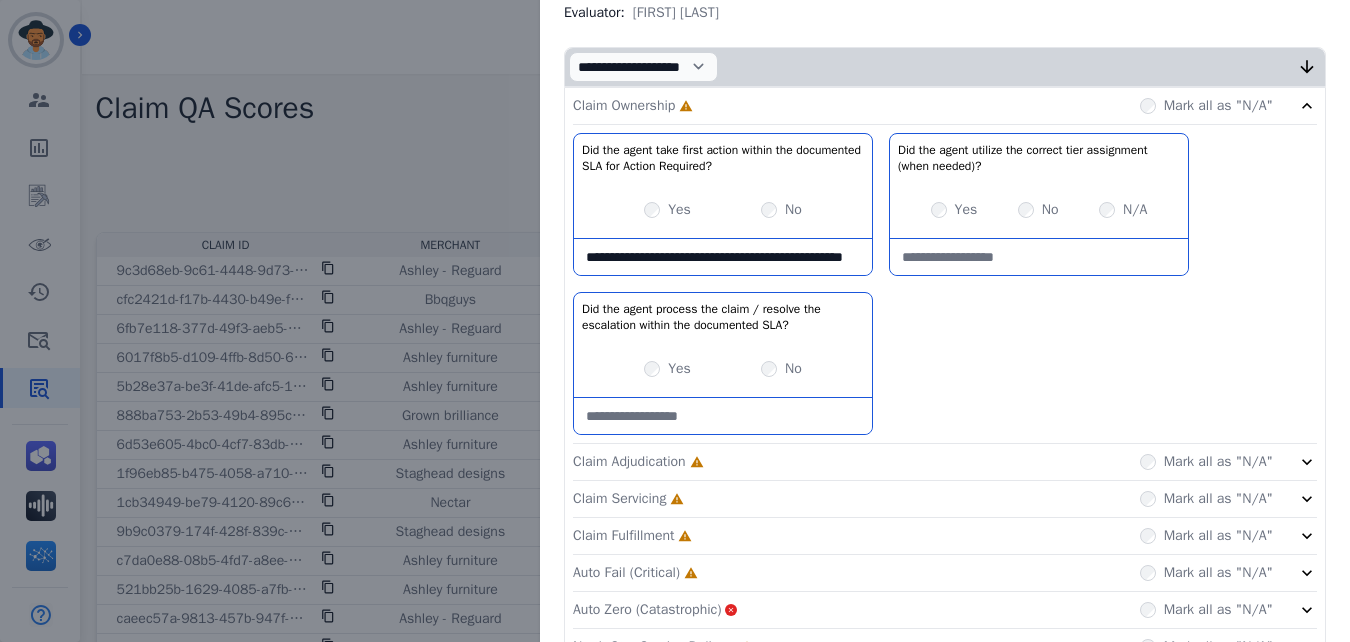 type on "**********" 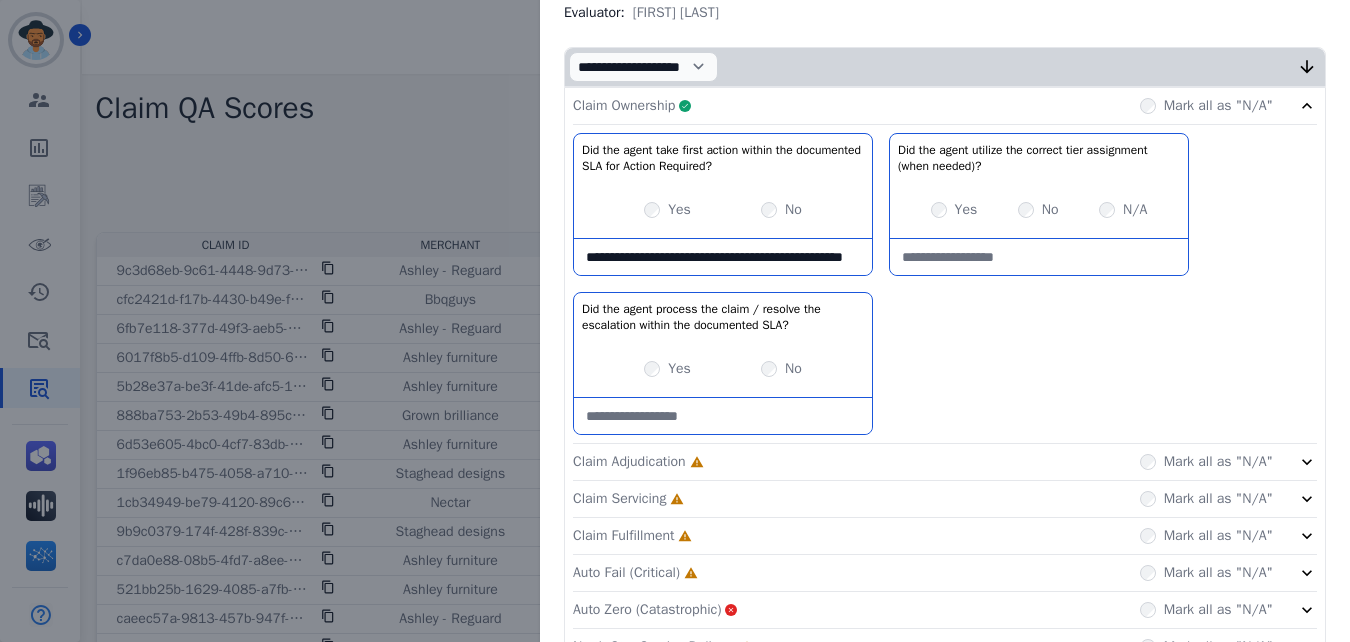 click on "Claim Adjudication     Incomplete         Mark all as "N/A"" 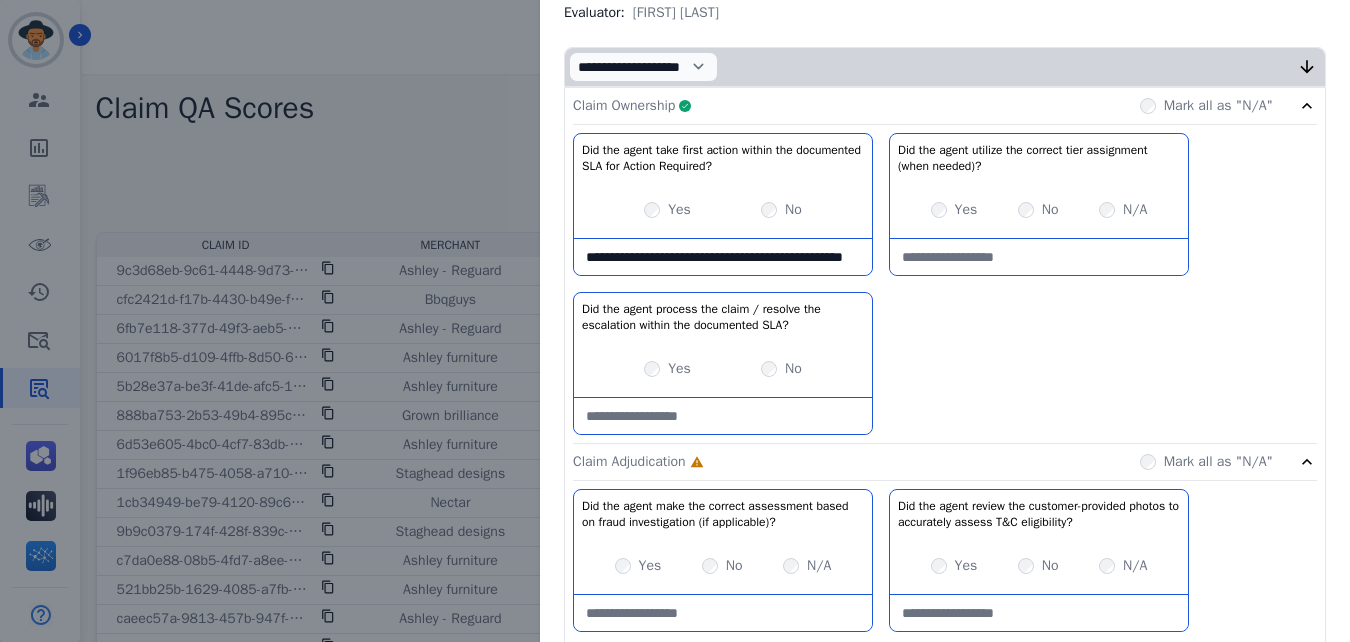 click on "**********" at bounding box center [665, 67] 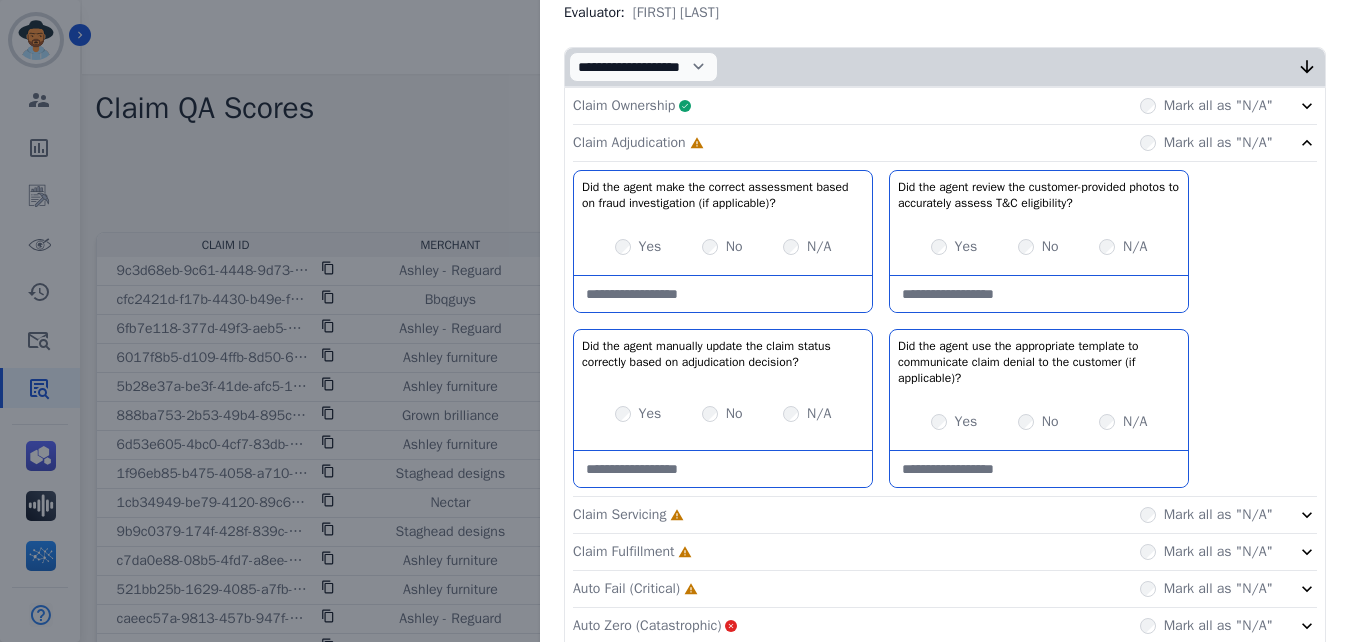 click at bounding box center (723, 294) 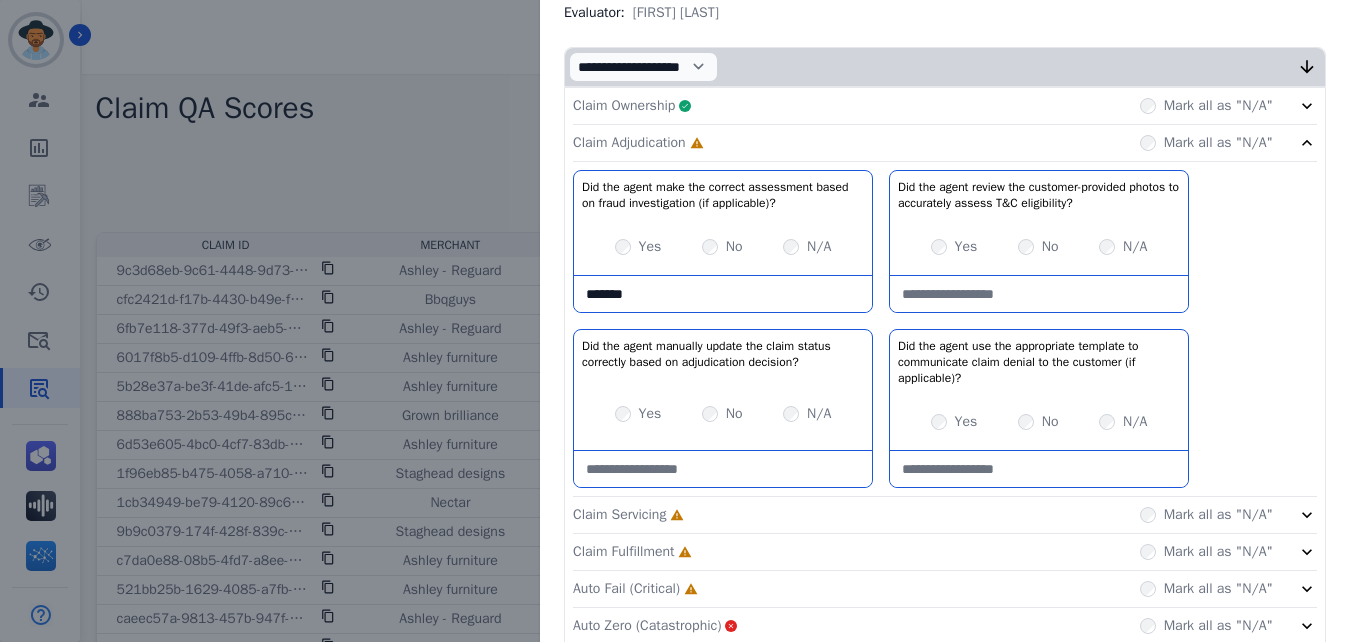 type on "*******" 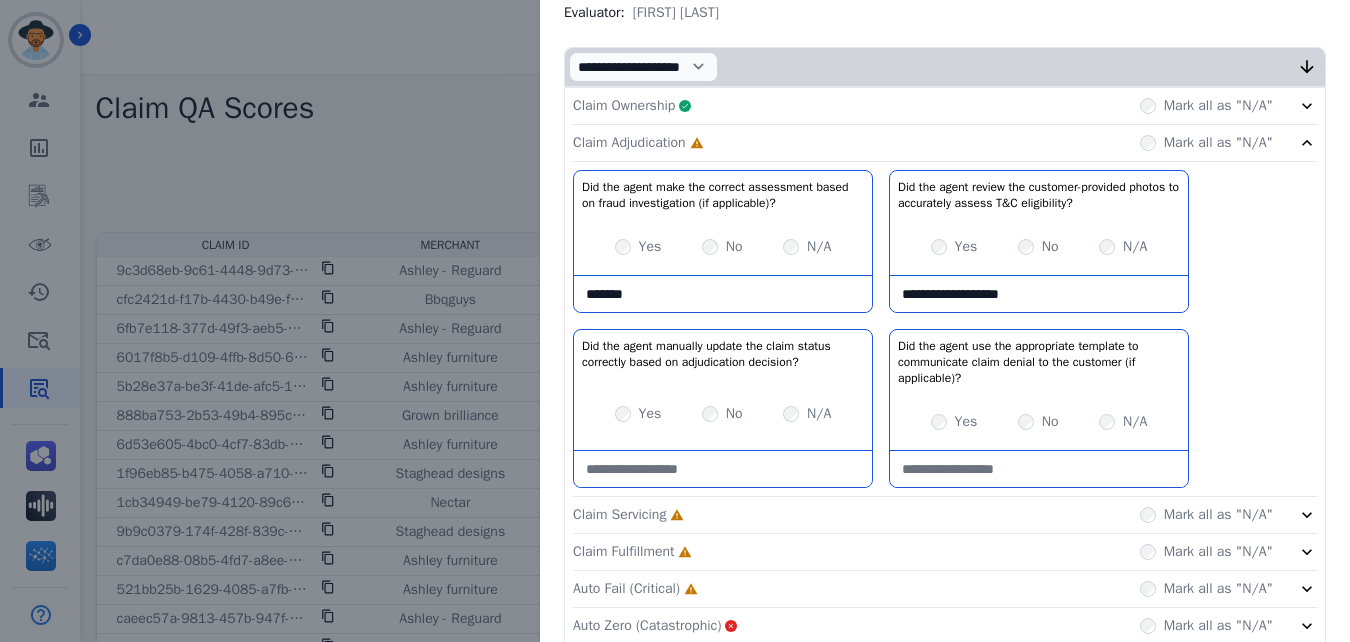 type on "**********" 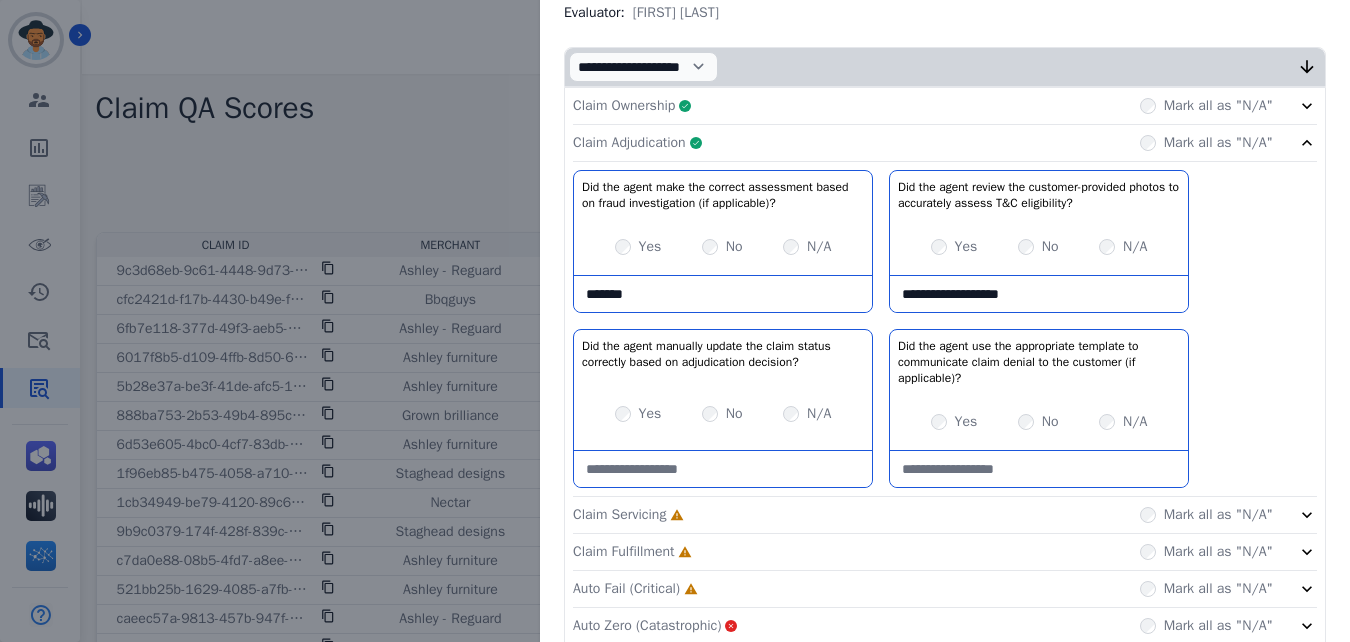click at bounding box center (1039, 469) 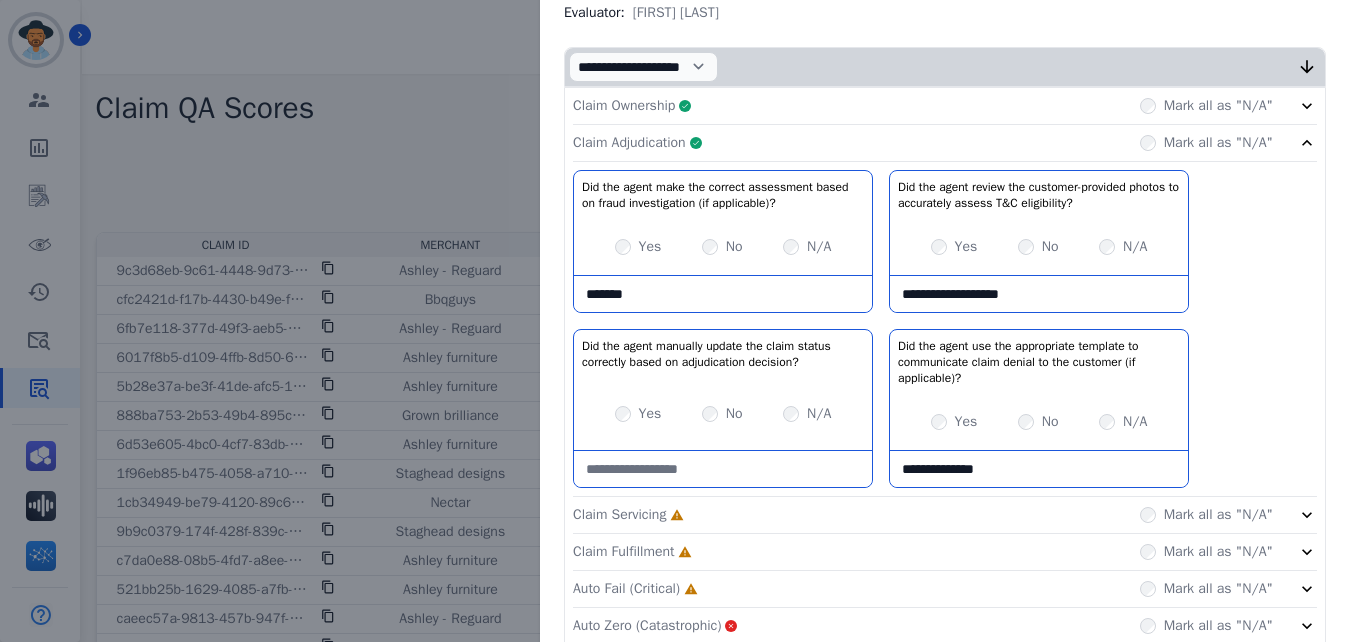 type on "**********" 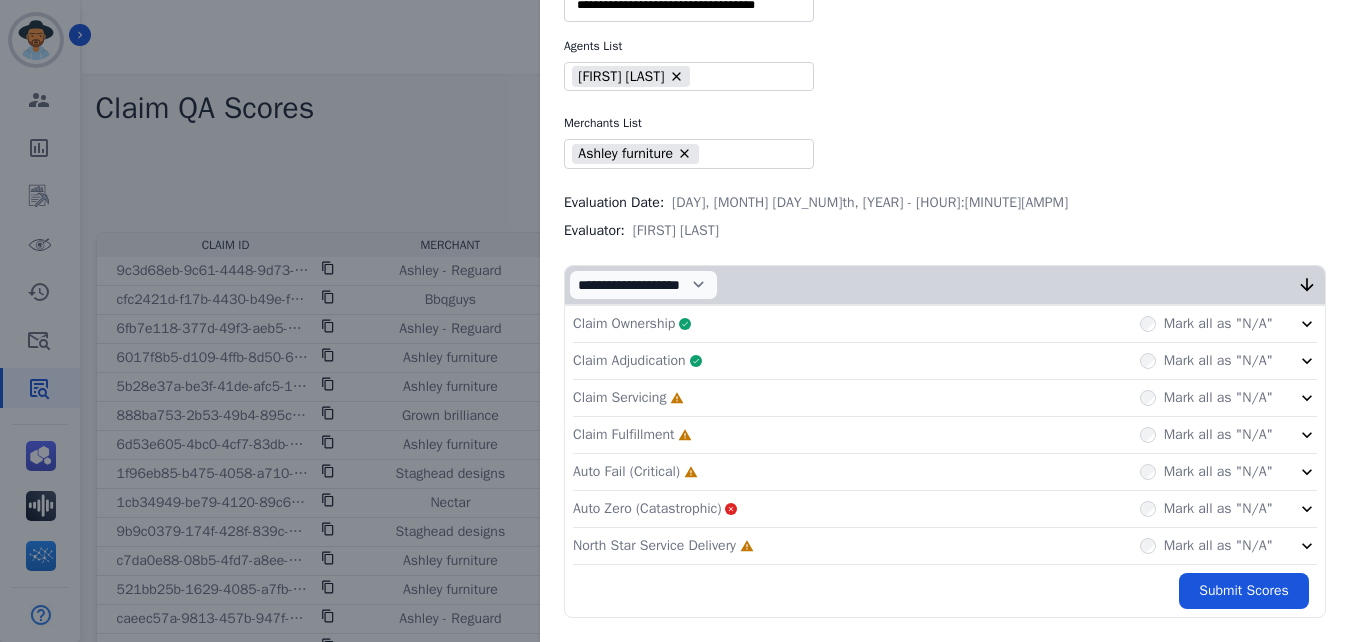 scroll, scrollTop: 60, scrollLeft: 0, axis: vertical 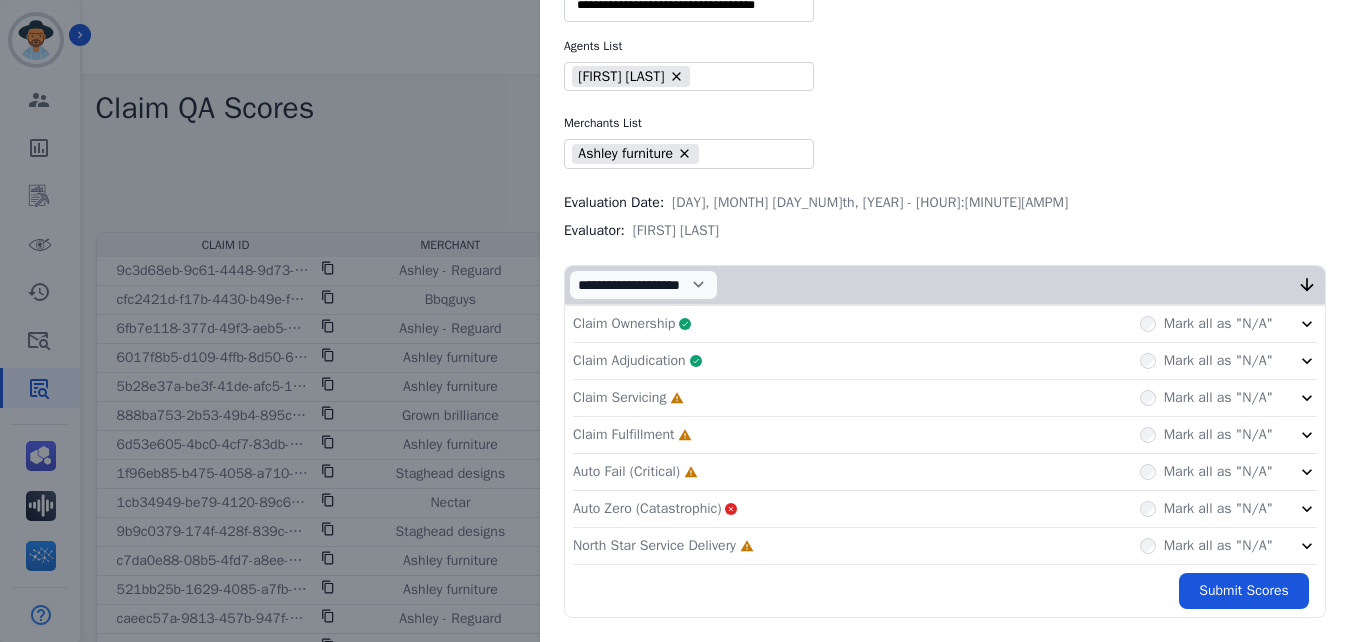 click on "Claim Servicing     Incomplete         Mark all as "N/A"" 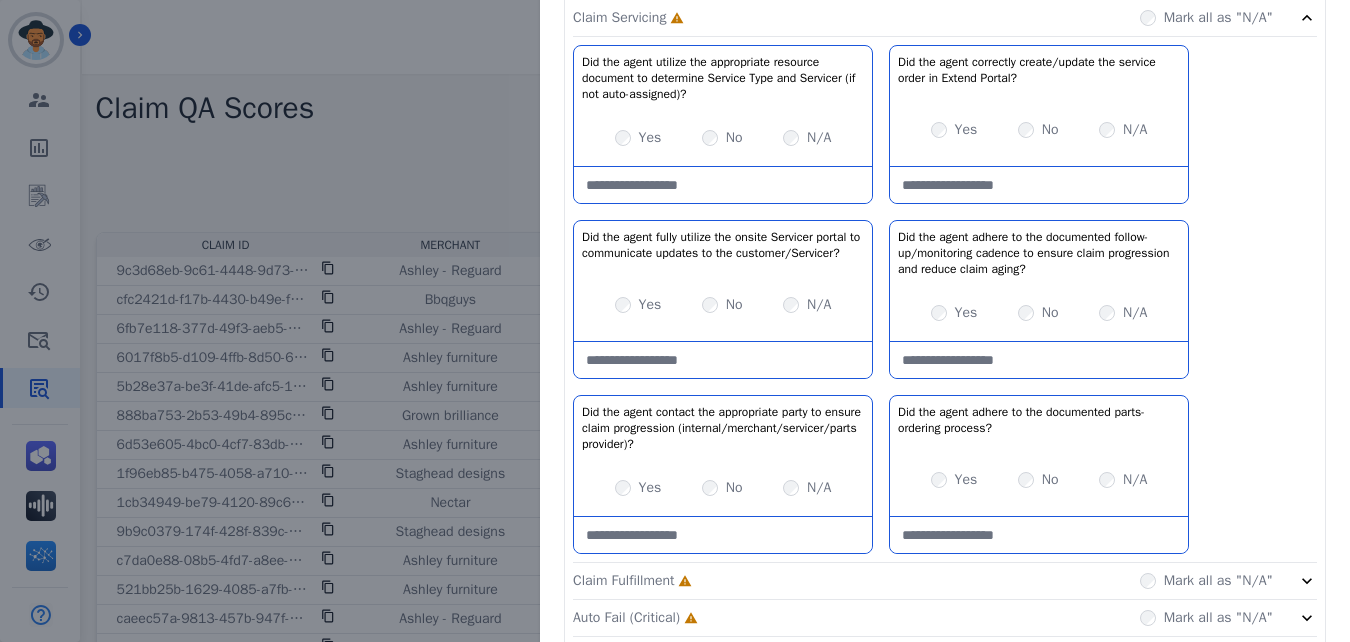 scroll, scrollTop: 441, scrollLeft: 0, axis: vertical 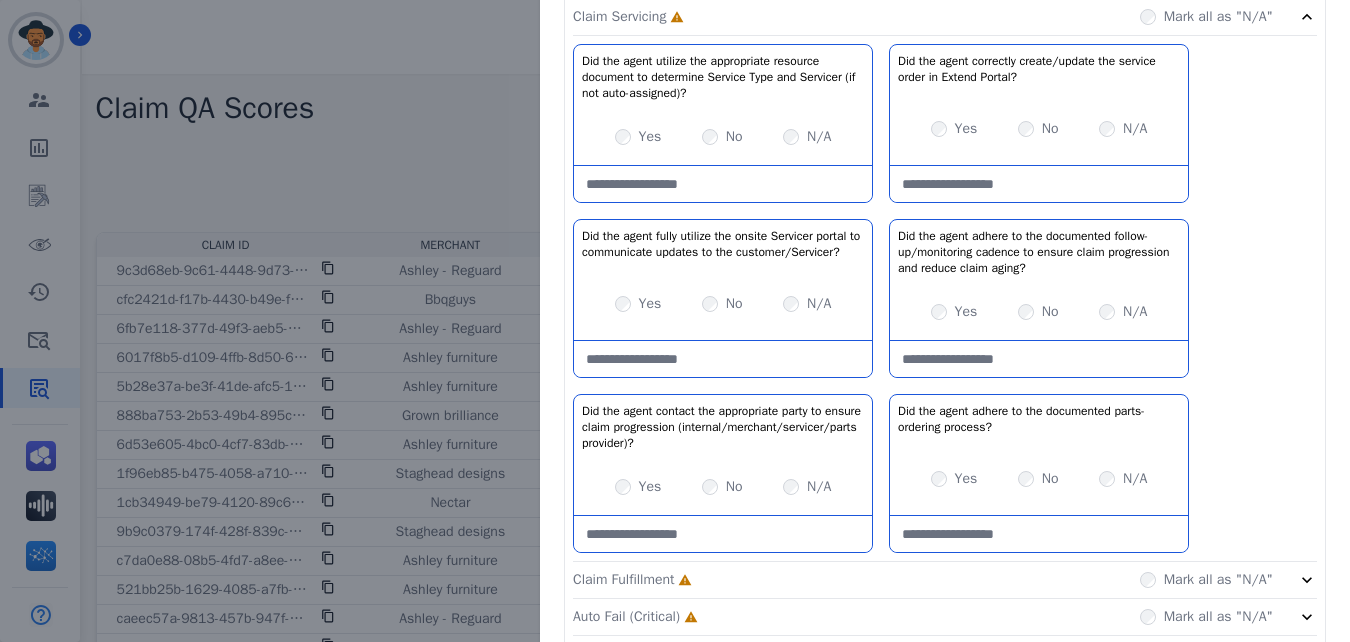 click at bounding box center (723, 184) 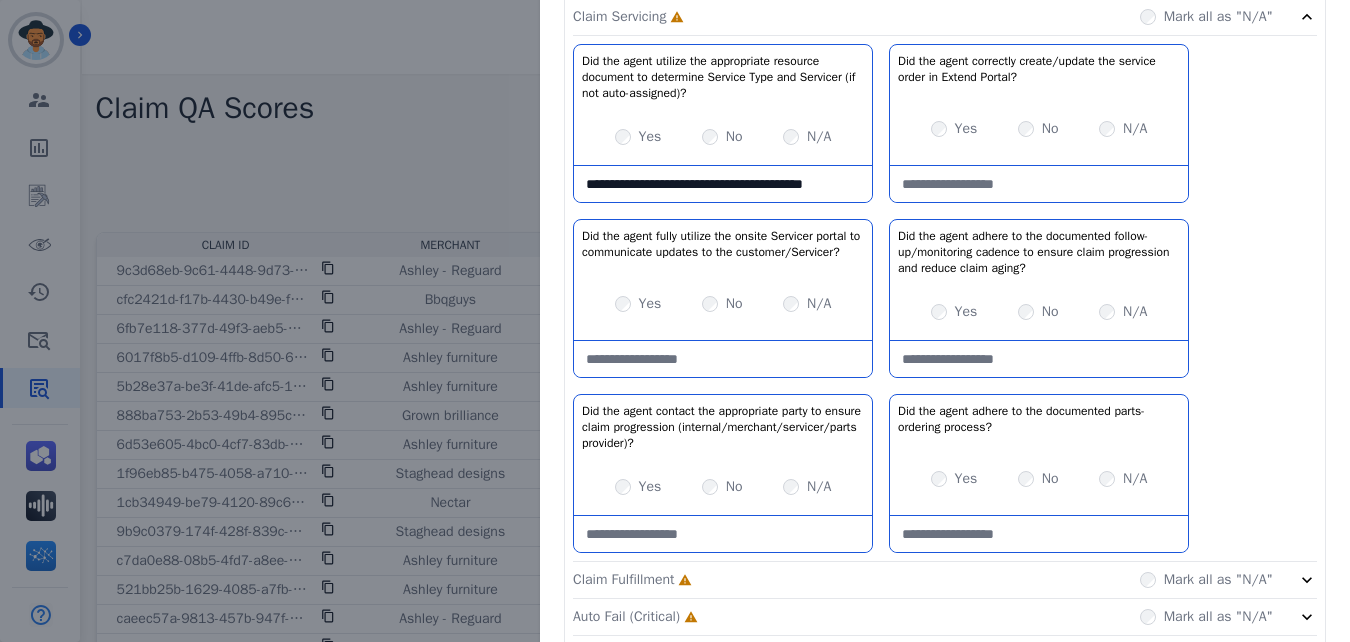scroll, scrollTop: 11, scrollLeft: 0, axis: vertical 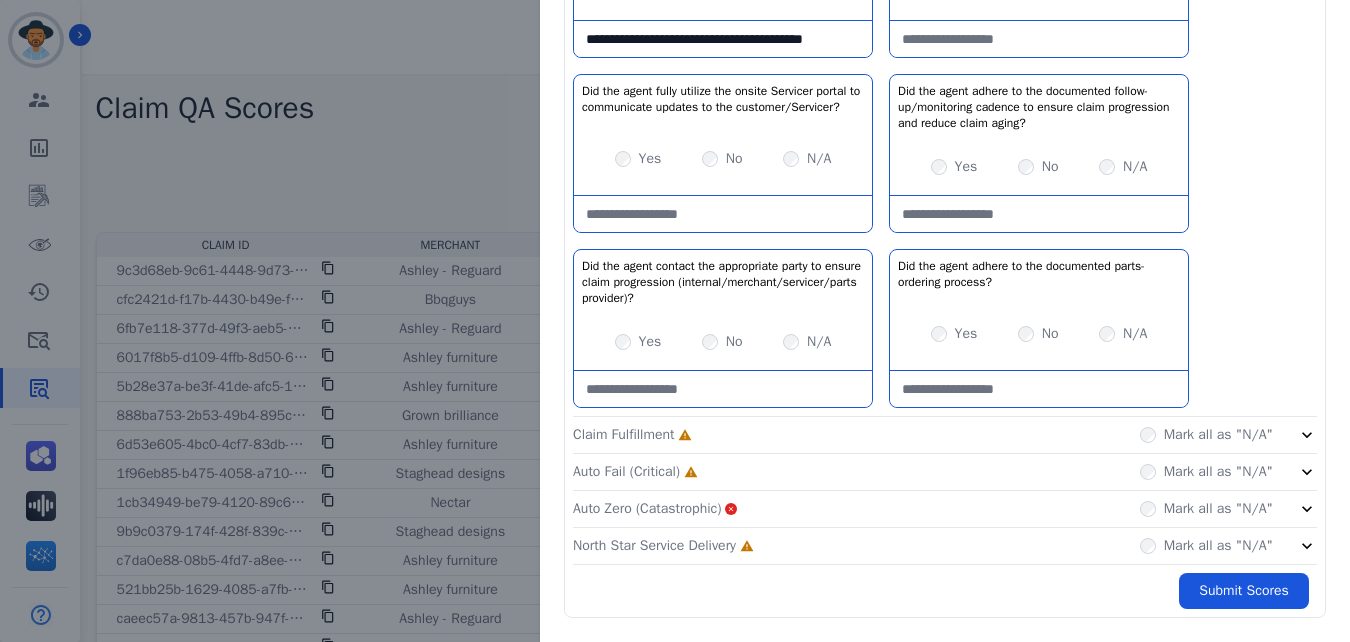 click on "Yes" at bounding box center [638, 342] 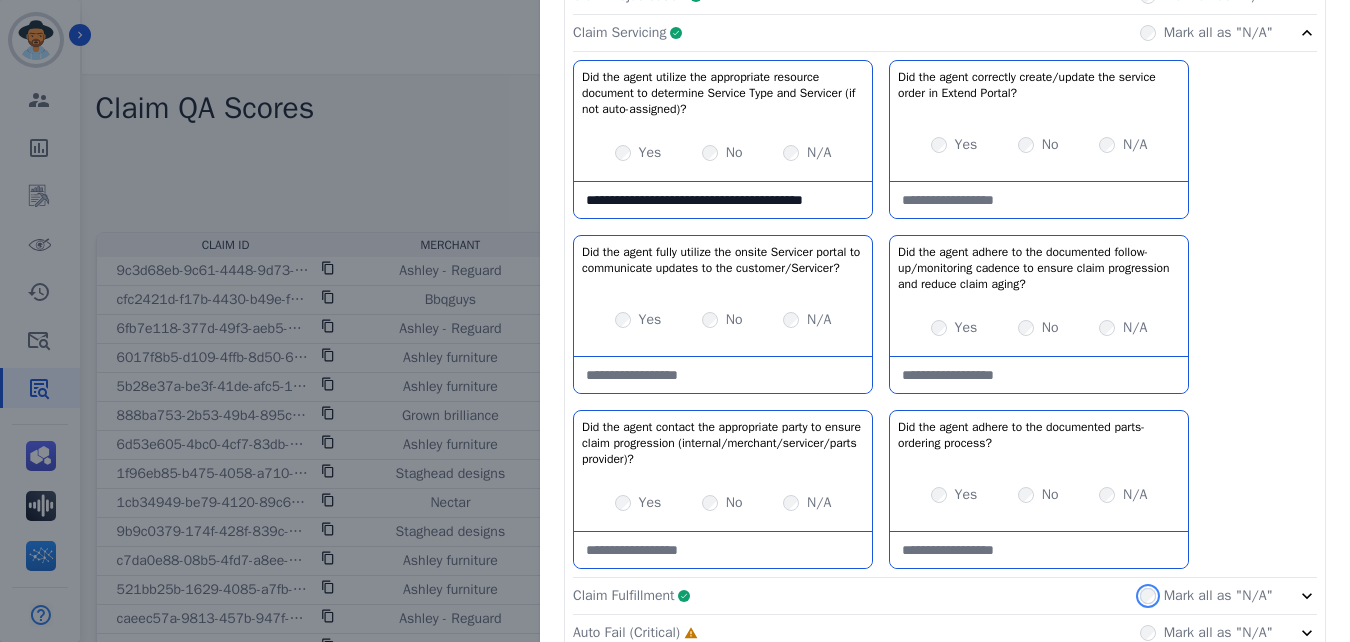 scroll, scrollTop: 424, scrollLeft: 0, axis: vertical 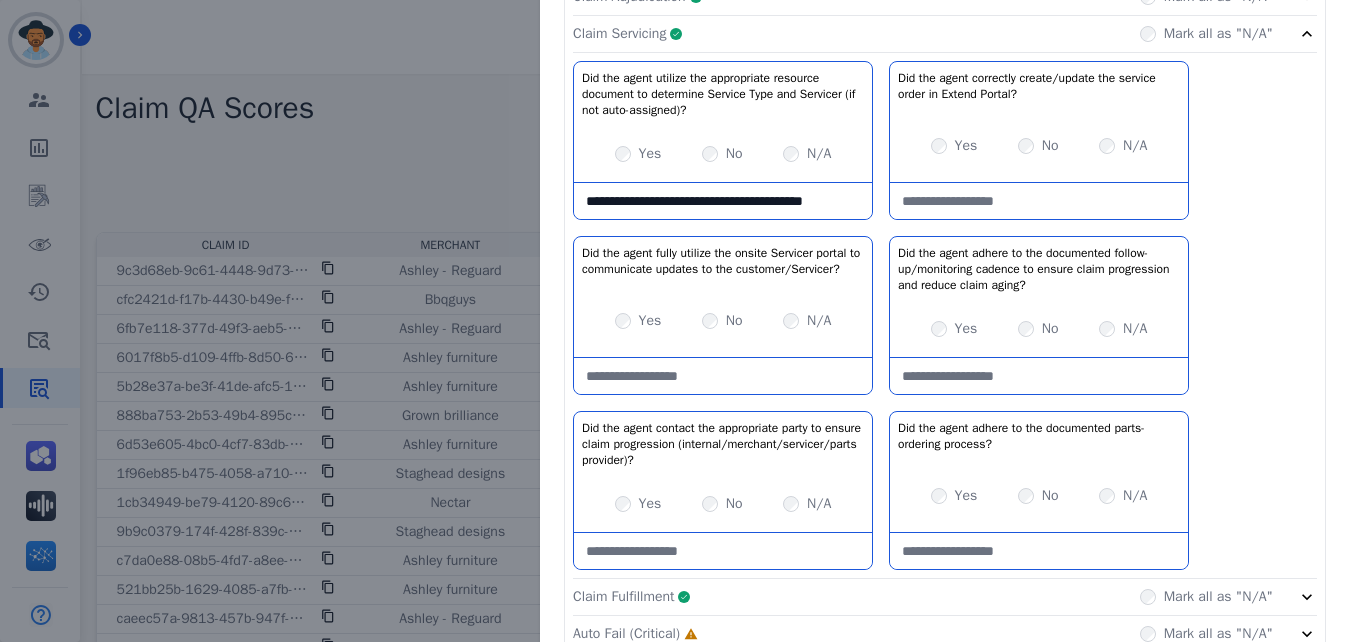 click on "Claim Servicing     Complete         Mark all as "N/A"" 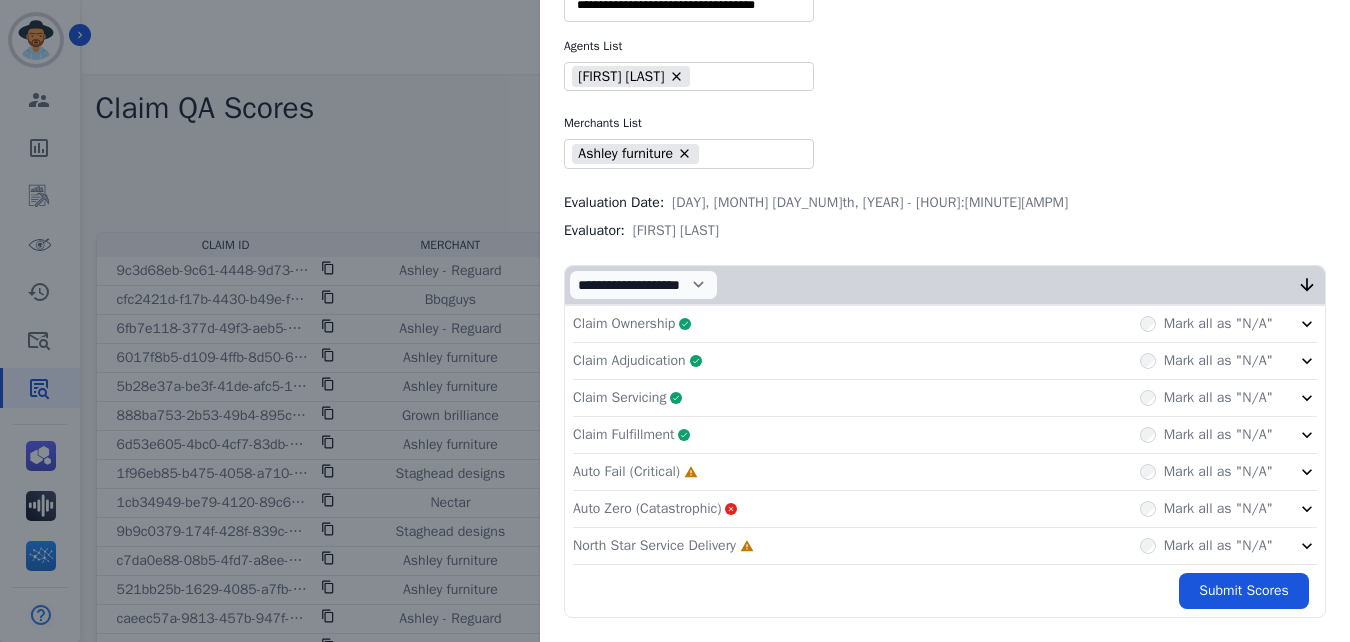 scroll, scrollTop: 60, scrollLeft: 0, axis: vertical 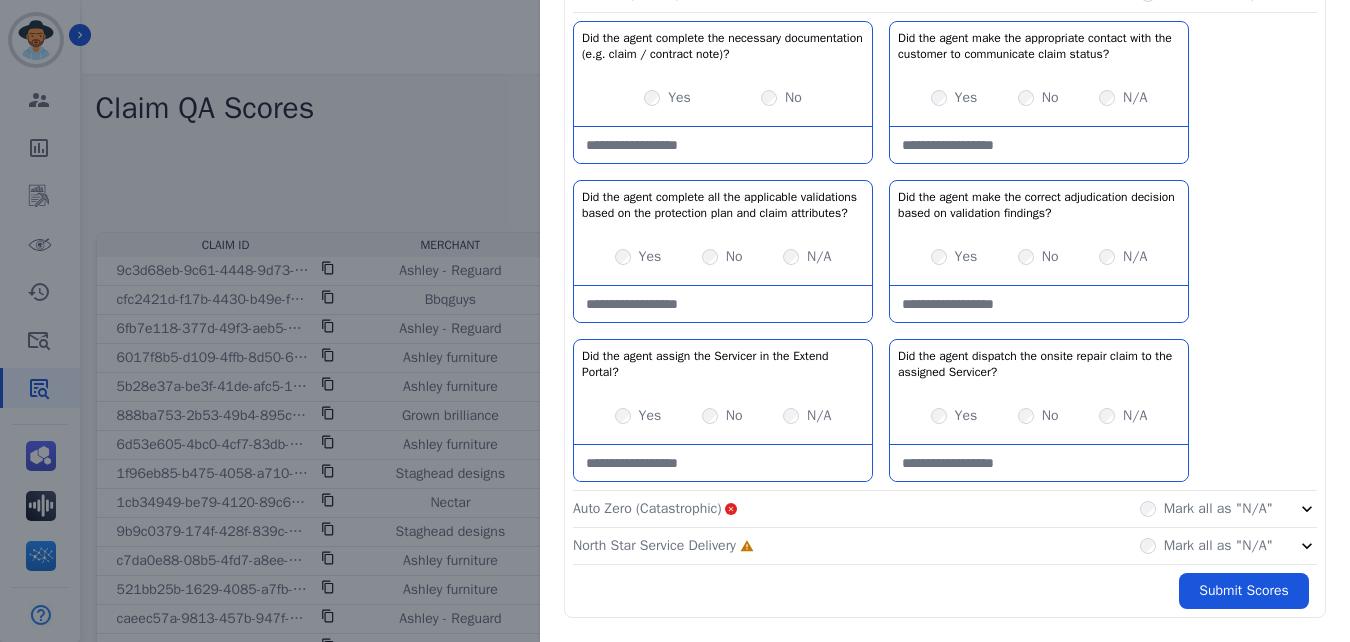 click on "North Star Service Delivery     Incomplete         Mark all as "N/A"" 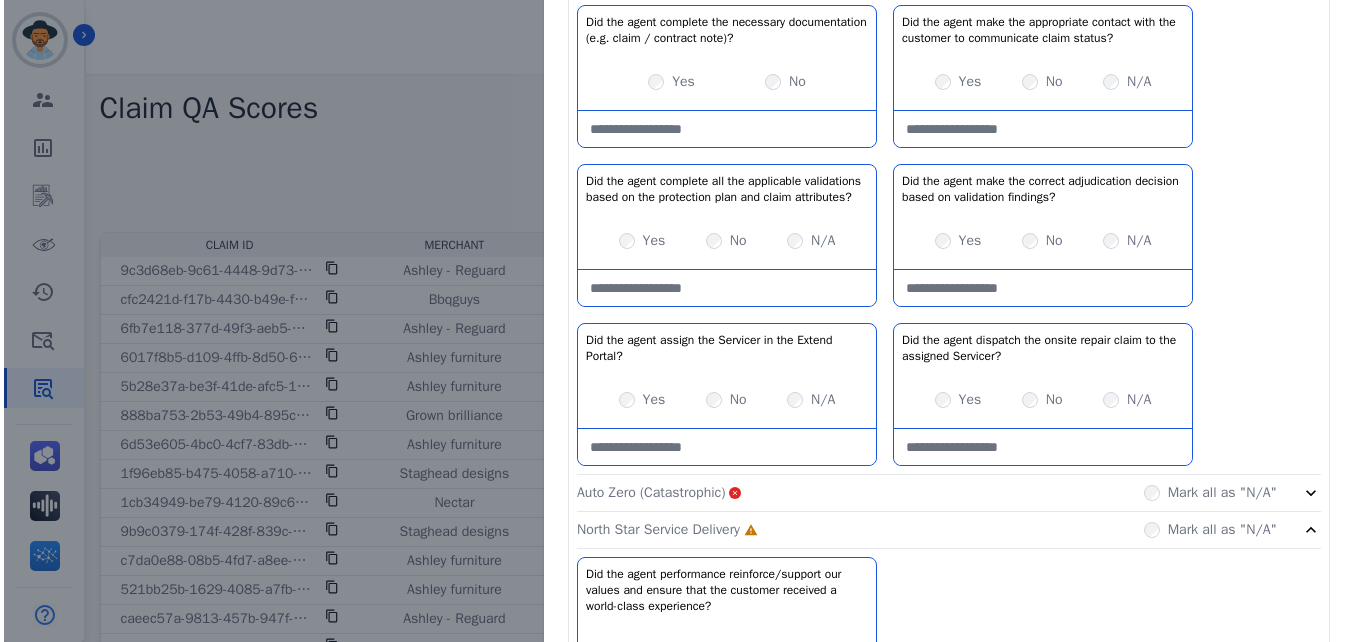 scroll, scrollTop: 730, scrollLeft: 0, axis: vertical 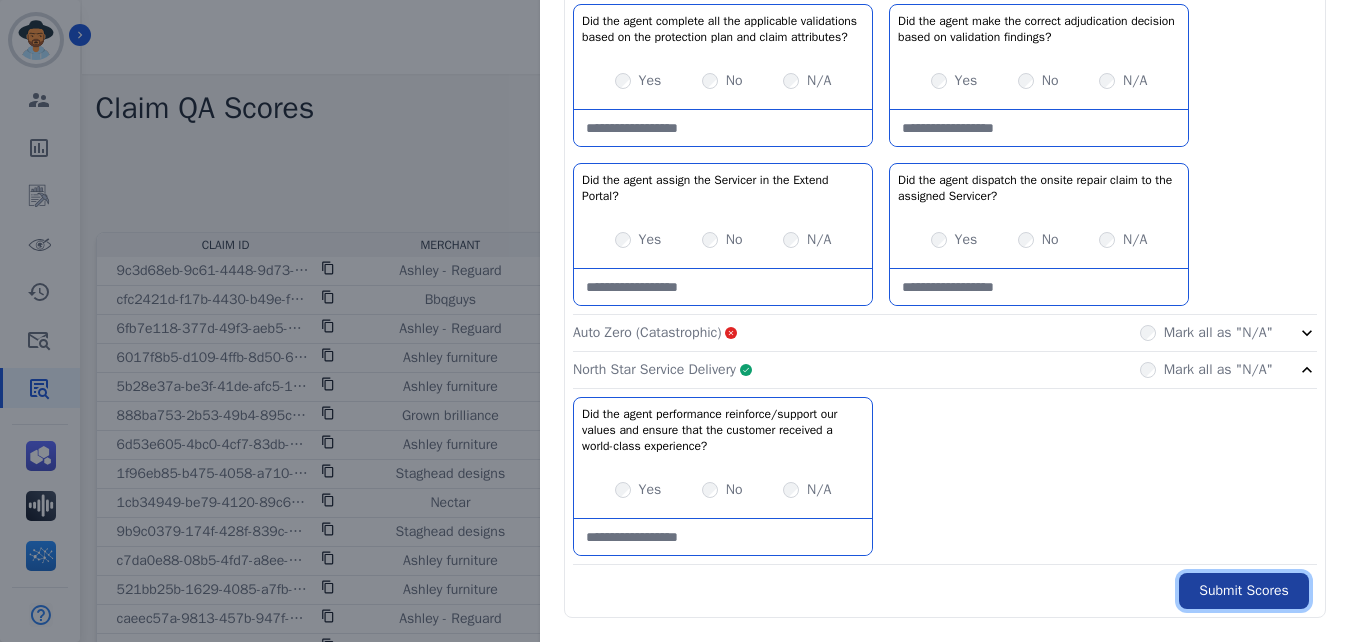 click on "Submit Scores" at bounding box center (1244, 591) 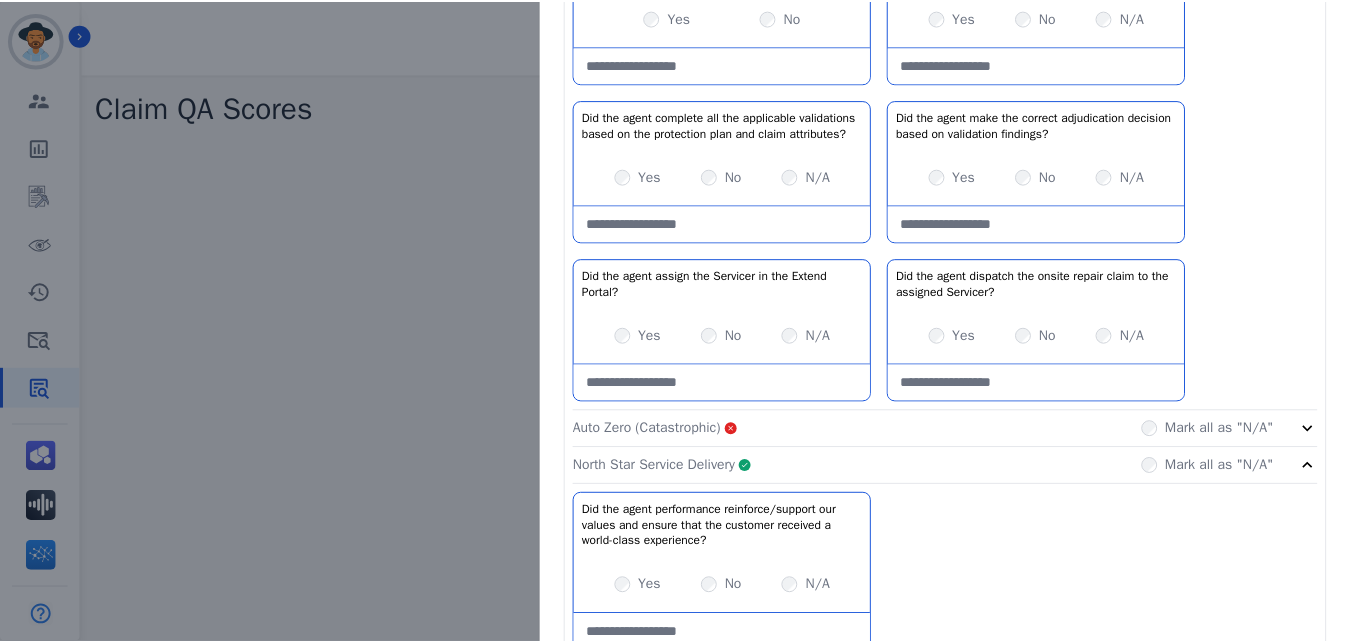 scroll, scrollTop: 842, scrollLeft: 0, axis: vertical 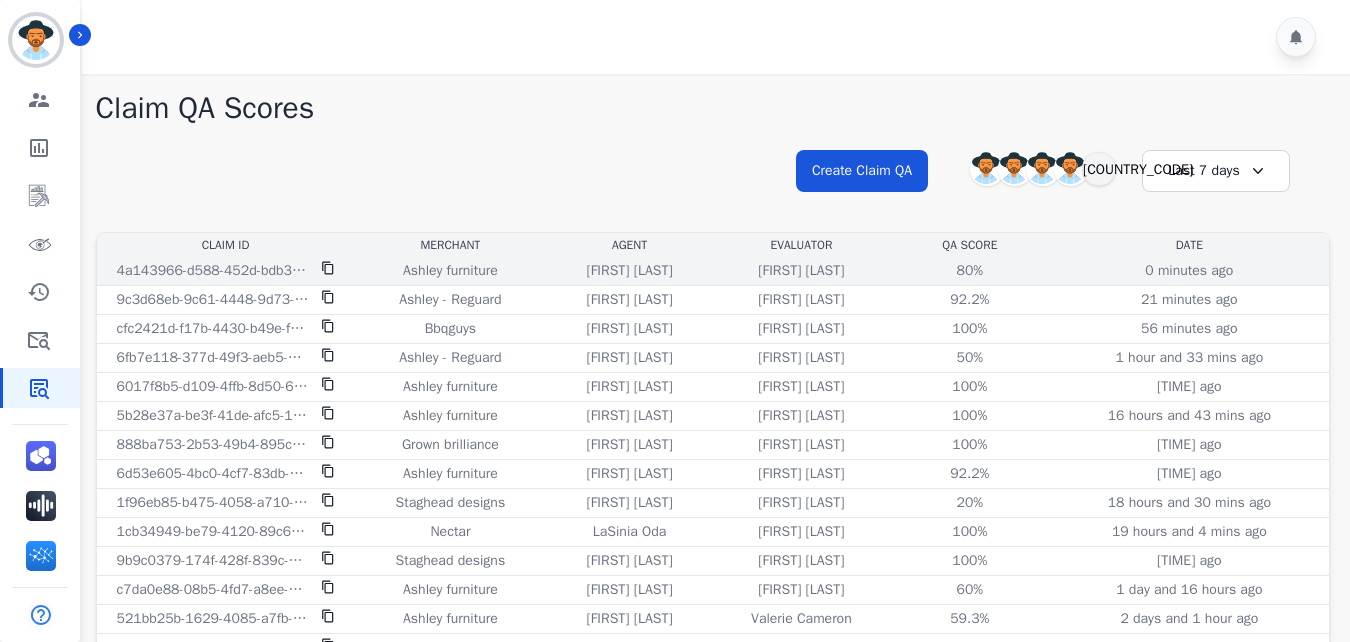 click on "80%   See QA score details" at bounding box center (970, 271) 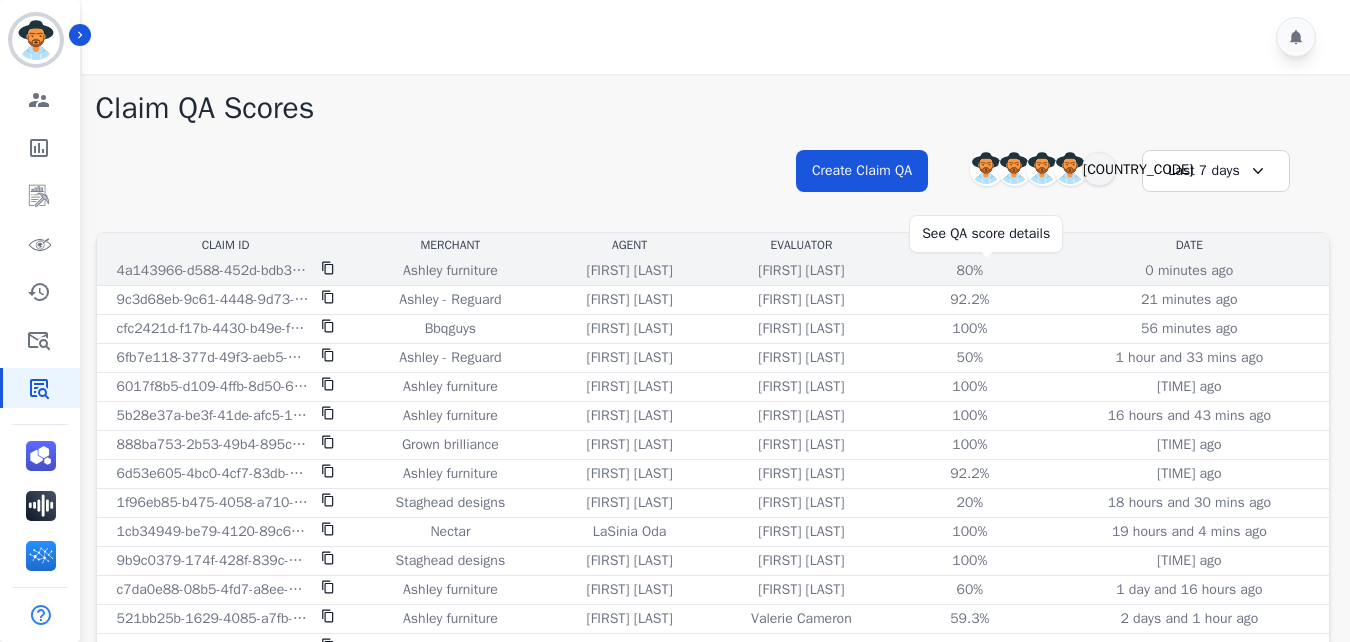click on "80%" at bounding box center [970, 271] 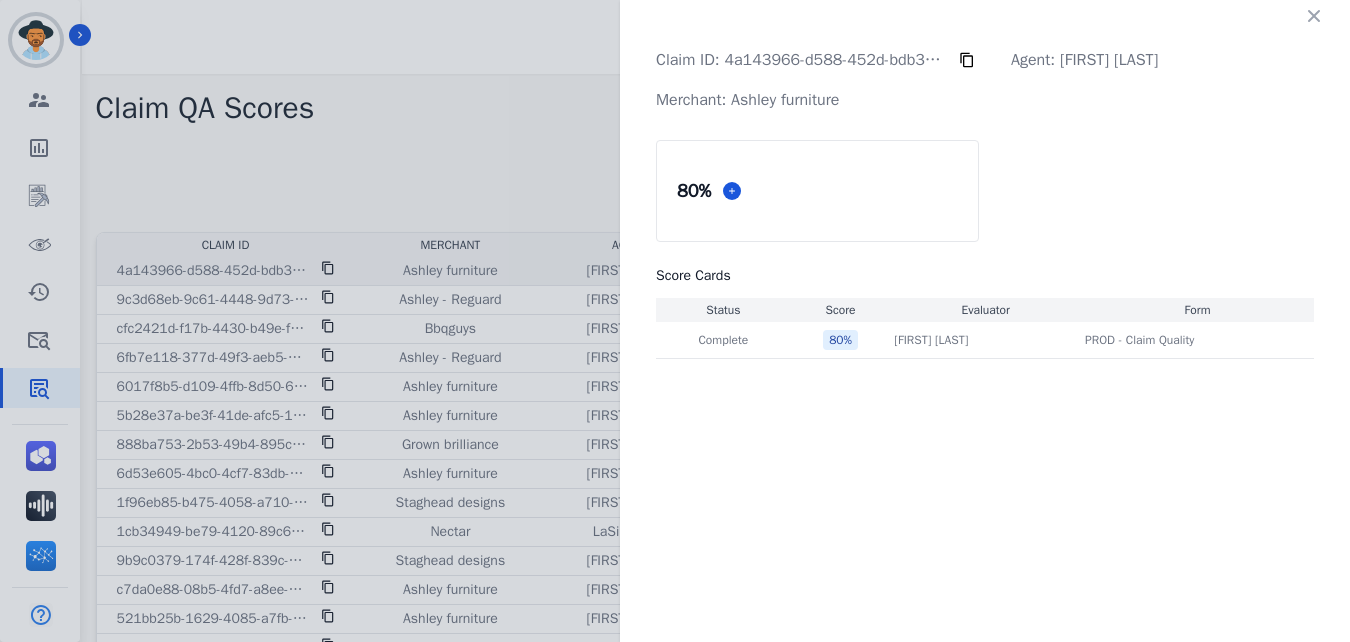 scroll, scrollTop: 39, scrollLeft: 0, axis: vertical 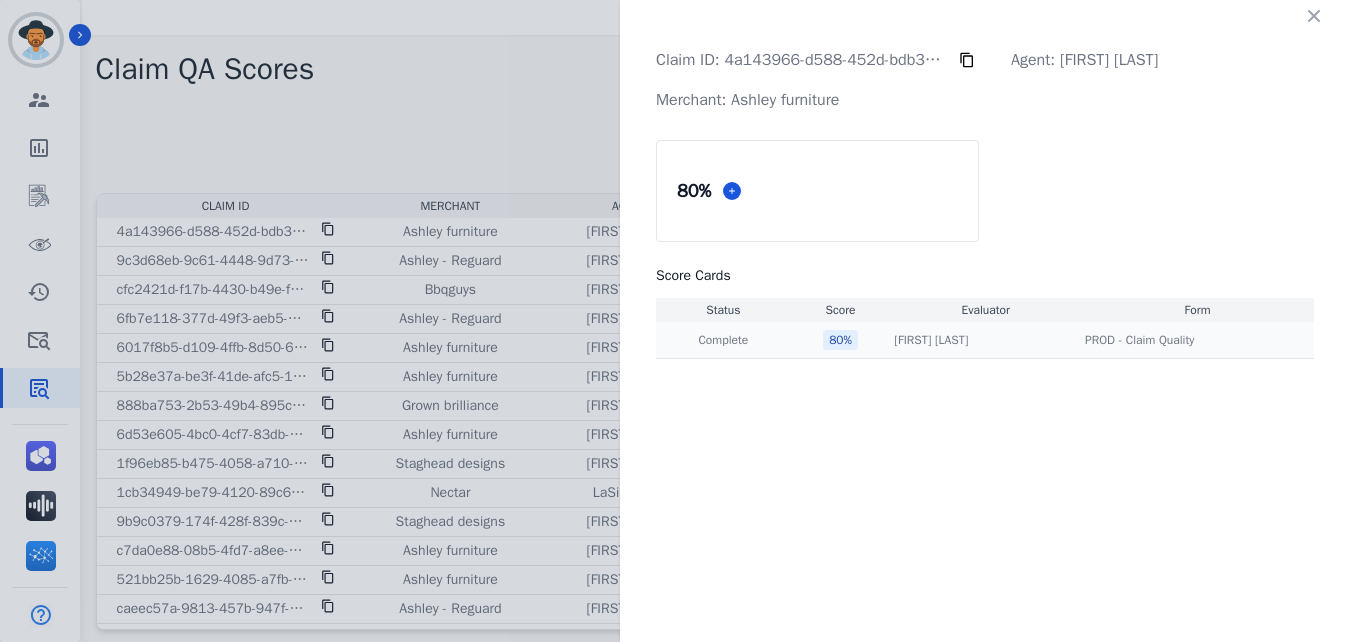 click on "80 %" at bounding box center (840, 340) 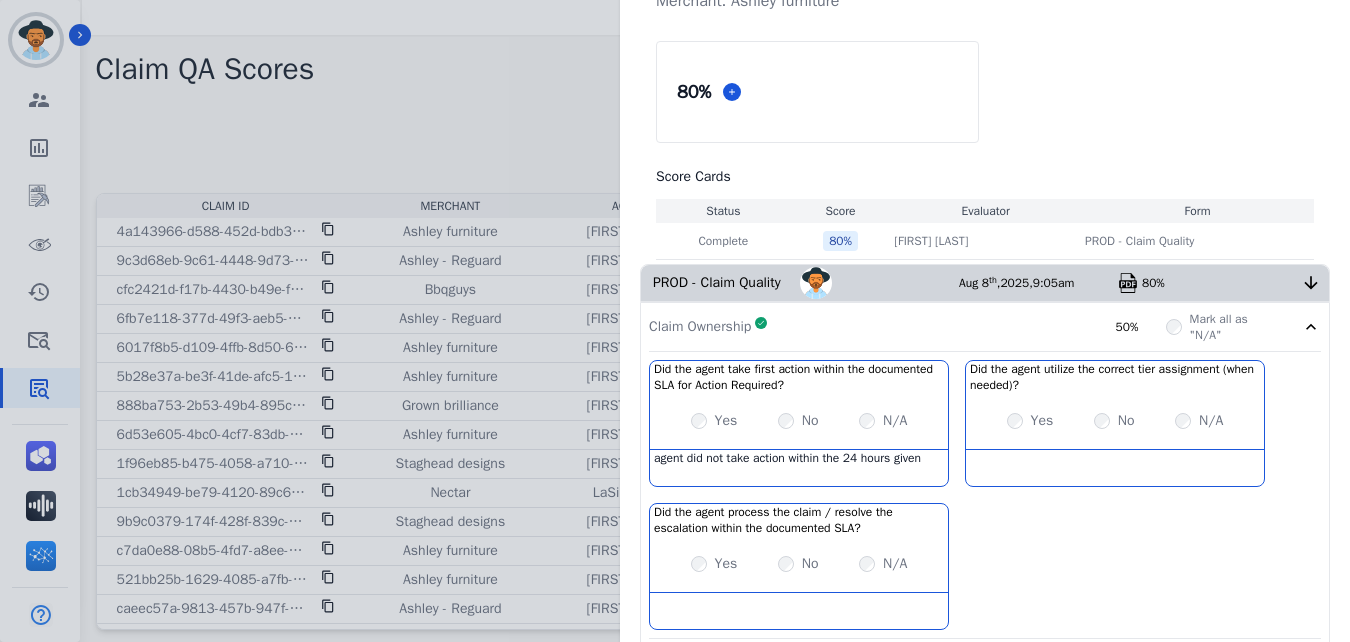 scroll, scrollTop: 0, scrollLeft: 0, axis: both 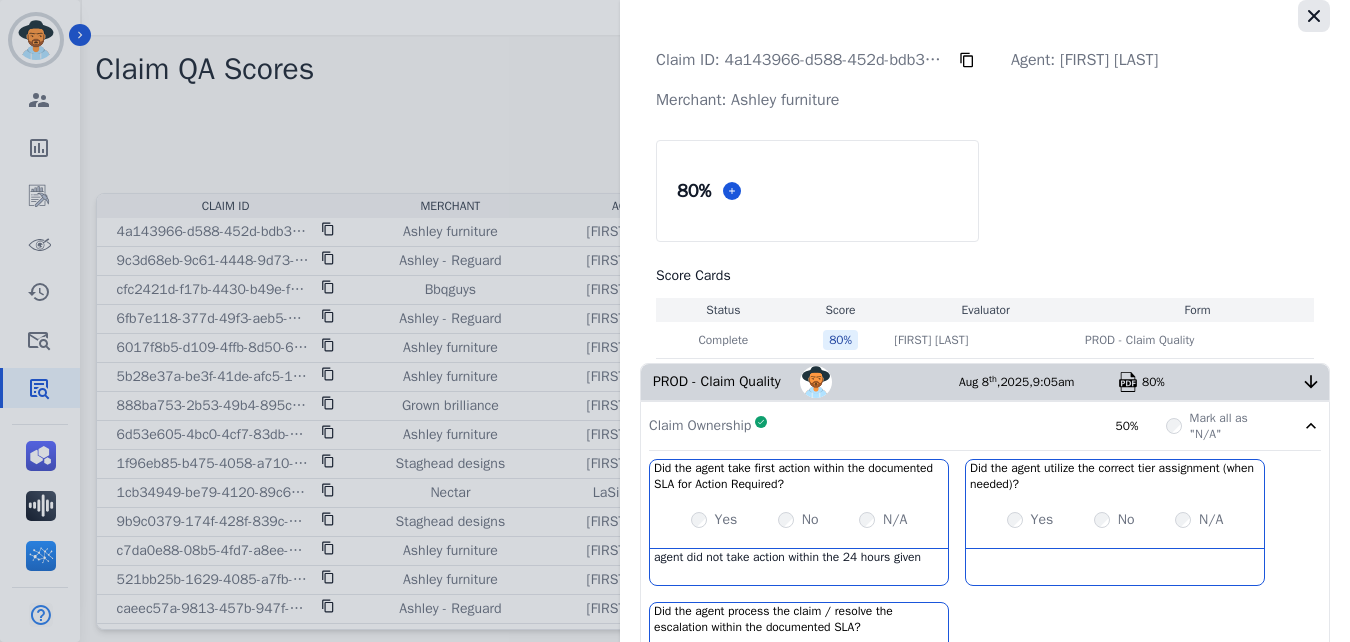click 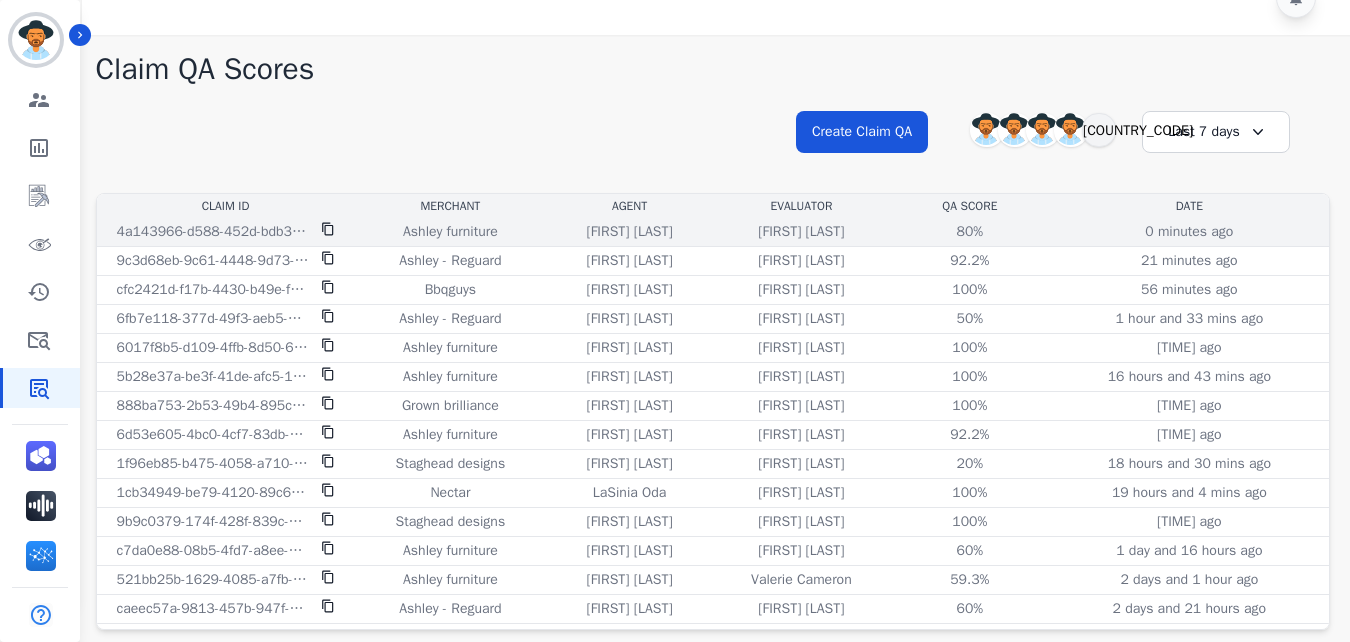 click 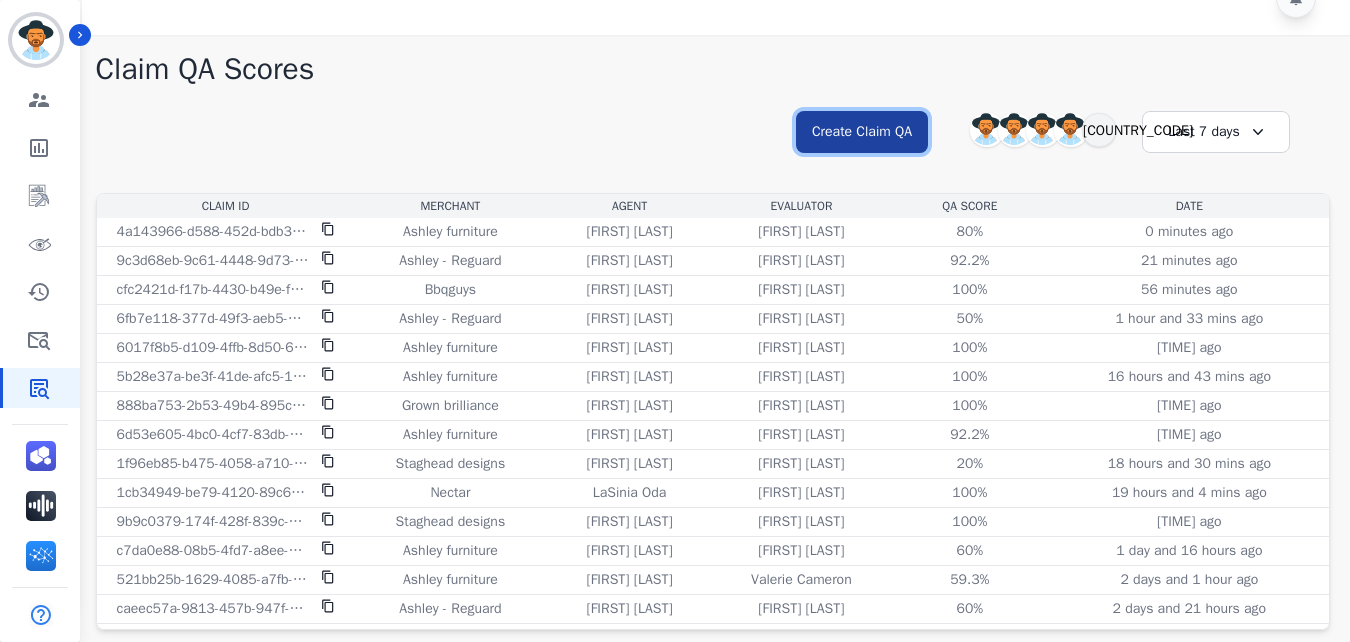 click on "Create Claim QA" at bounding box center [862, 132] 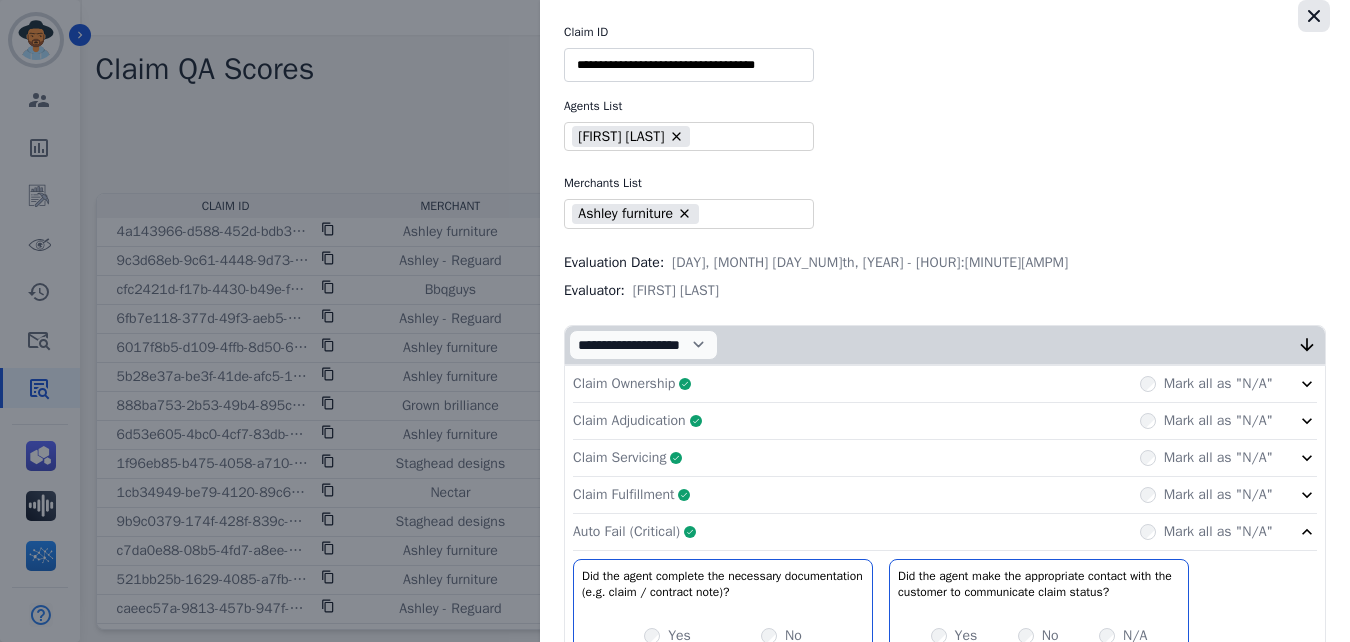 click 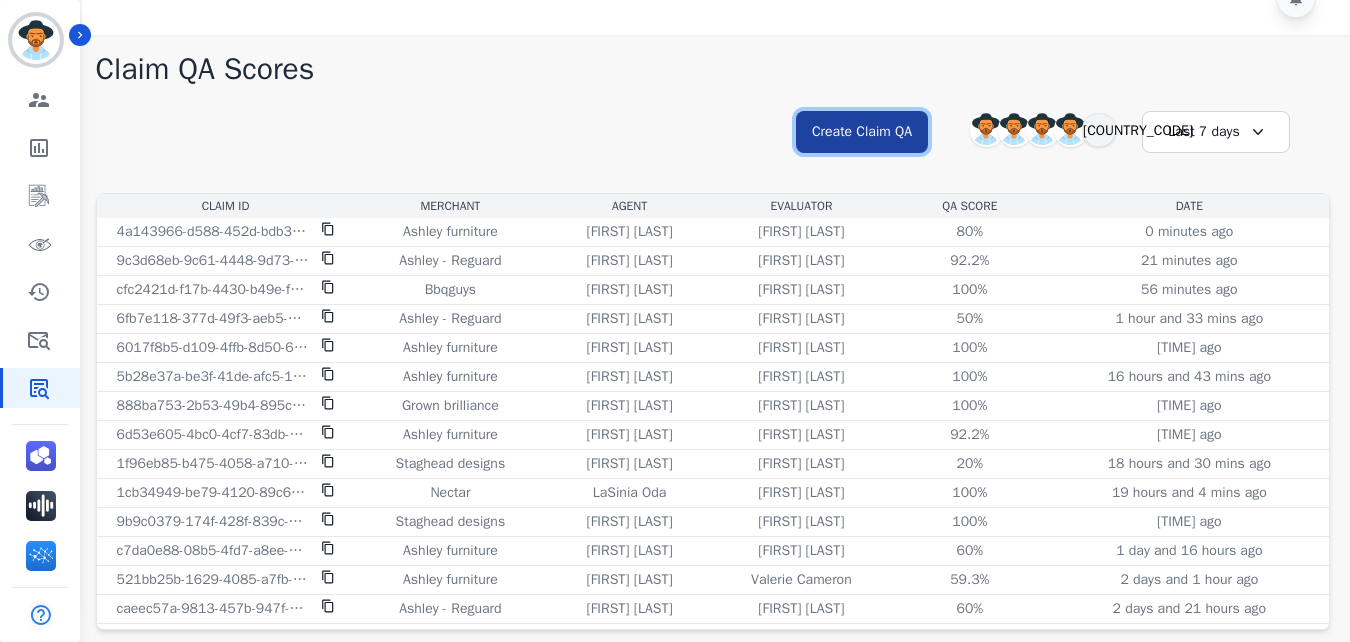 click on "Create Claim QA" at bounding box center [862, 132] 